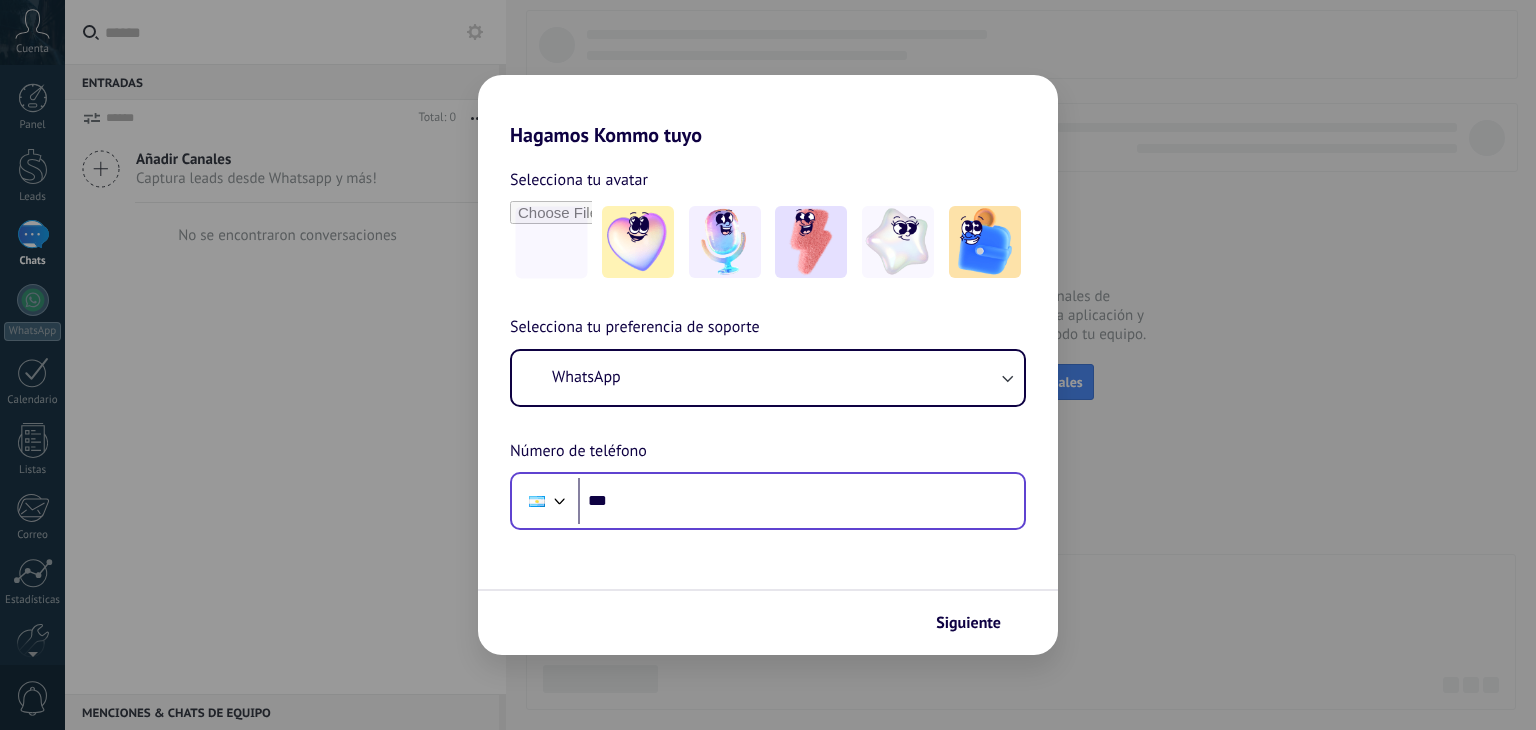 scroll, scrollTop: 0, scrollLeft: 0, axis: both 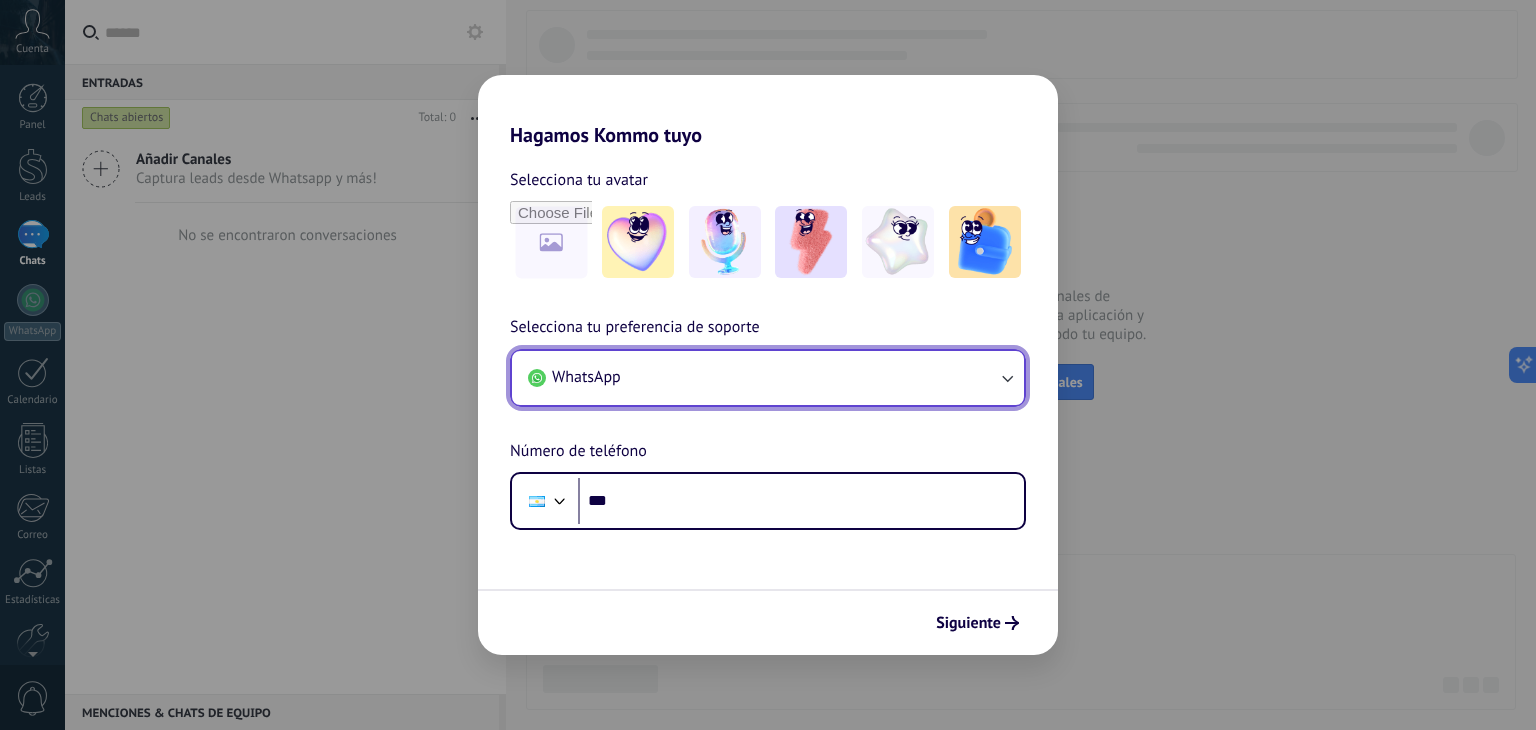 click on "WhatsApp" at bounding box center (768, 378) 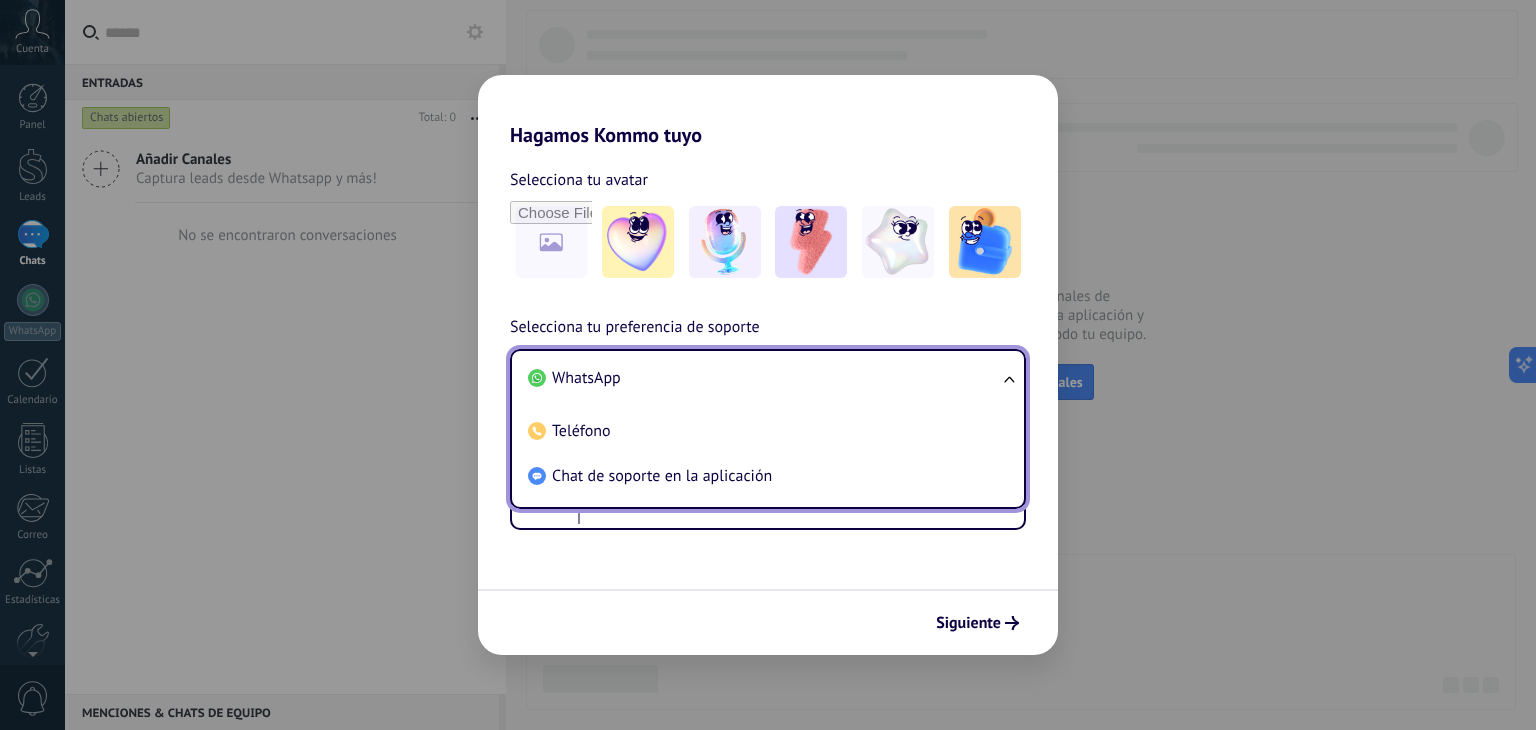 click on "WhatsApp" at bounding box center [764, 378] 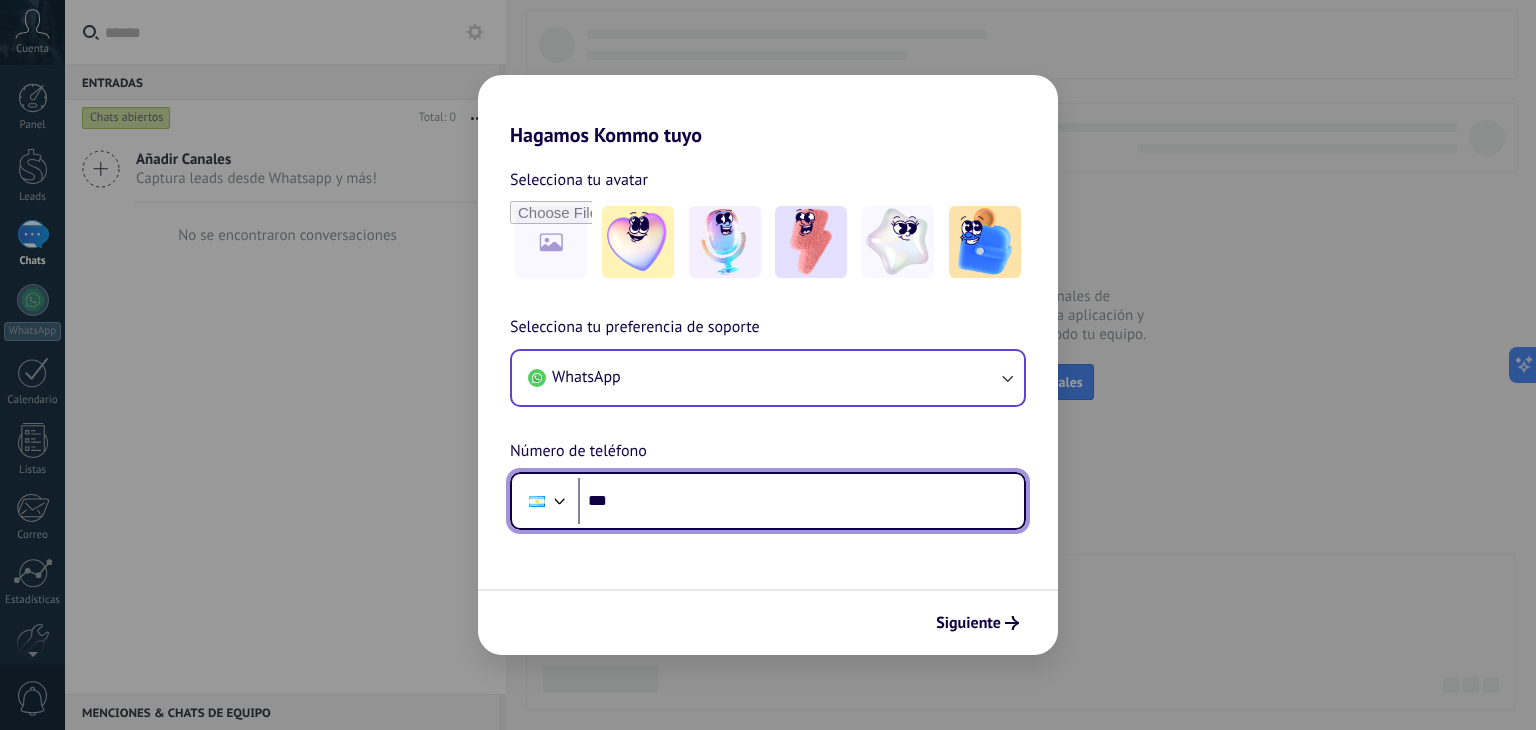 click on "***" at bounding box center [801, 501] 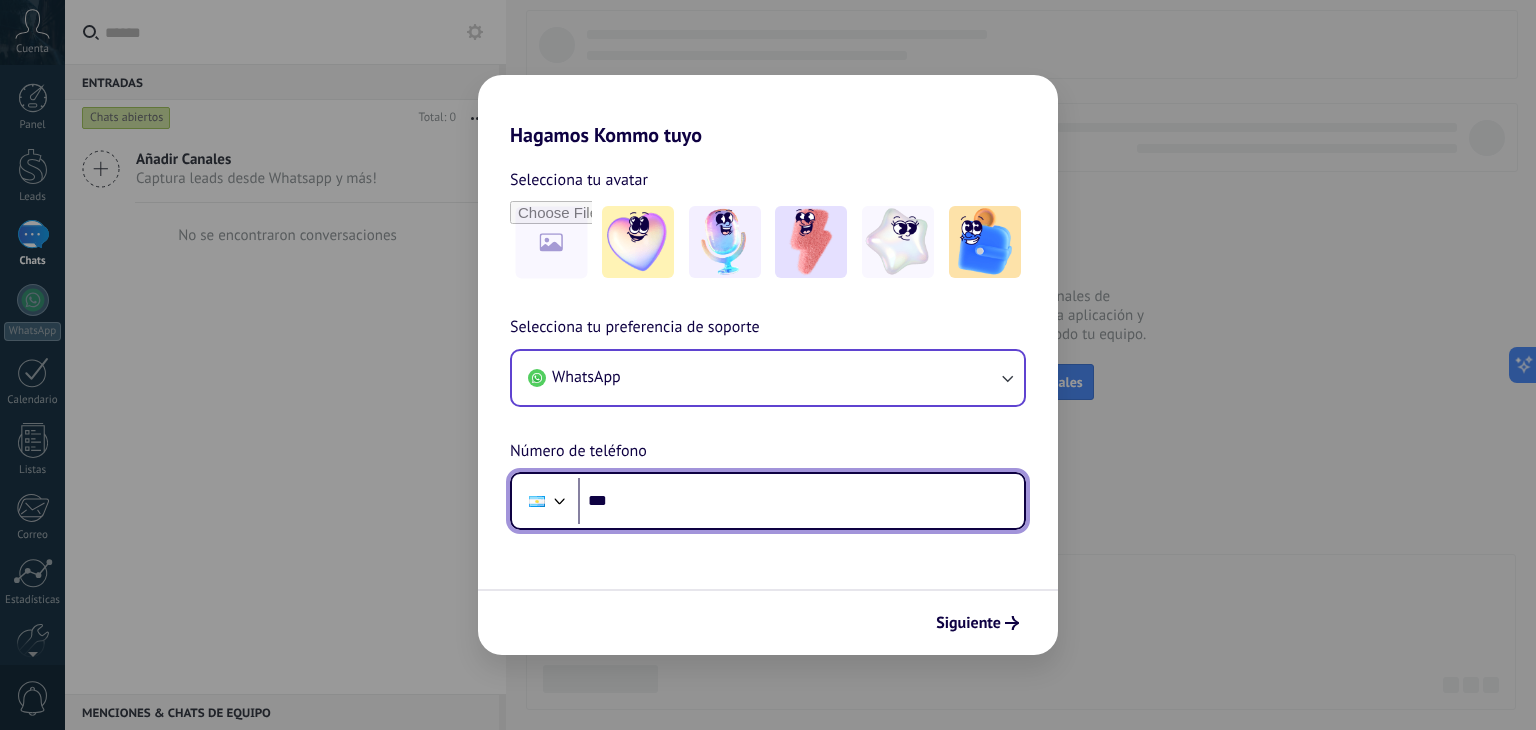 type on "**" 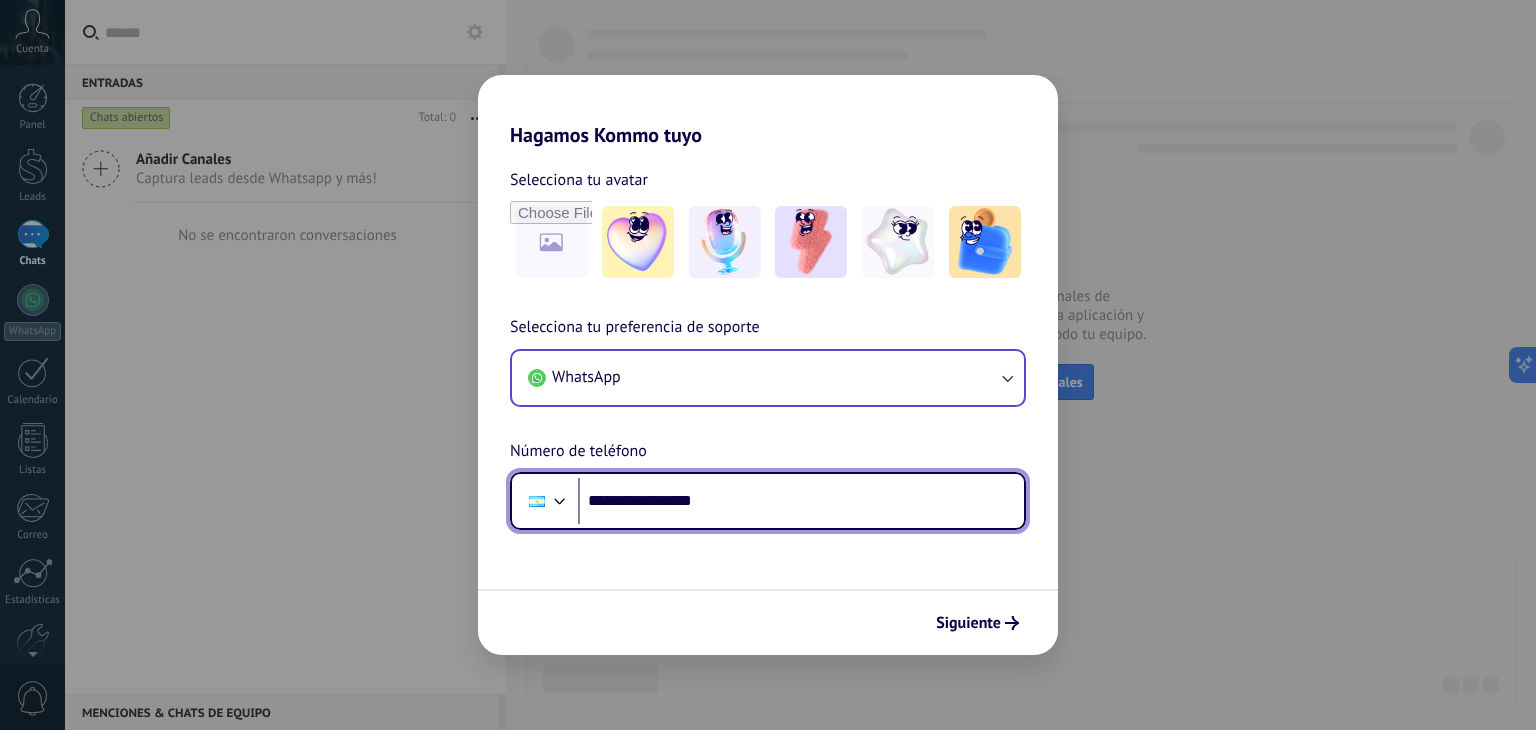 click on "**********" at bounding box center (801, 501) 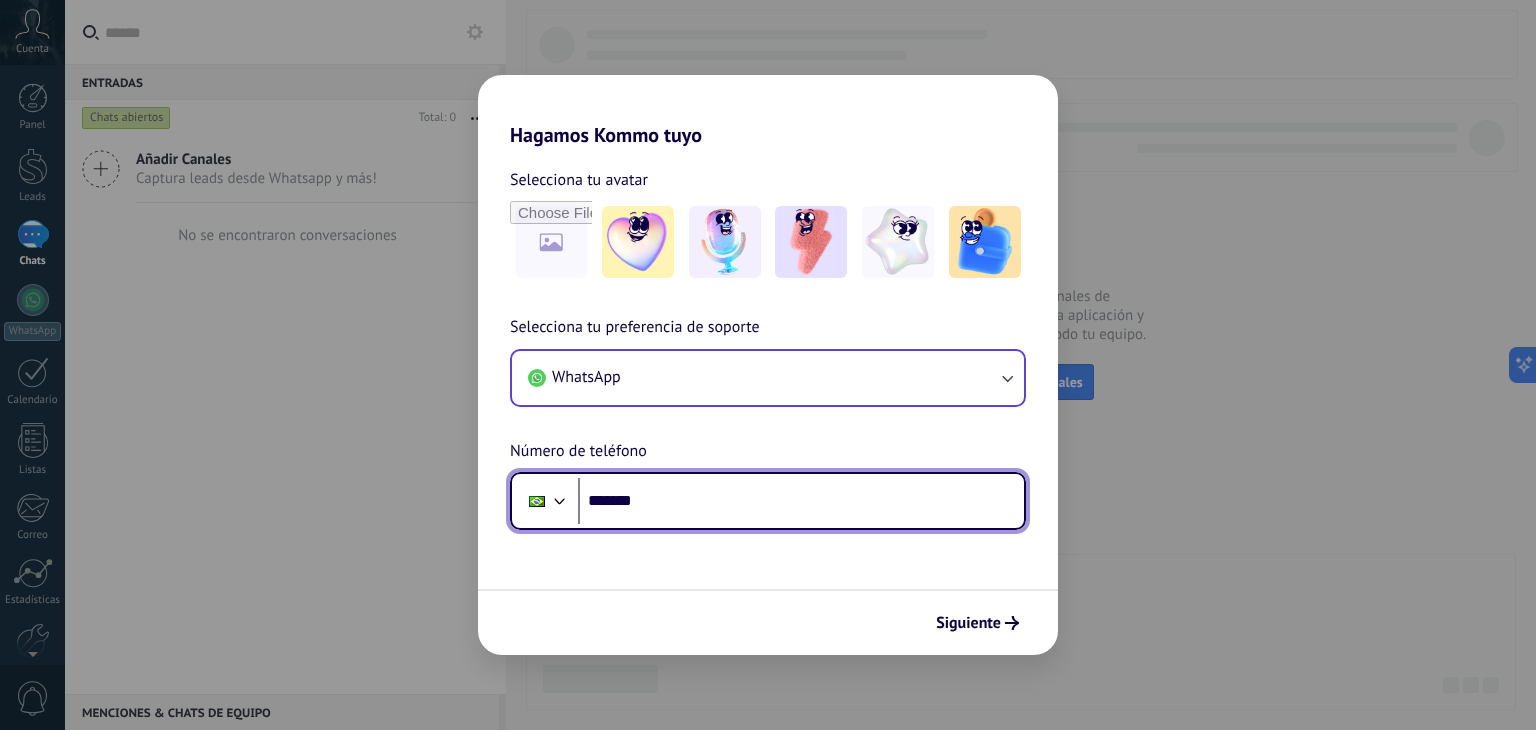 click at bounding box center [560, 499] 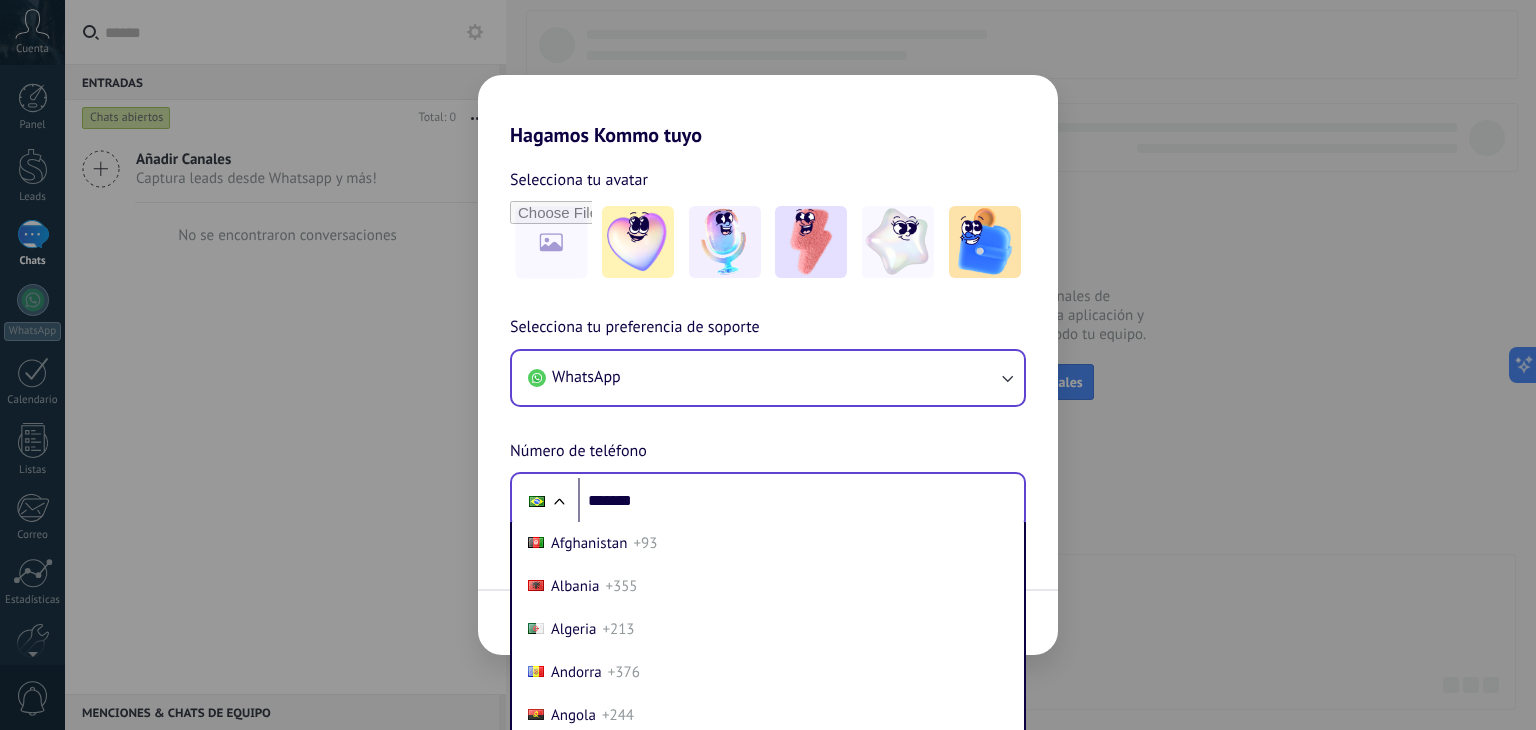 scroll, scrollTop: 30, scrollLeft: 0, axis: vertical 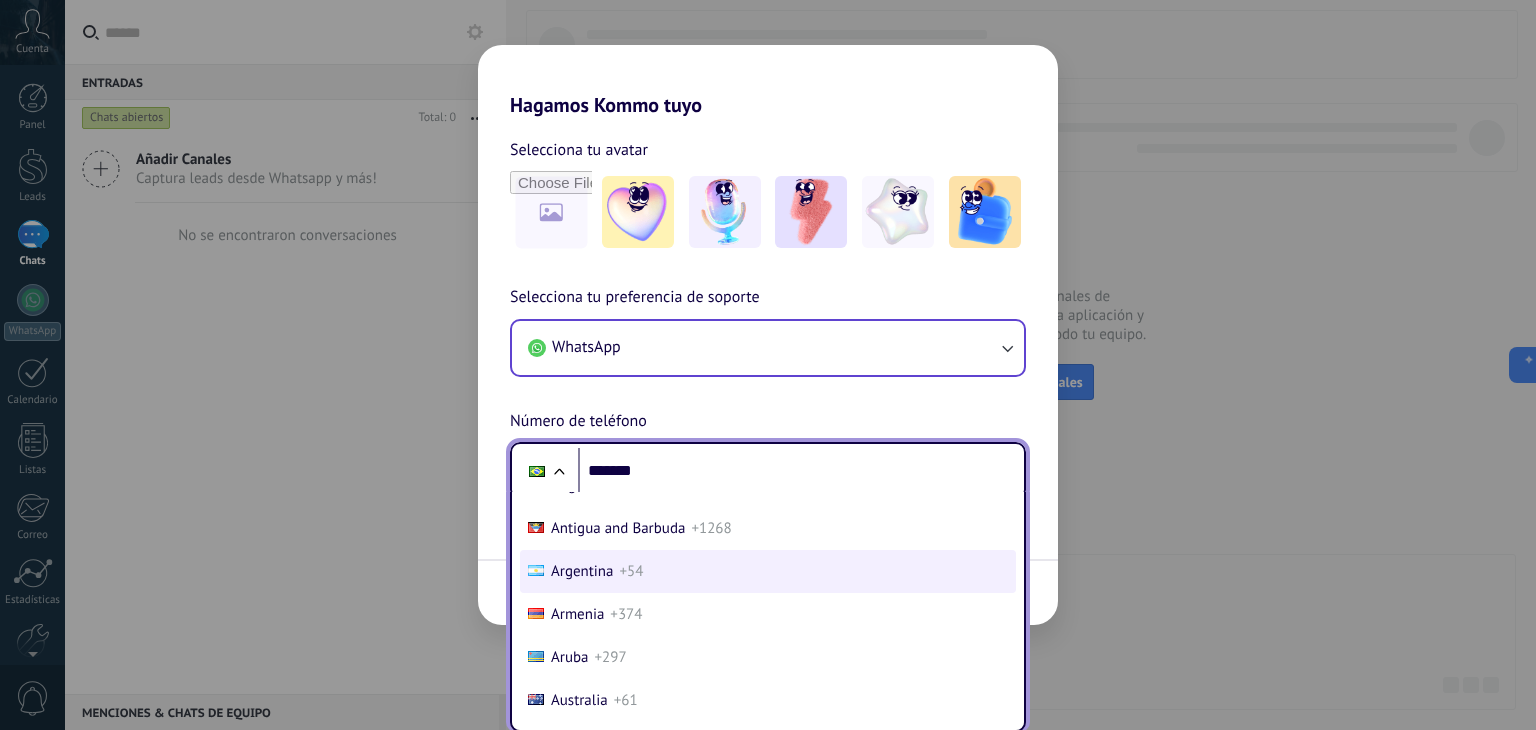 click on "Argentina" at bounding box center [582, 571] 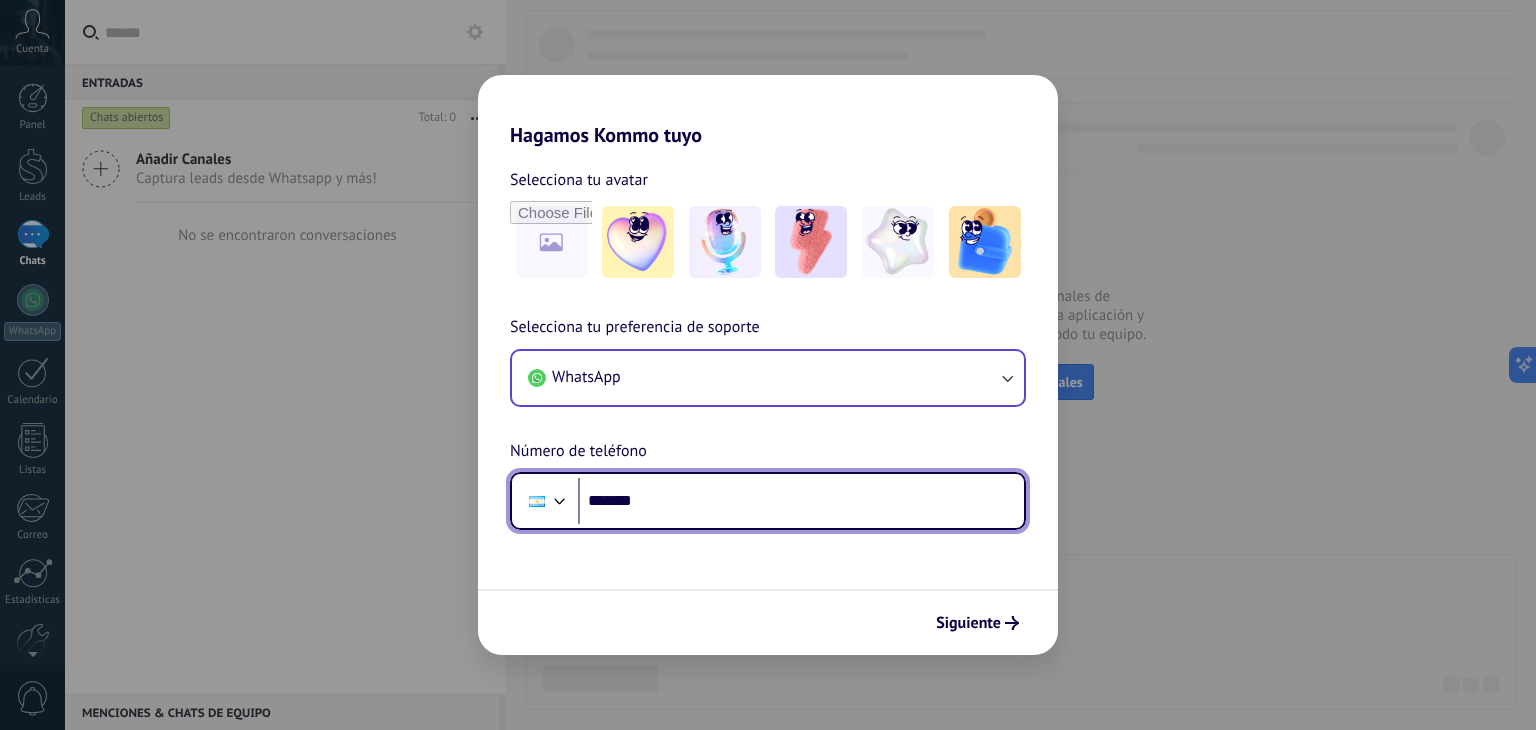 scroll, scrollTop: 0, scrollLeft: 0, axis: both 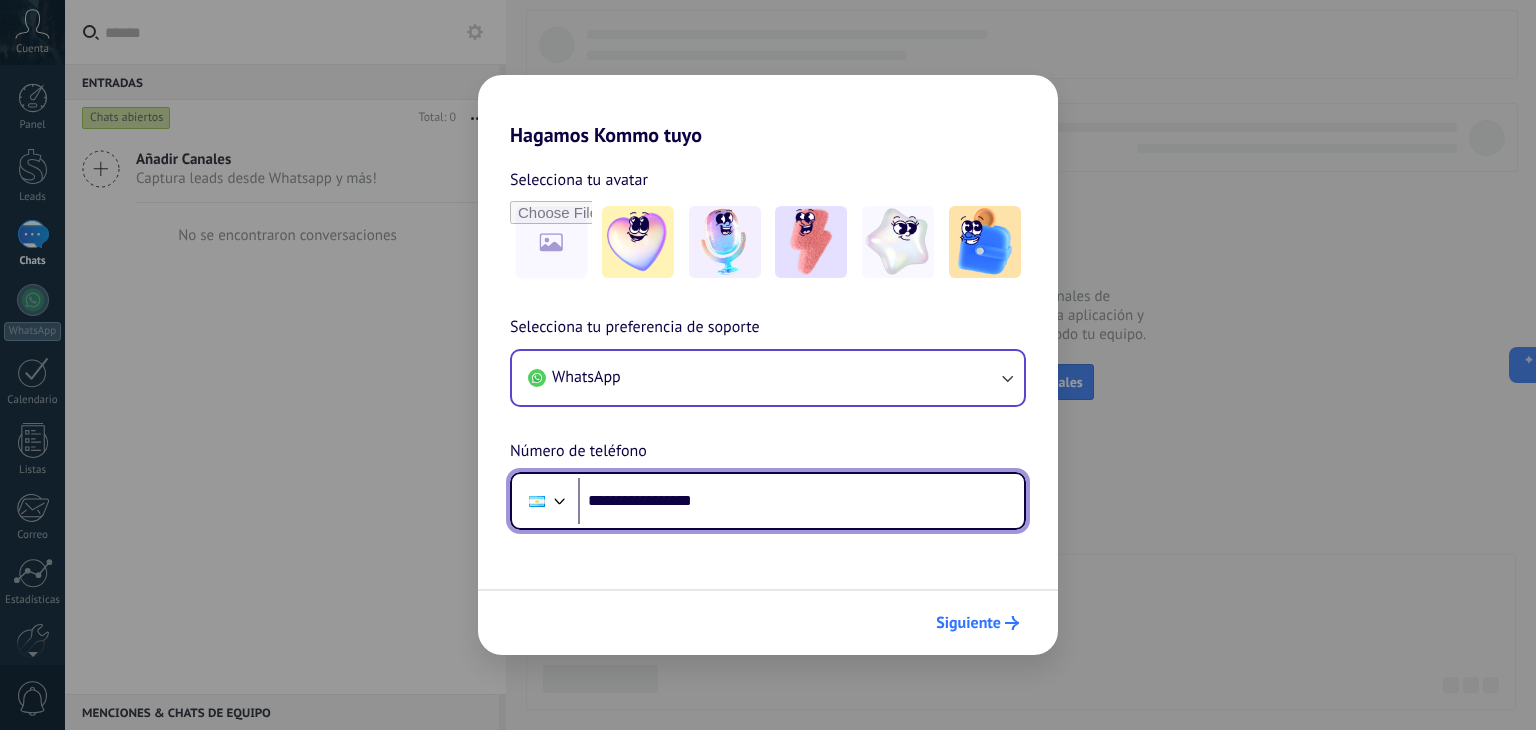 type on "**********" 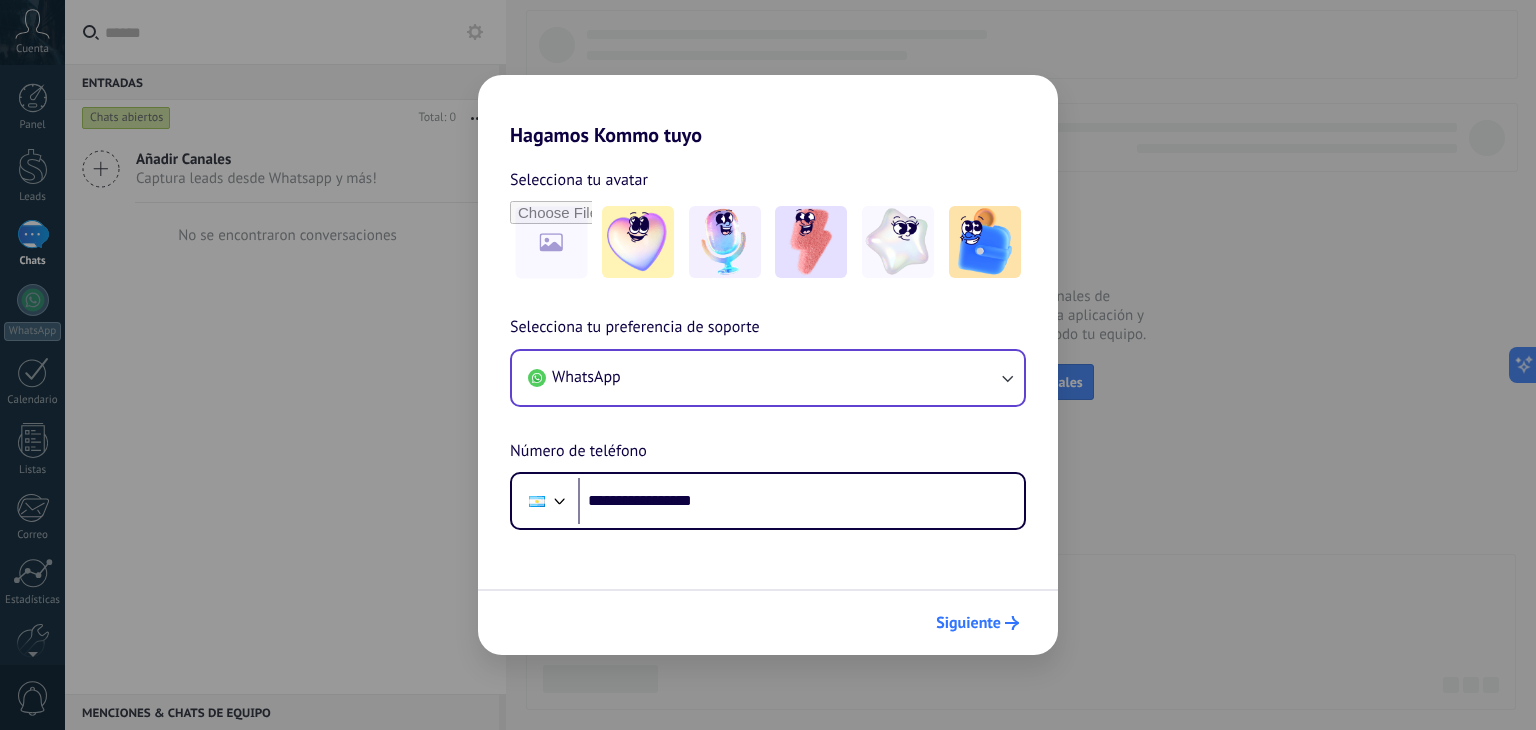 click on "Siguiente" at bounding box center (968, 623) 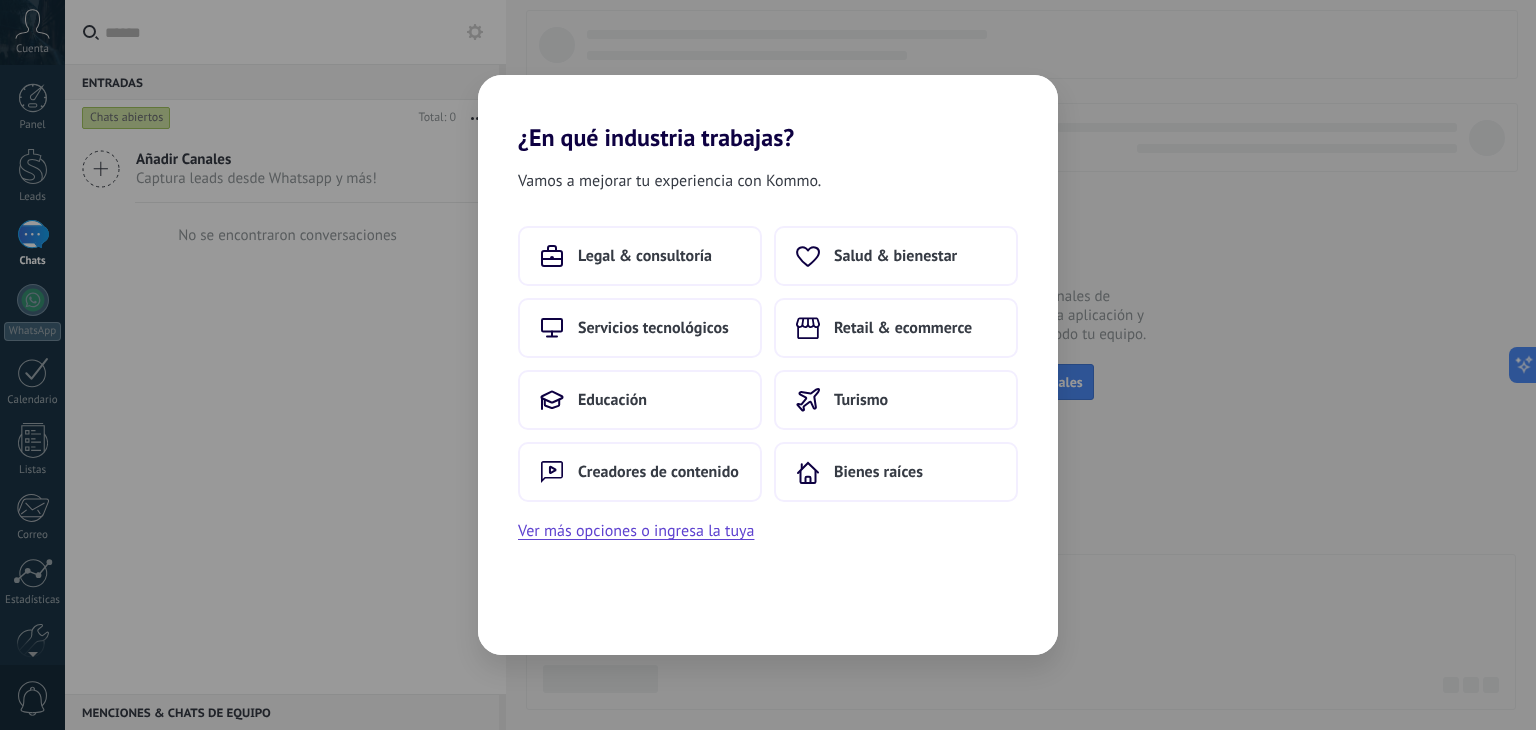 click on "¿En qué industria trabajas? Vamos a mejorar tu experiencia con Kommo. Legal & consultoría Salud & bienestar Servicios tecnológicos Retail & ecommerce Educación Turismo Creadores de contenido Bienes raíces Ver más opciones o ingresa la tuya" at bounding box center [768, 365] 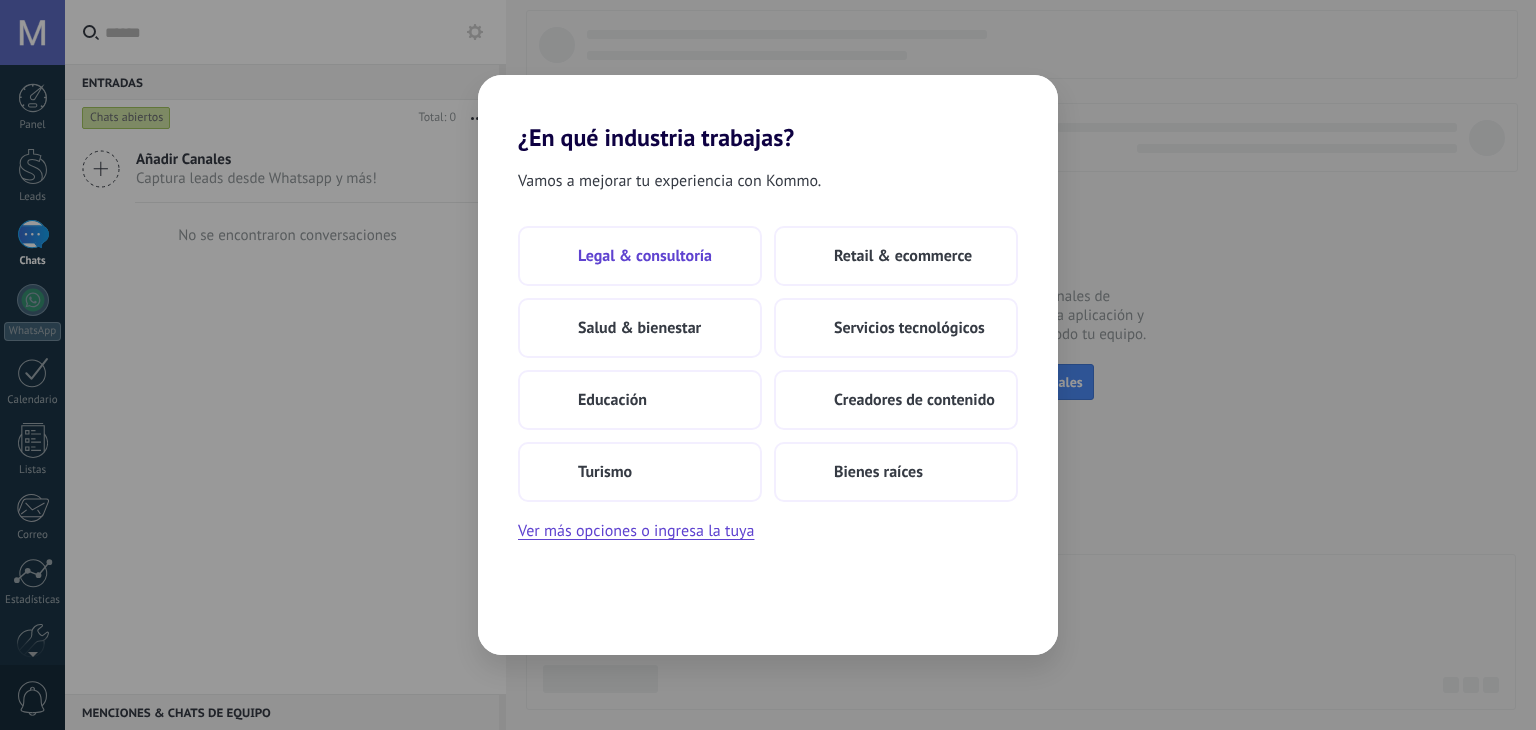 scroll, scrollTop: 0, scrollLeft: 0, axis: both 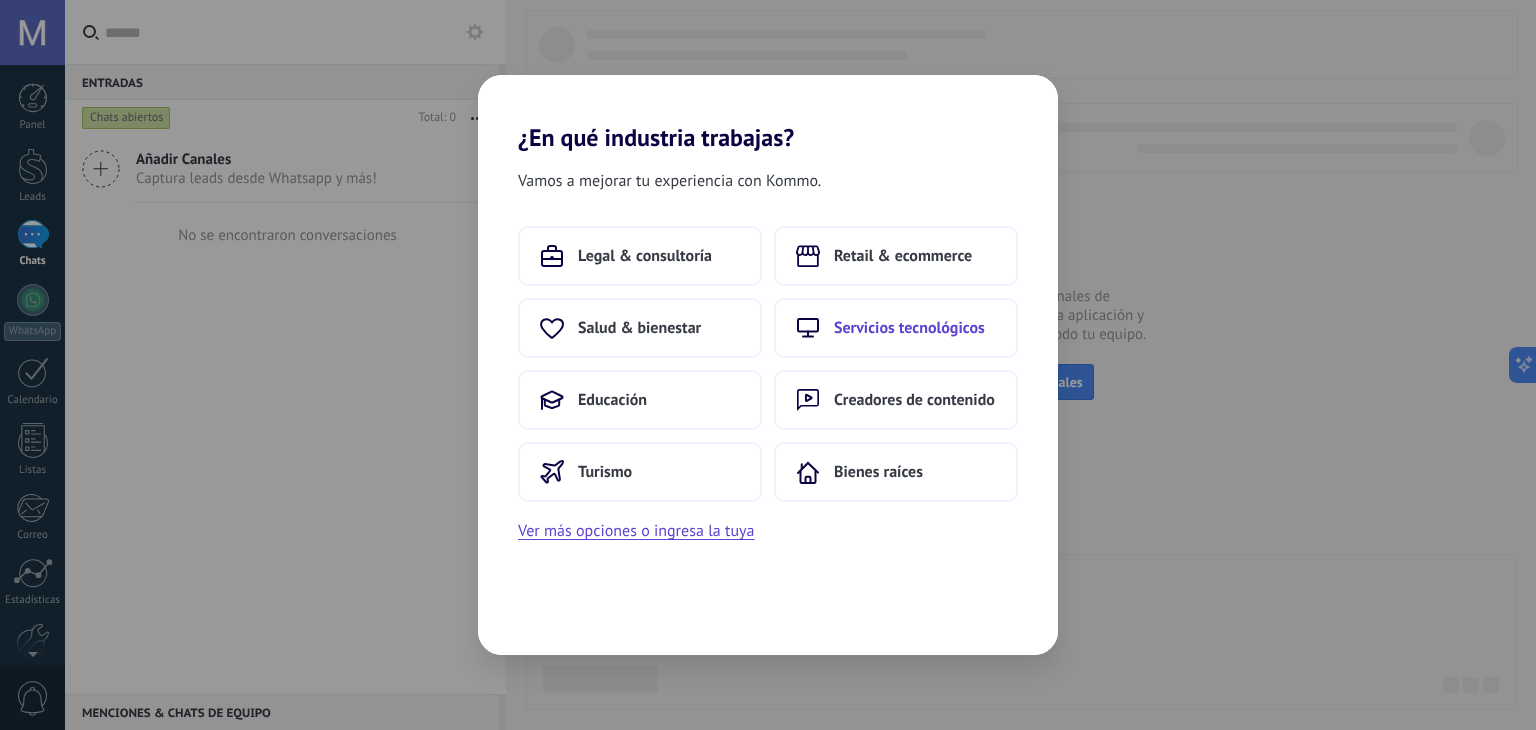 click on "Servicios tecnológicos" at bounding box center [909, 328] 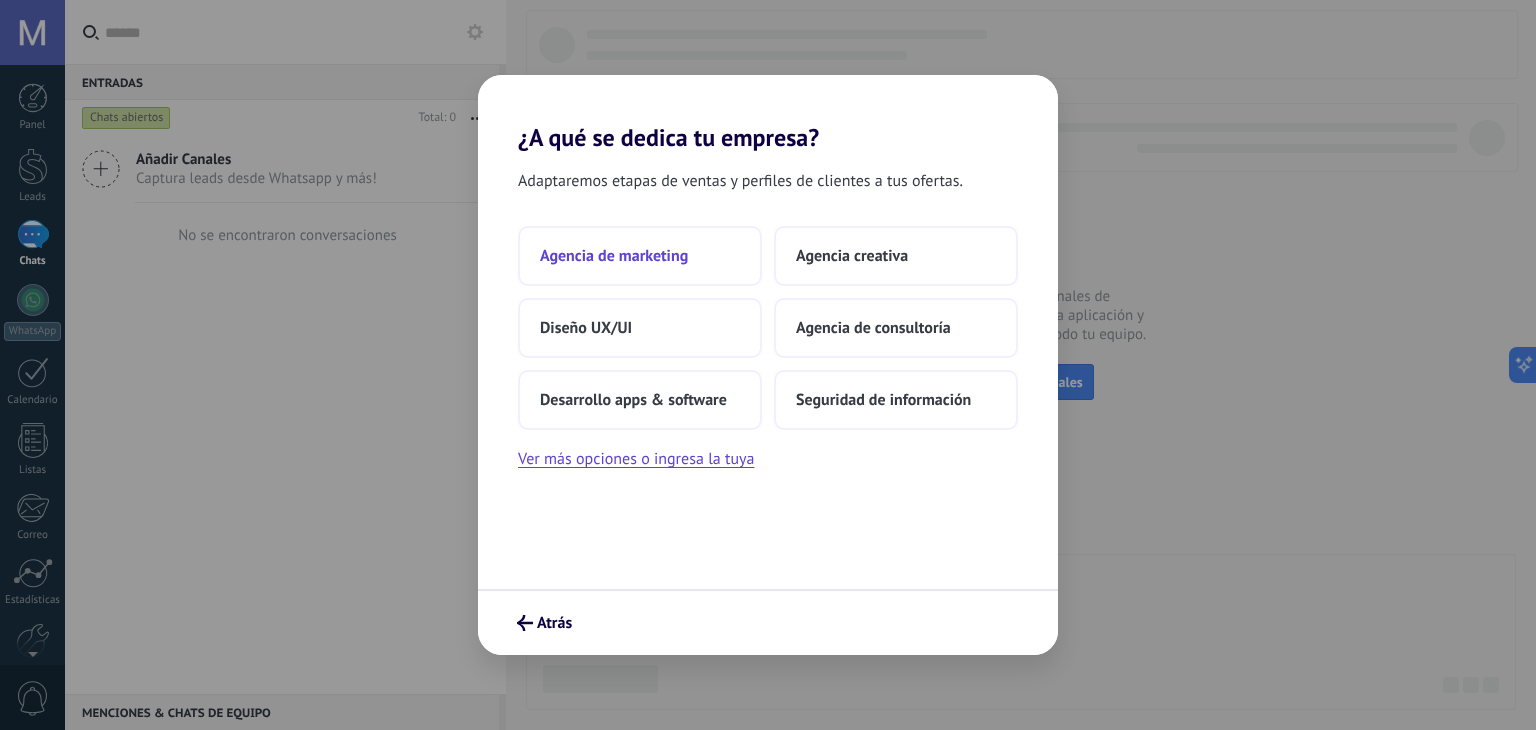 click on "Agencia de marketing" at bounding box center (614, 256) 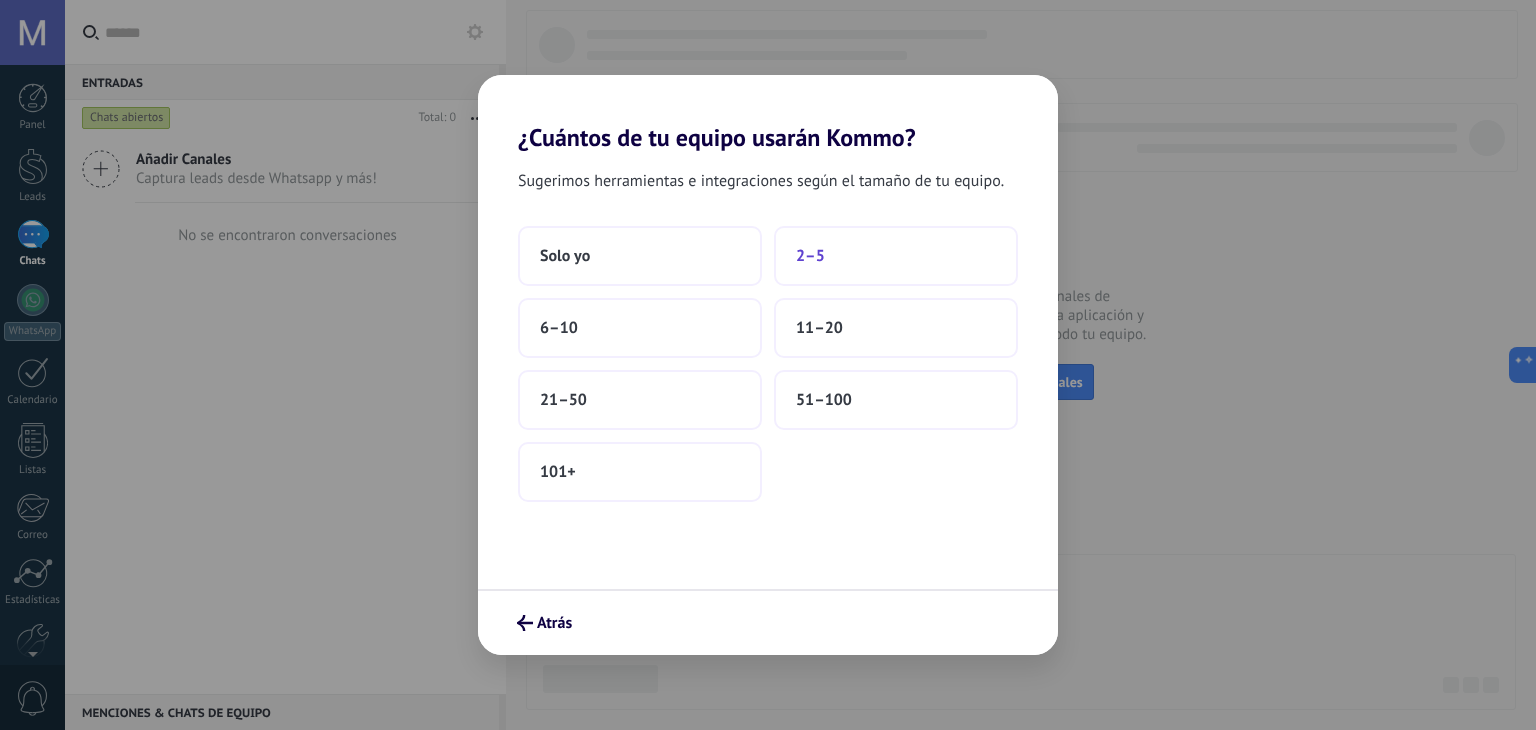 click on "2–5" at bounding box center [810, 256] 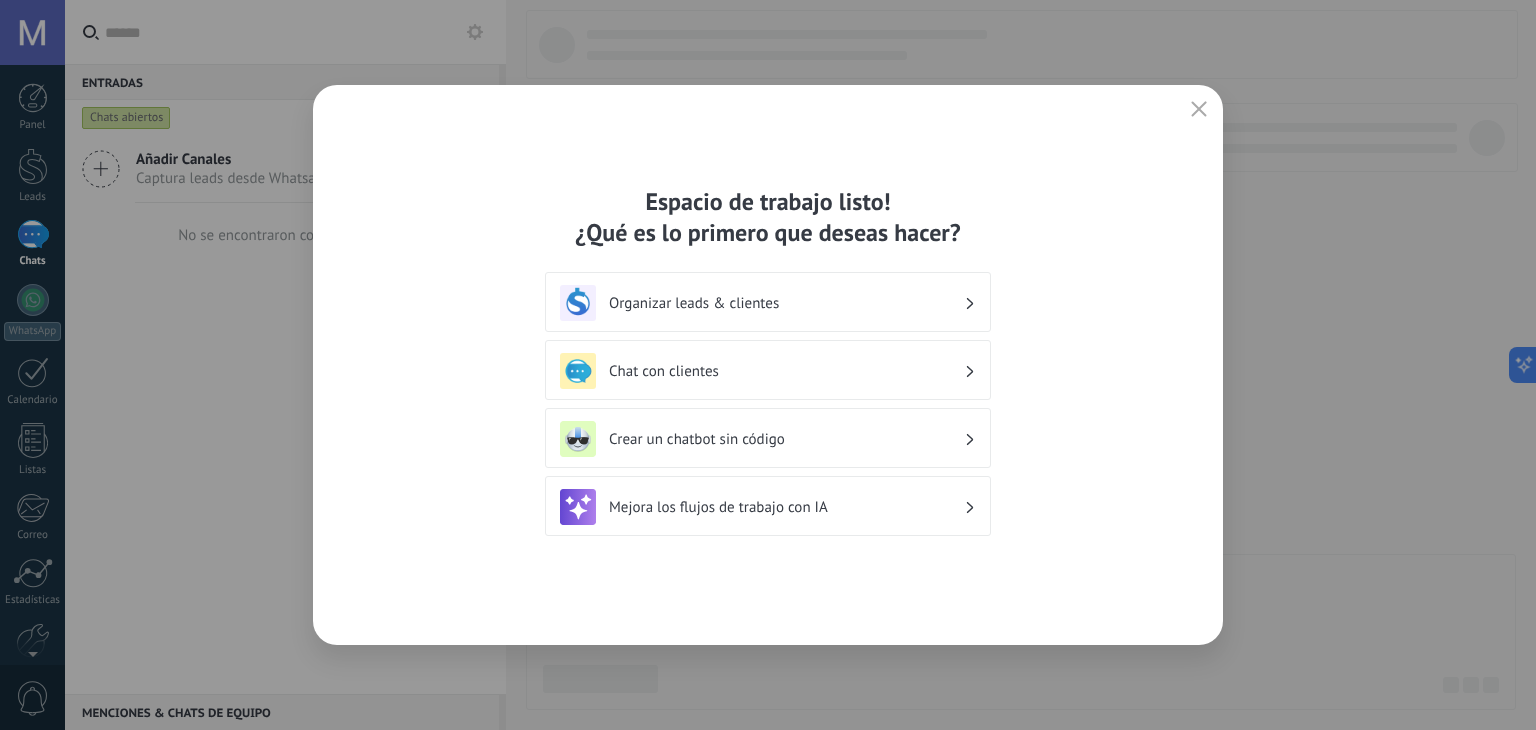 click 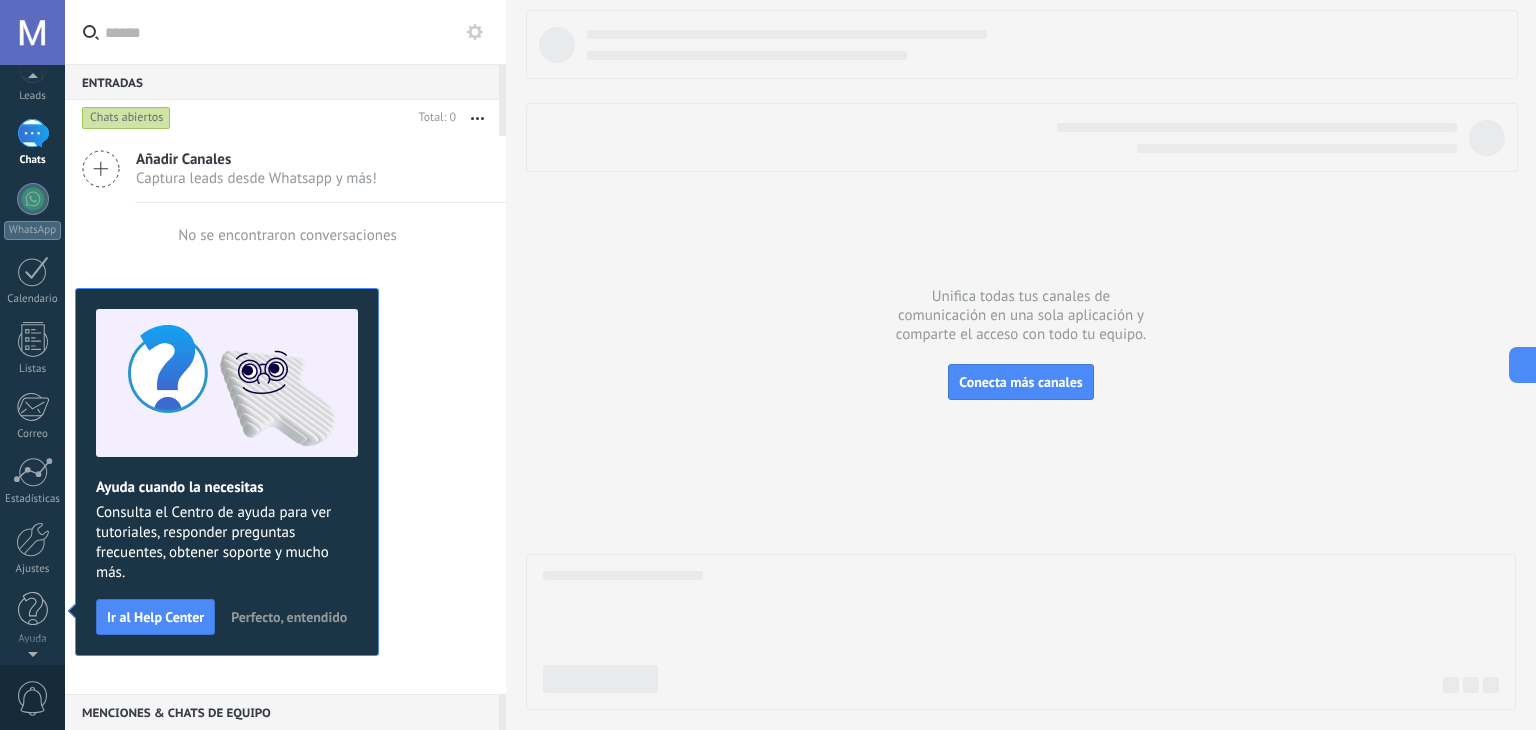 scroll, scrollTop: 0, scrollLeft: 0, axis: both 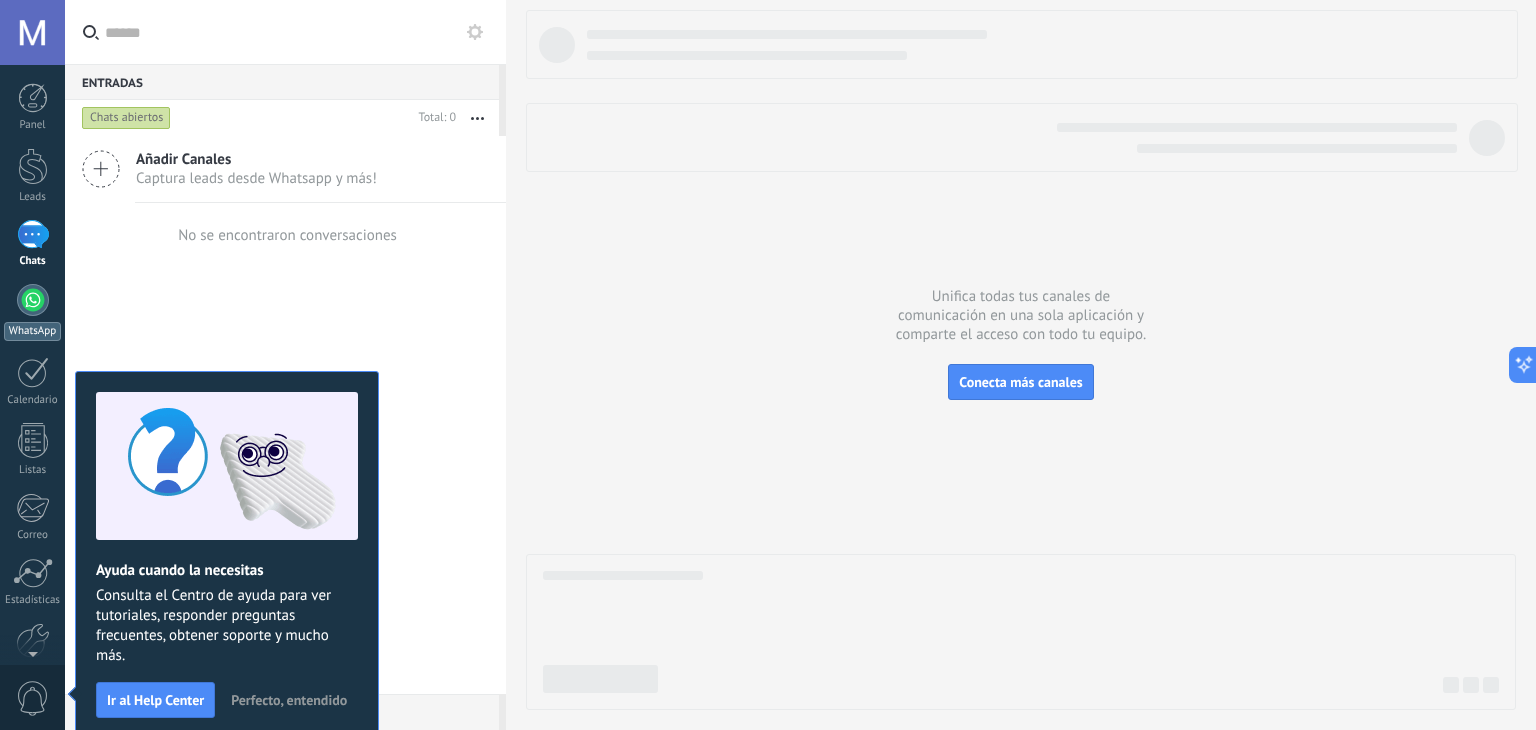 click on "WhatsApp" at bounding box center (32, 312) 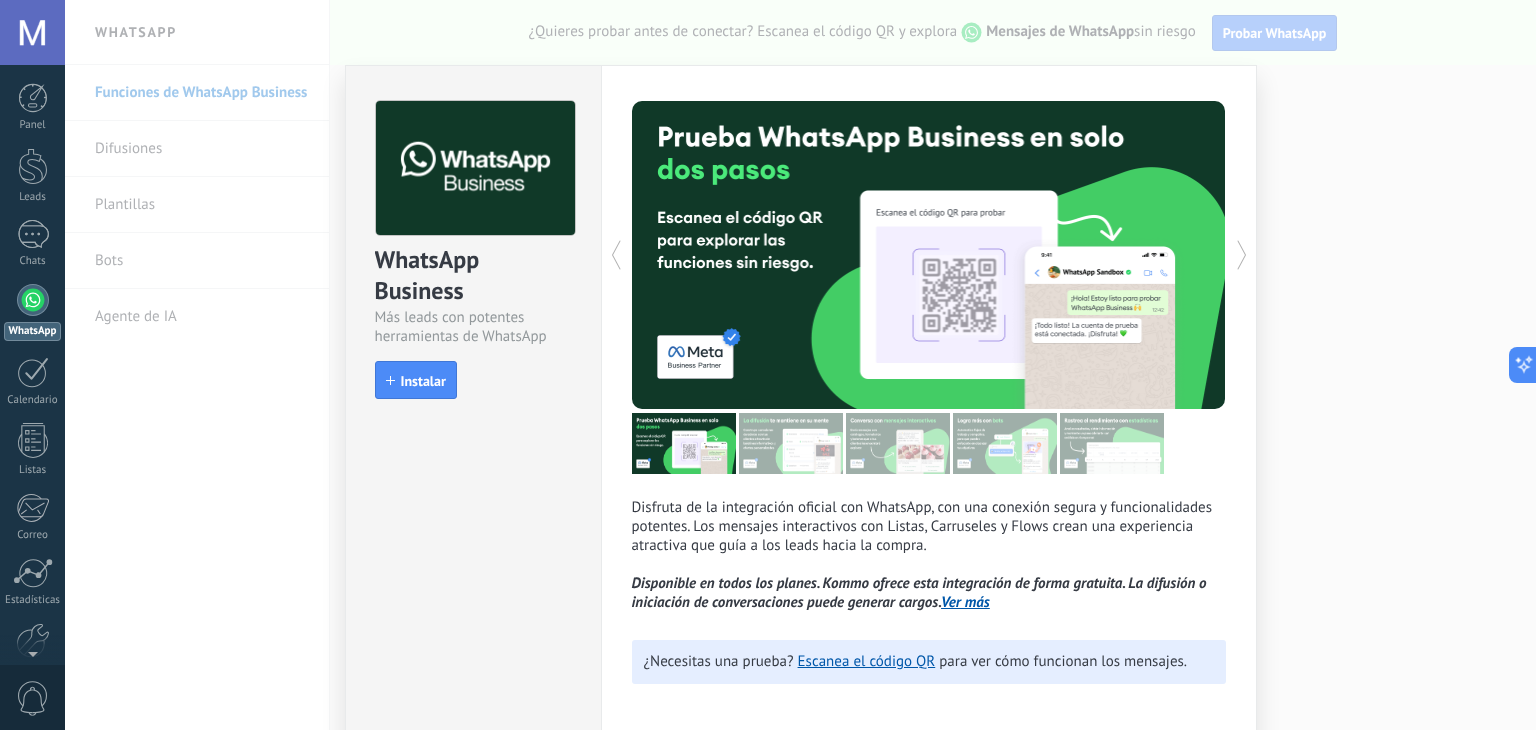 click on "WhatsApp Business Más leads con potentes herramientas de WhatsApp install Instalar Disfruta de la integración oficial con WhatsApp, con una conexión segura y funcionalidades potentes. Los mensajes interactivos con Listas, Carruseles y Flows crean una experiencia atractiva que guía a los leads hacia la compra.    Disponible en todos los planes. Kommo ofrece esta integración de forma gratuita. La difusión o iniciación de conversaciones puede generar cargos.  Ver más más ¿Necesitas una prueba?   Escanea el código QR   para ver cómo funcionan los mensajes." at bounding box center (800, 365) 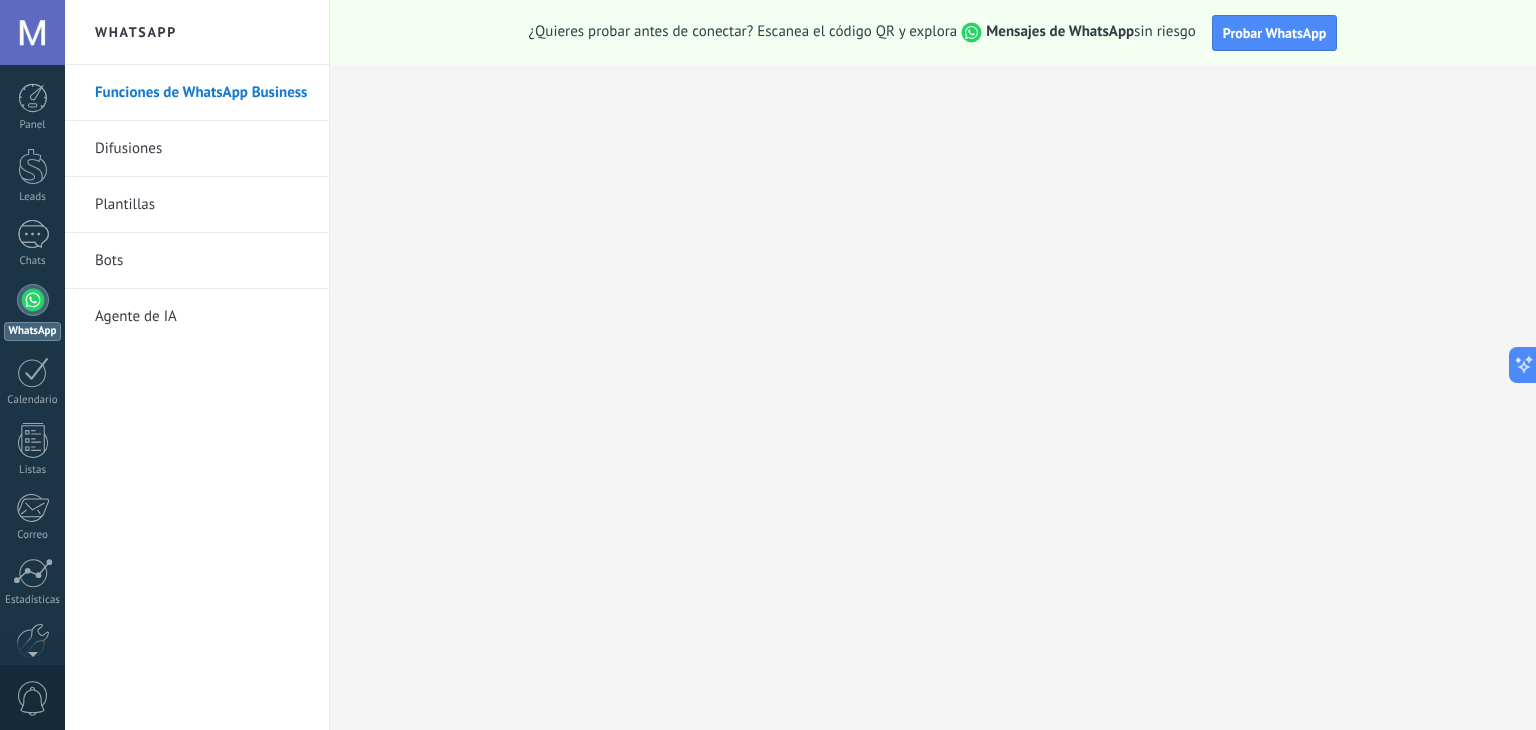 click at bounding box center [32, 32] 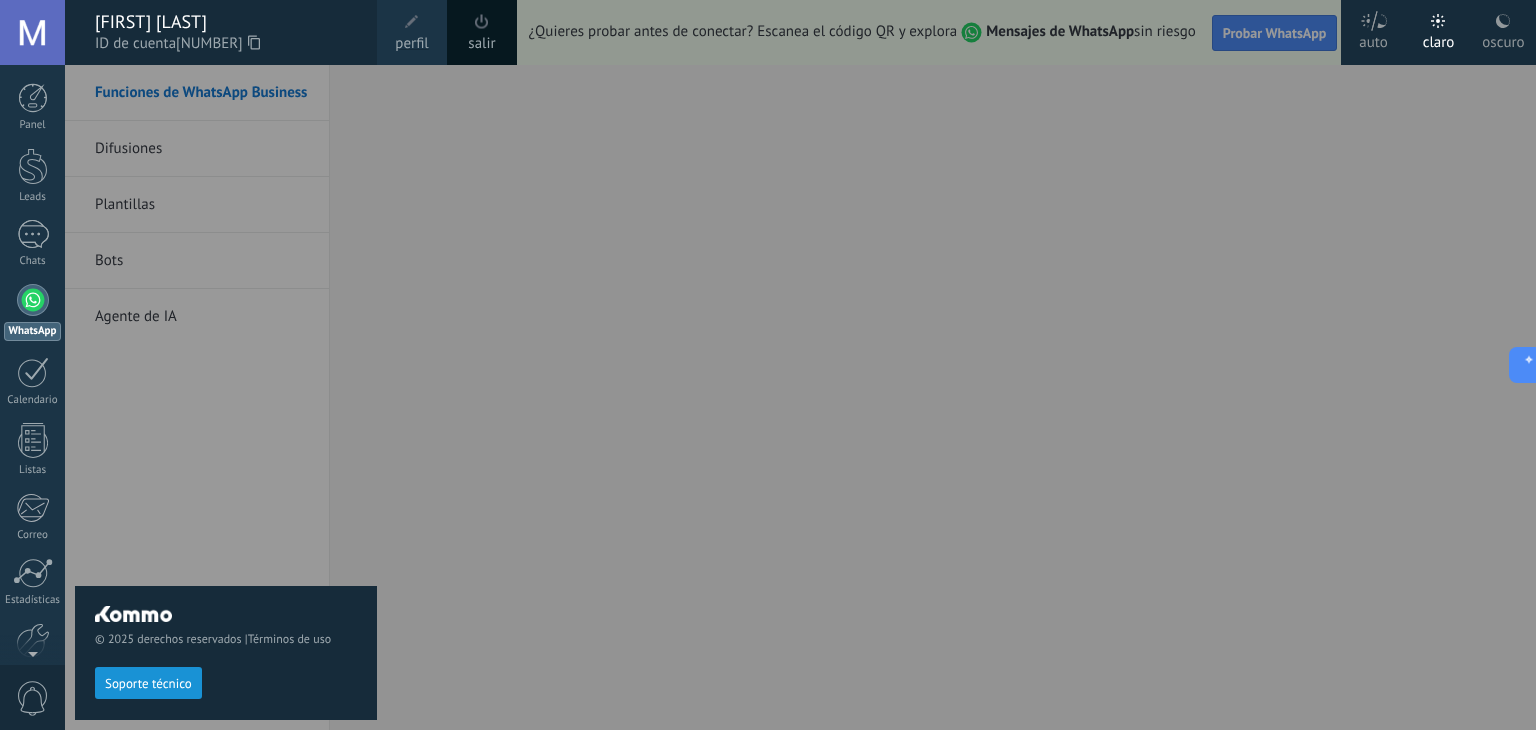 click on "perfil" at bounding box center [411, 44] 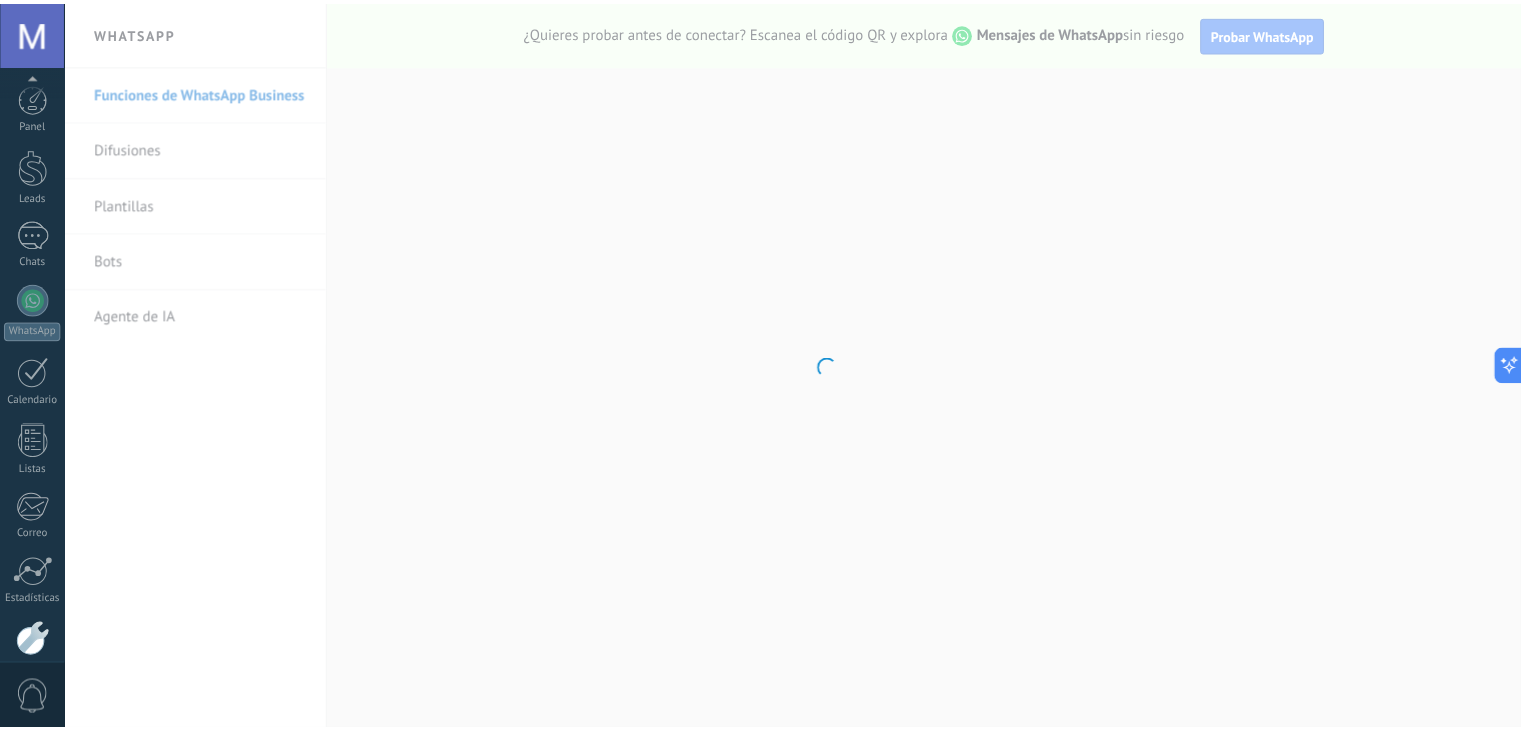 scroll, scrollTop: 101, scrollLeft: 0, axis: vertical 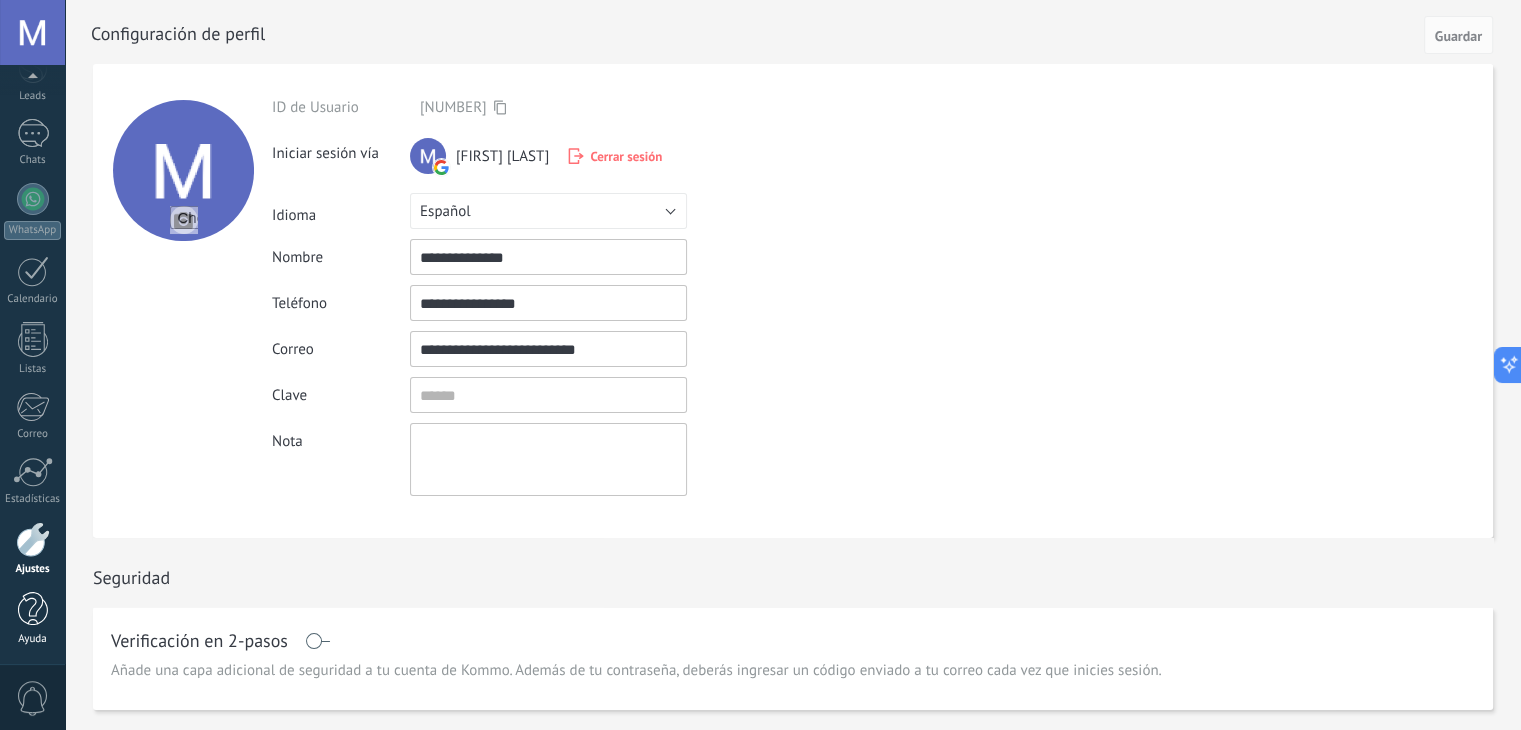click at bounding box center (33, 609) 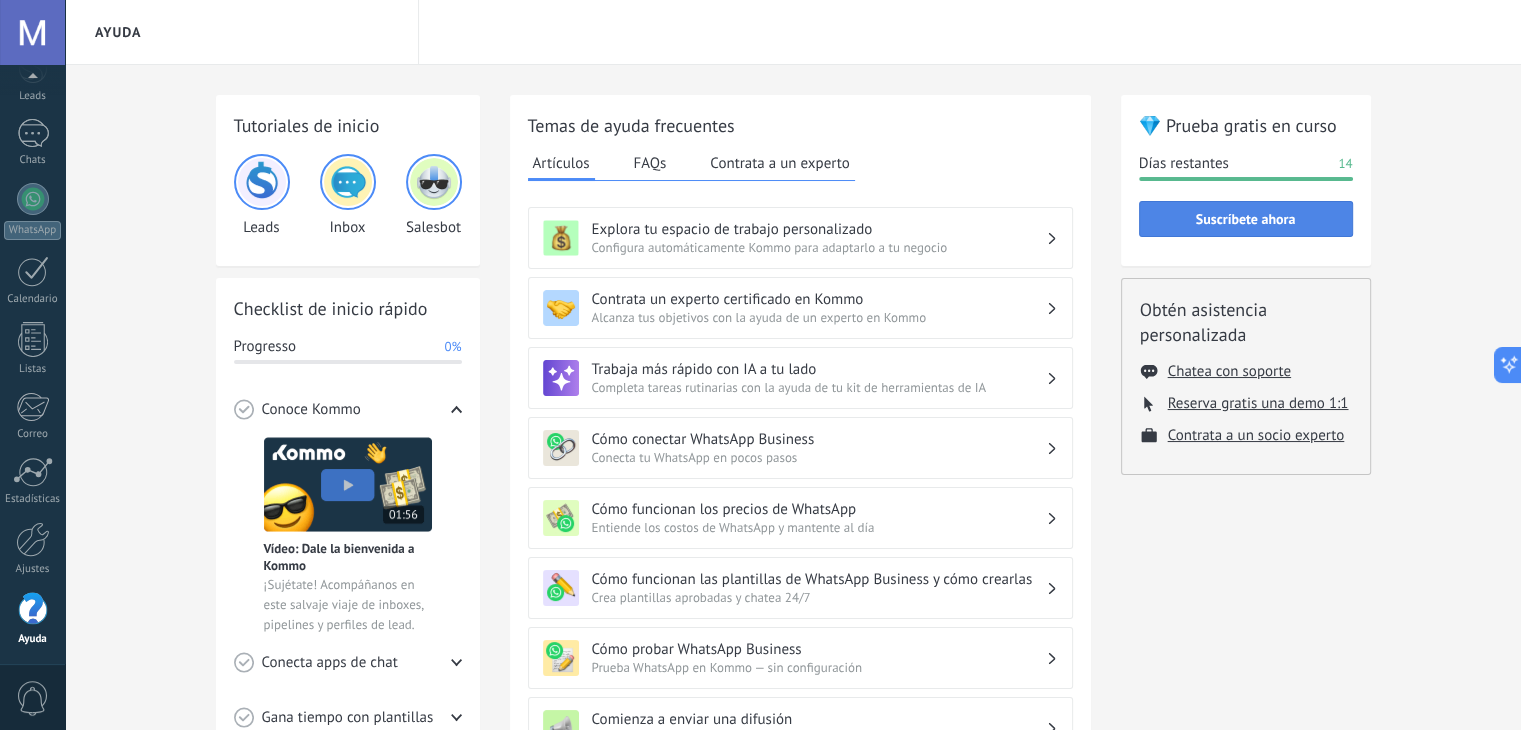 click on "Suscríbete ahora" at bounding box center [1246, 219] 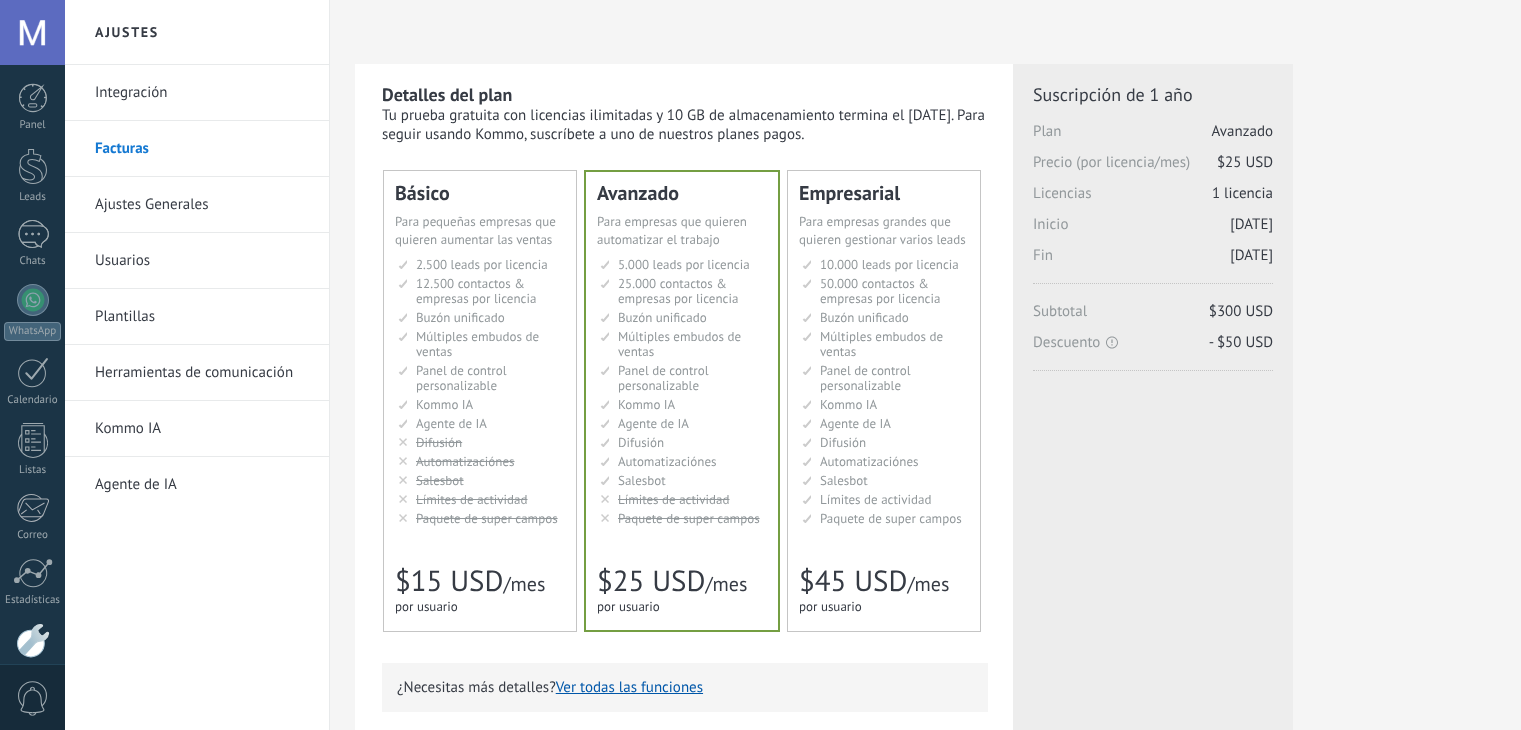 click on "10.000 leads por licencia" at bounding box center (889, 264) 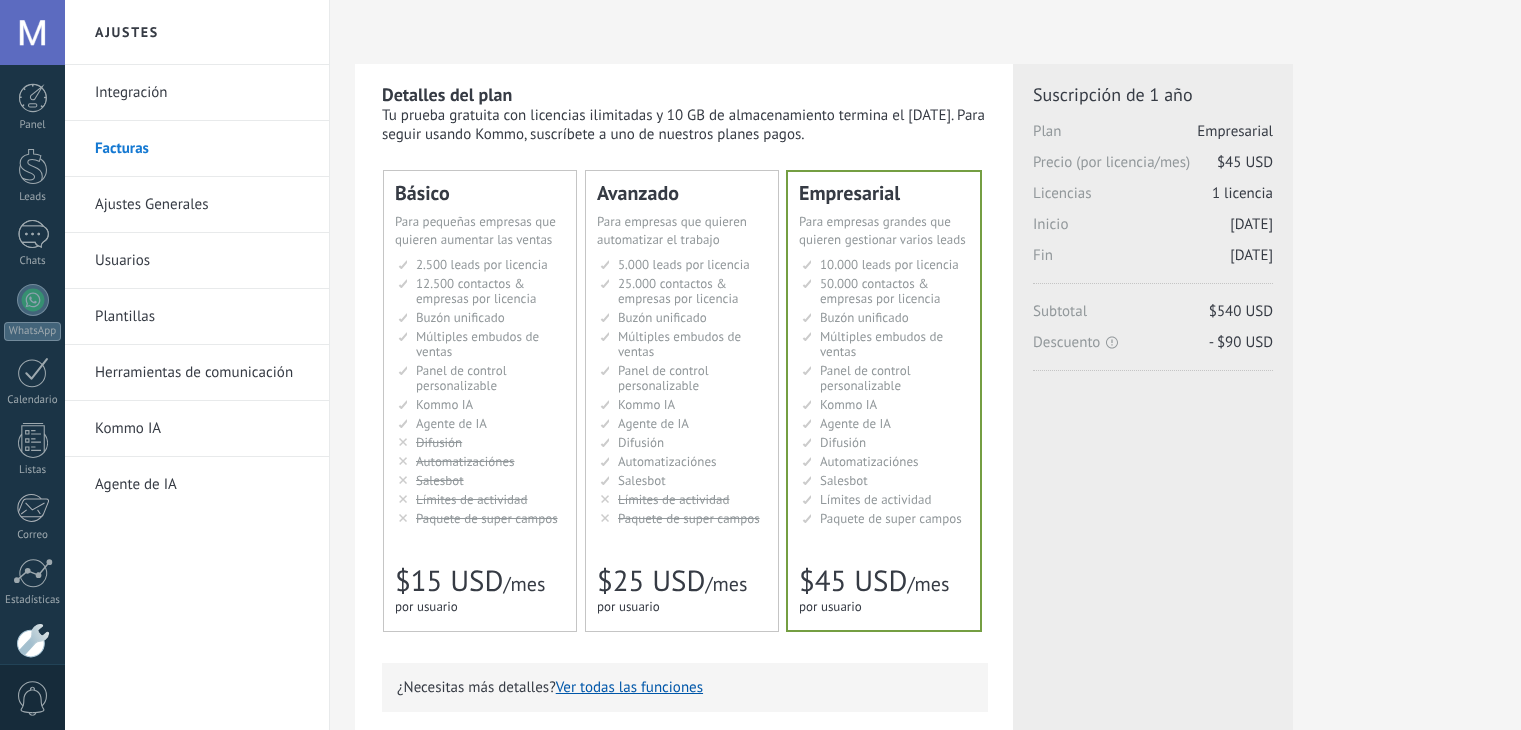 scroll, scrollTop: 0, scrollLeft: 0, axis: both 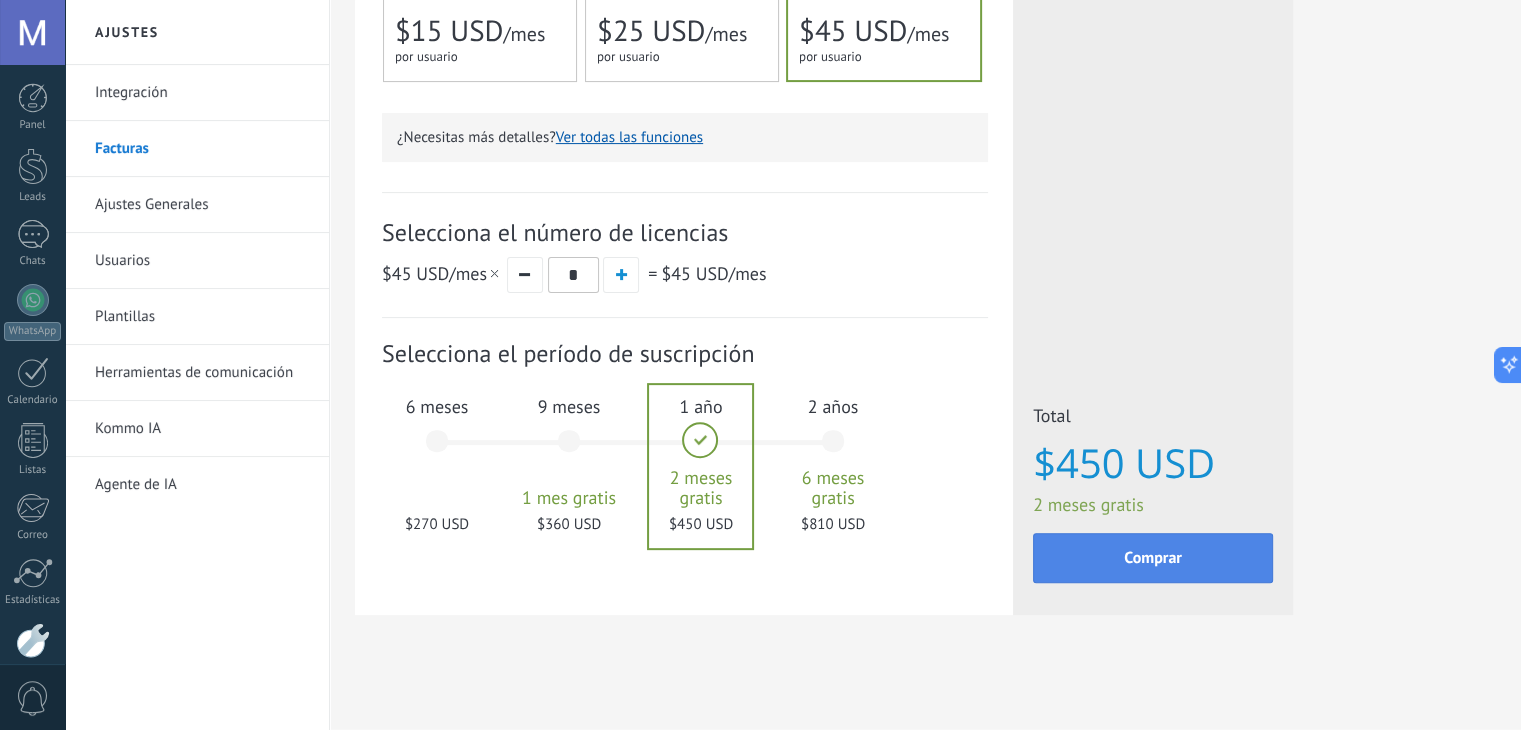 click on "Comprar" at bounding box center [1153, 558] 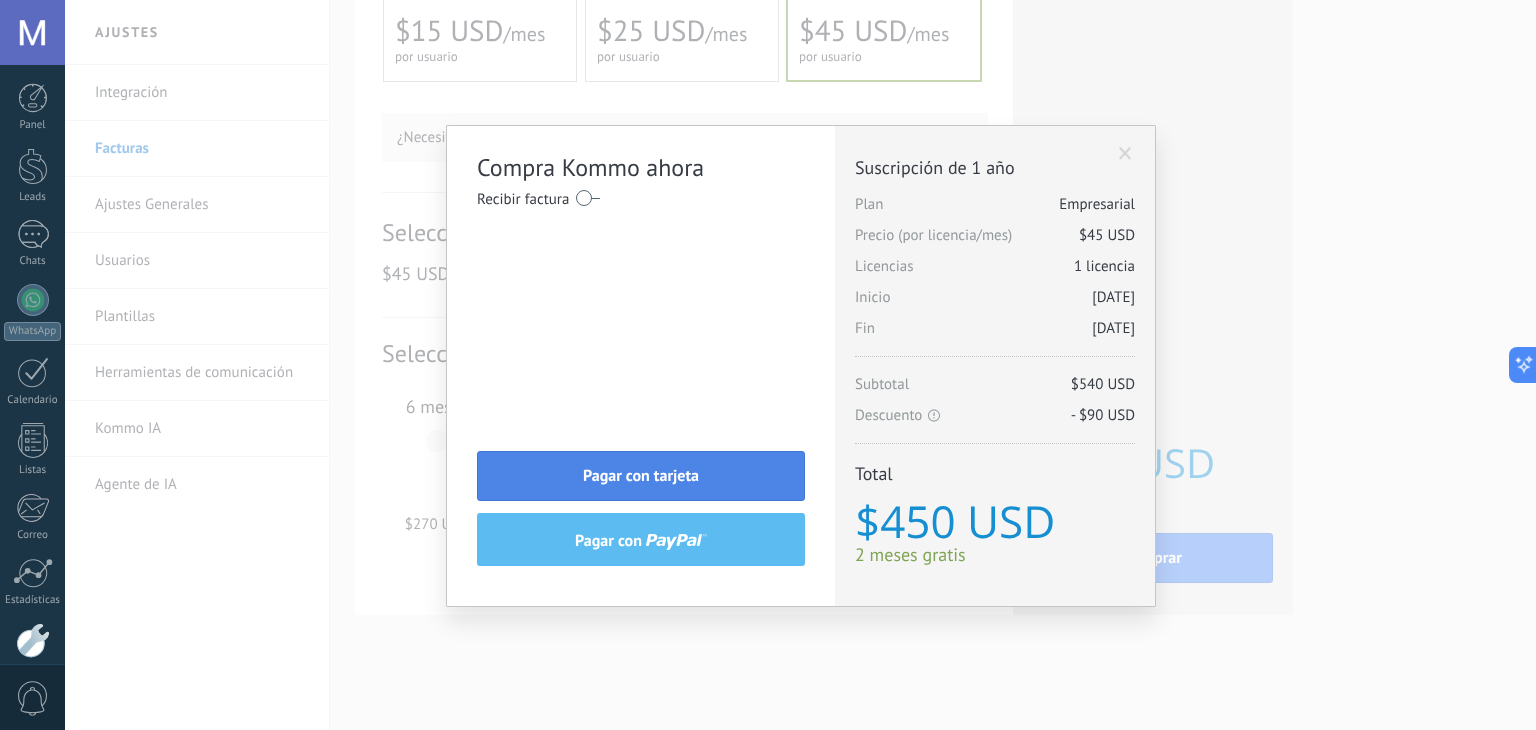 click on "Pagar con tarjeta" at bounding box center [641, 476] 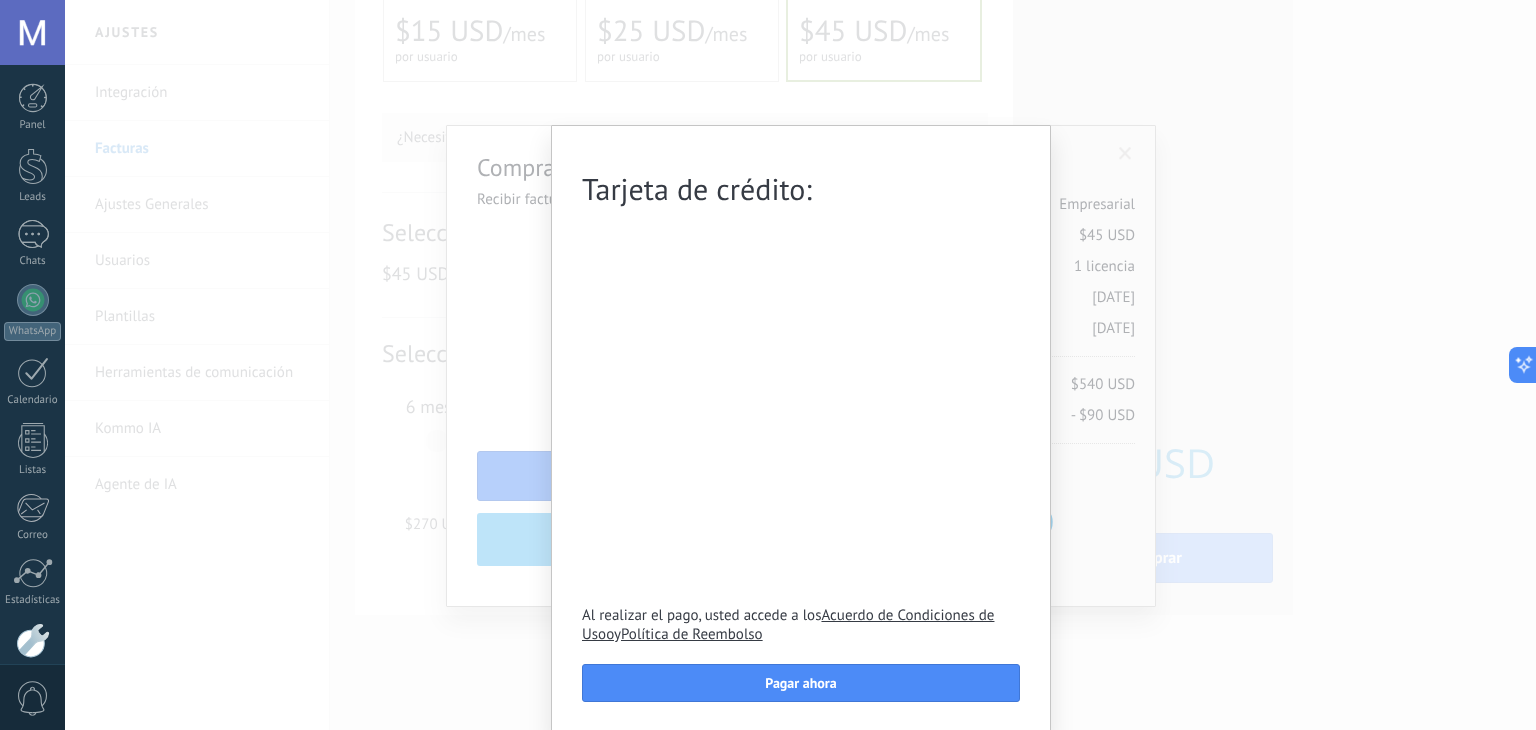 scroll, scrollTop: 27, scrollLeft: 0, axis: vertical 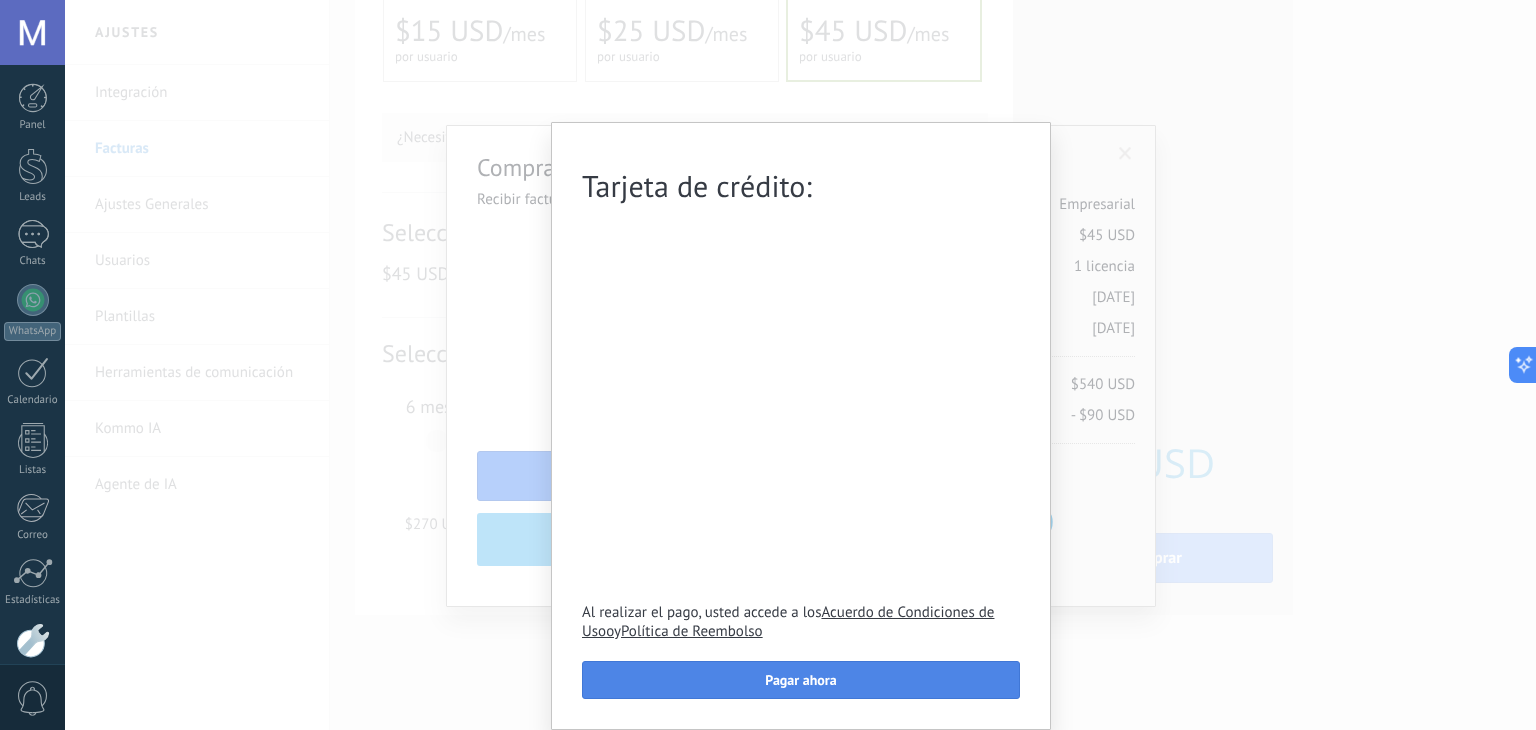click on "Pagar ahora" at bounding box center (800, 680) 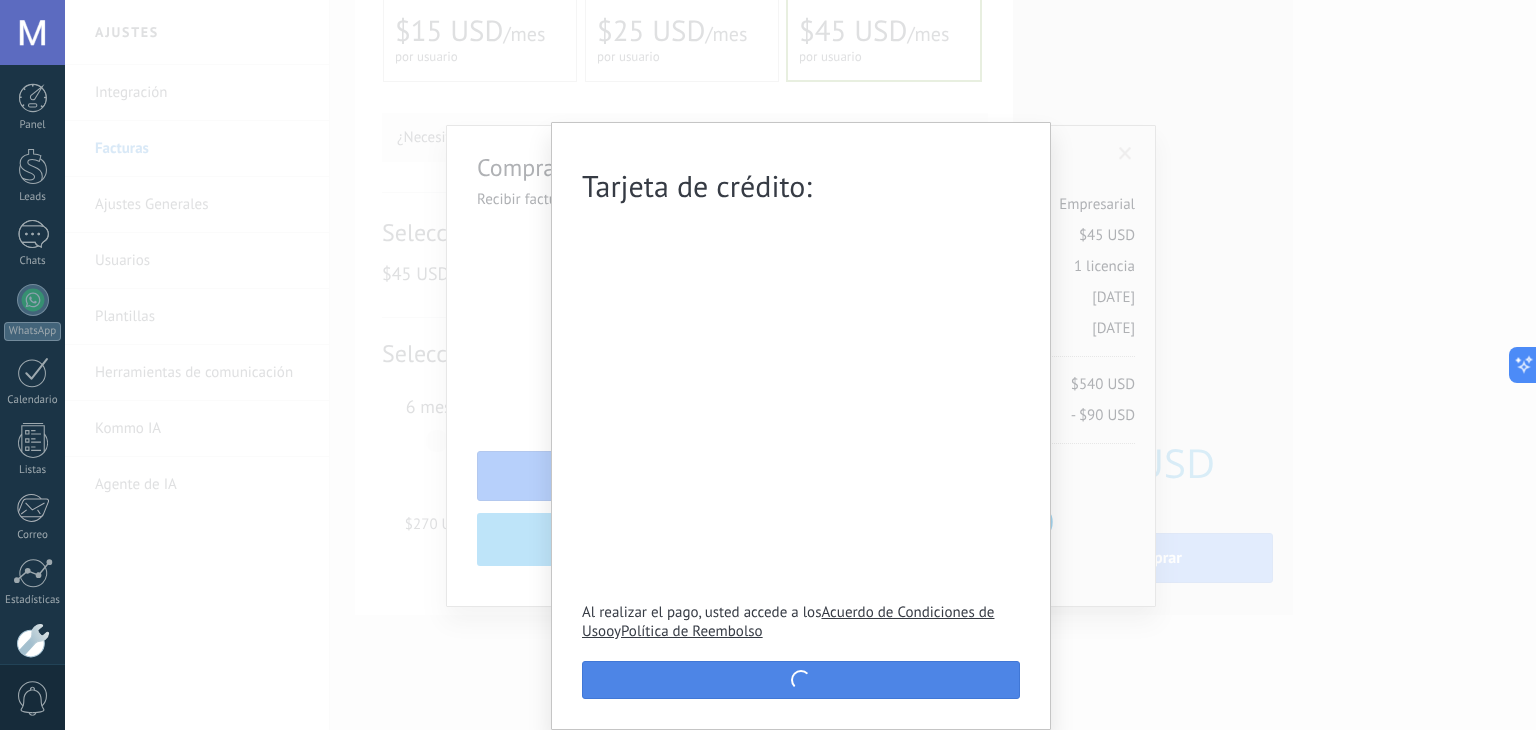 scroll, scrollTop: 0, scrollLeft: 0, axis: both 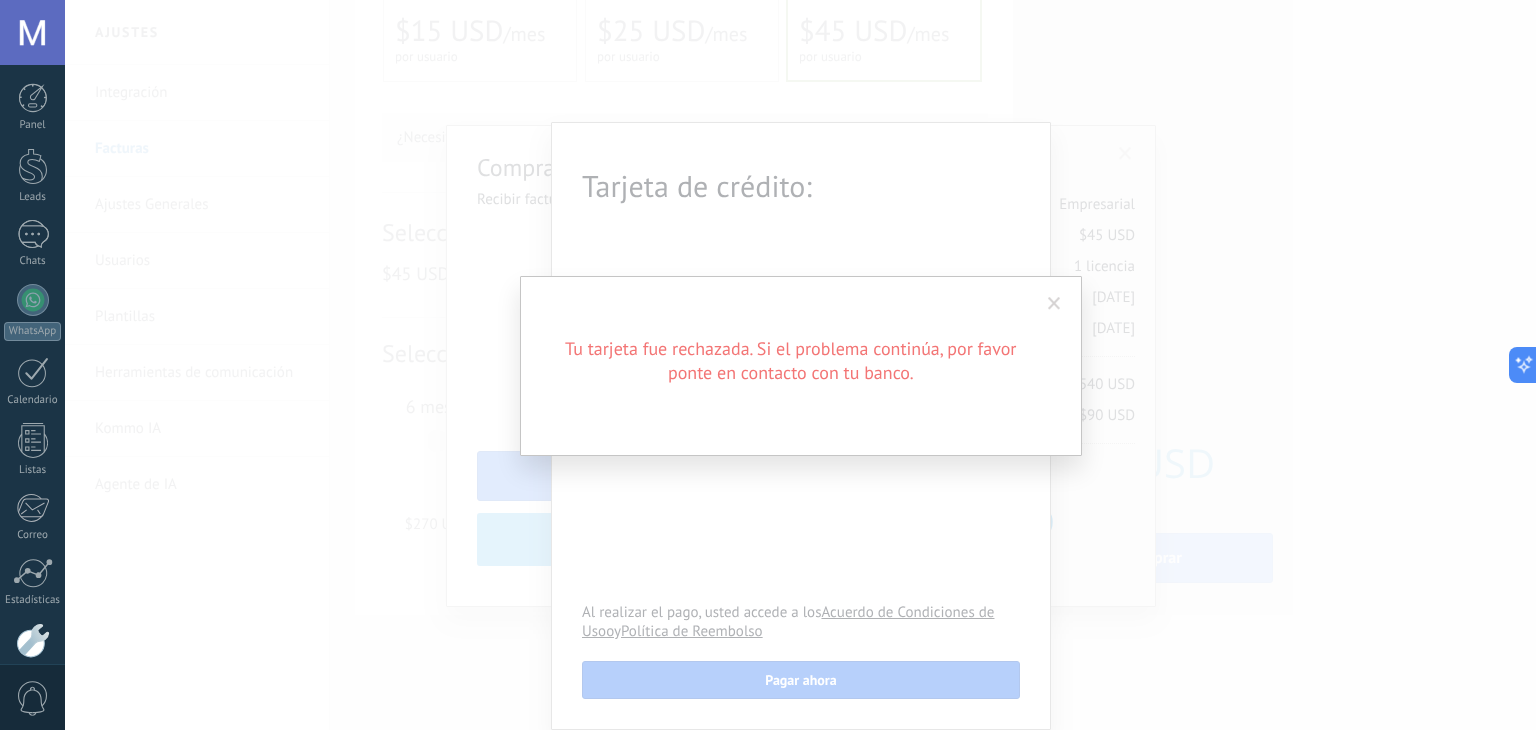 click at bounding box center [1054, 304] 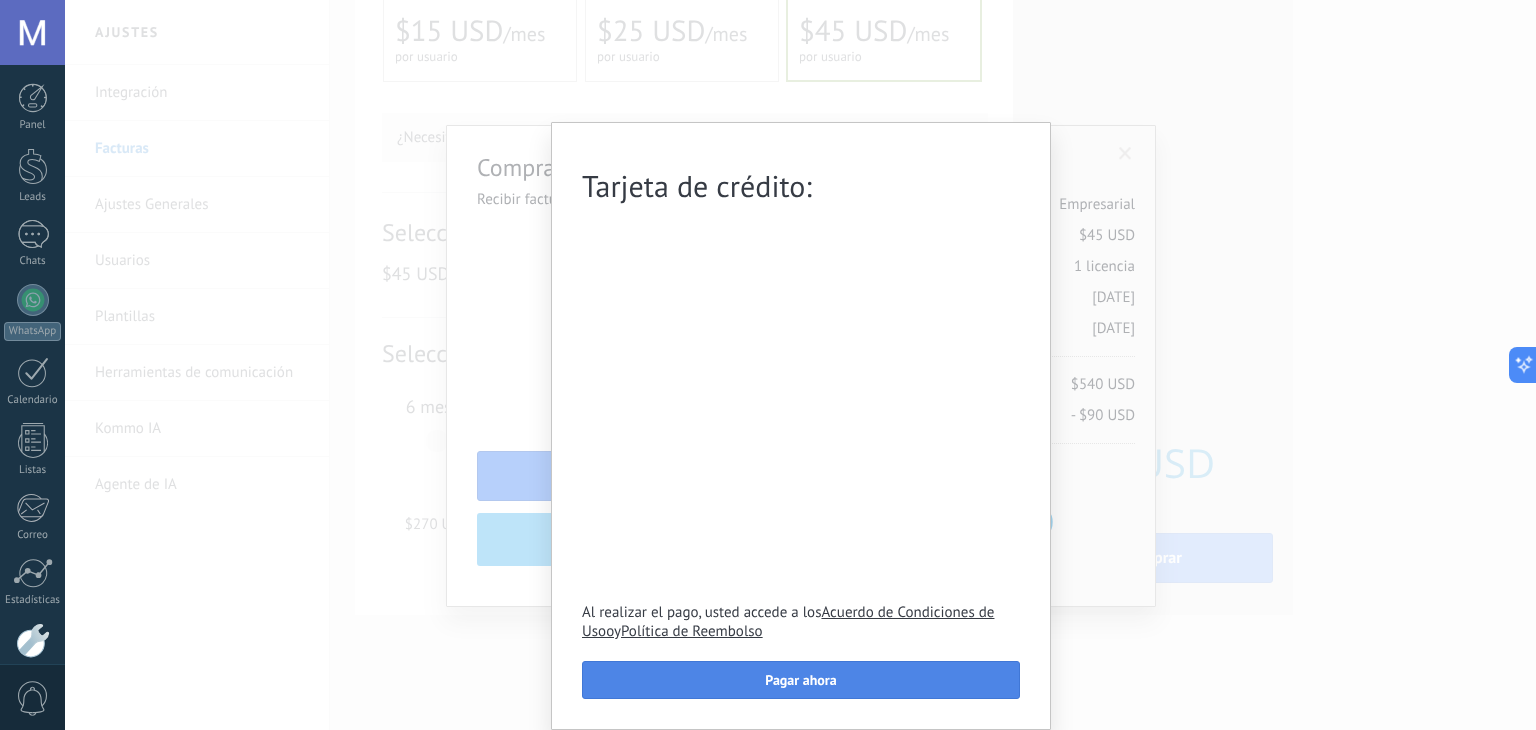 click on "Pagar ahora" at bounding box center (801, 680) 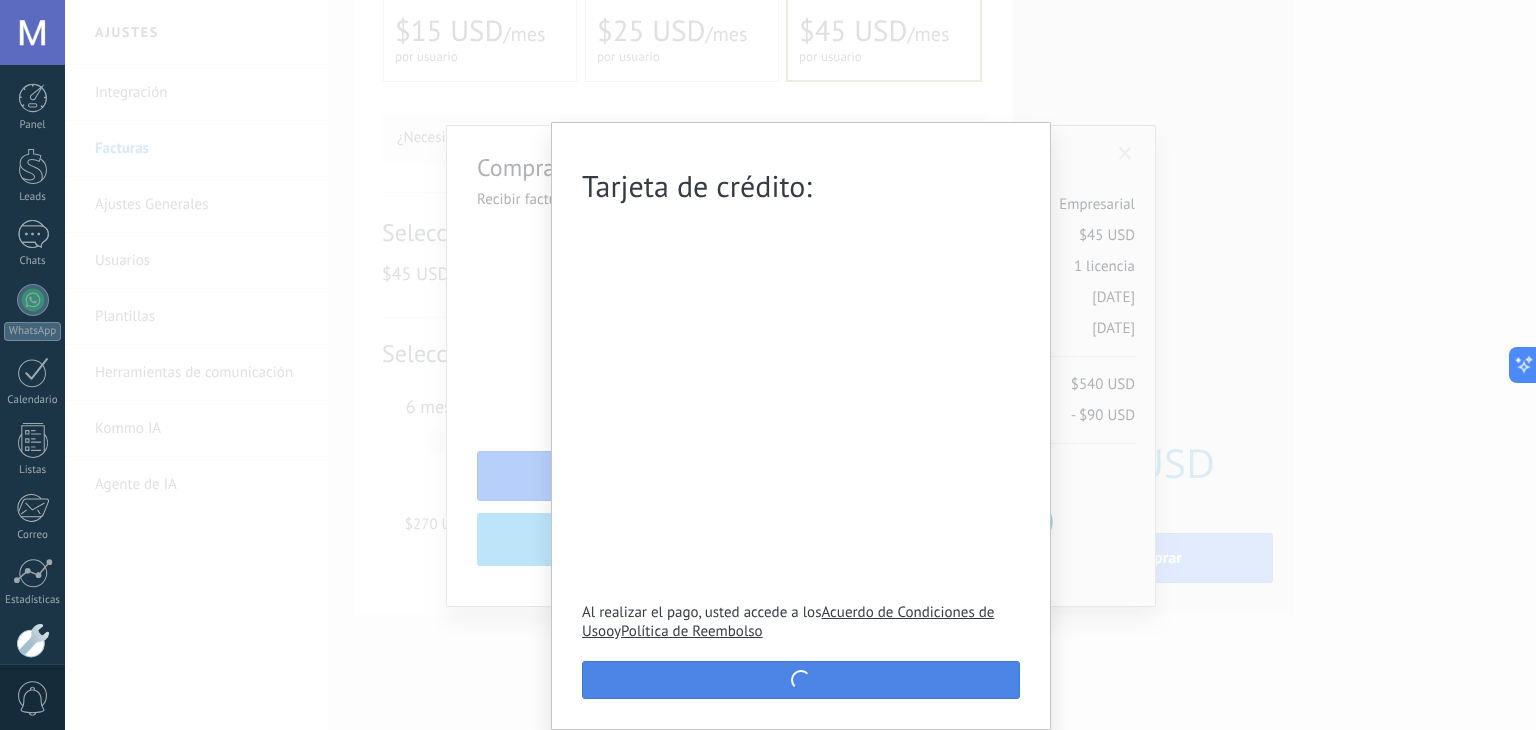 scroll, scrollTop: 0, scrollLeft: 0, axis: both 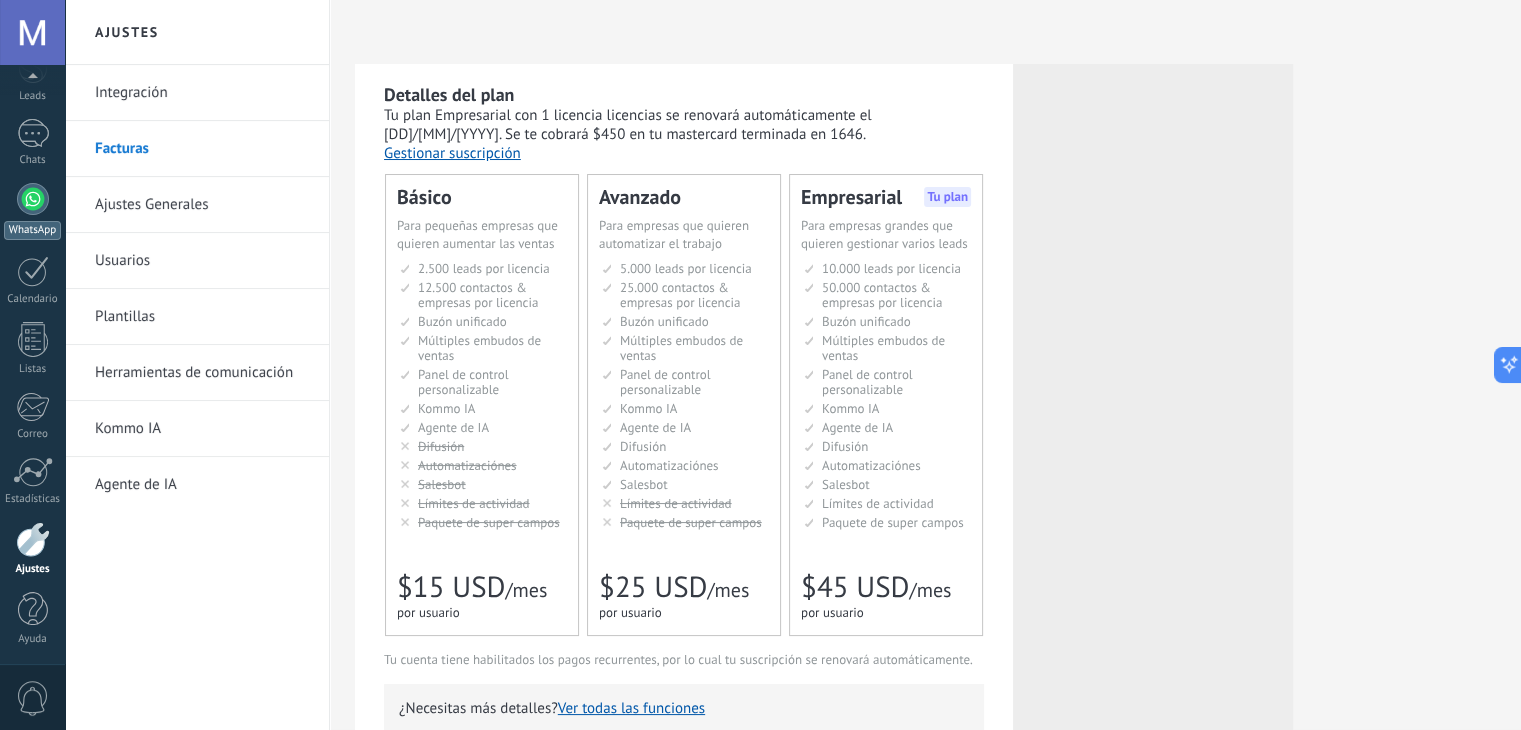 click on "WhatsApp" at bounding box center [32, 230] 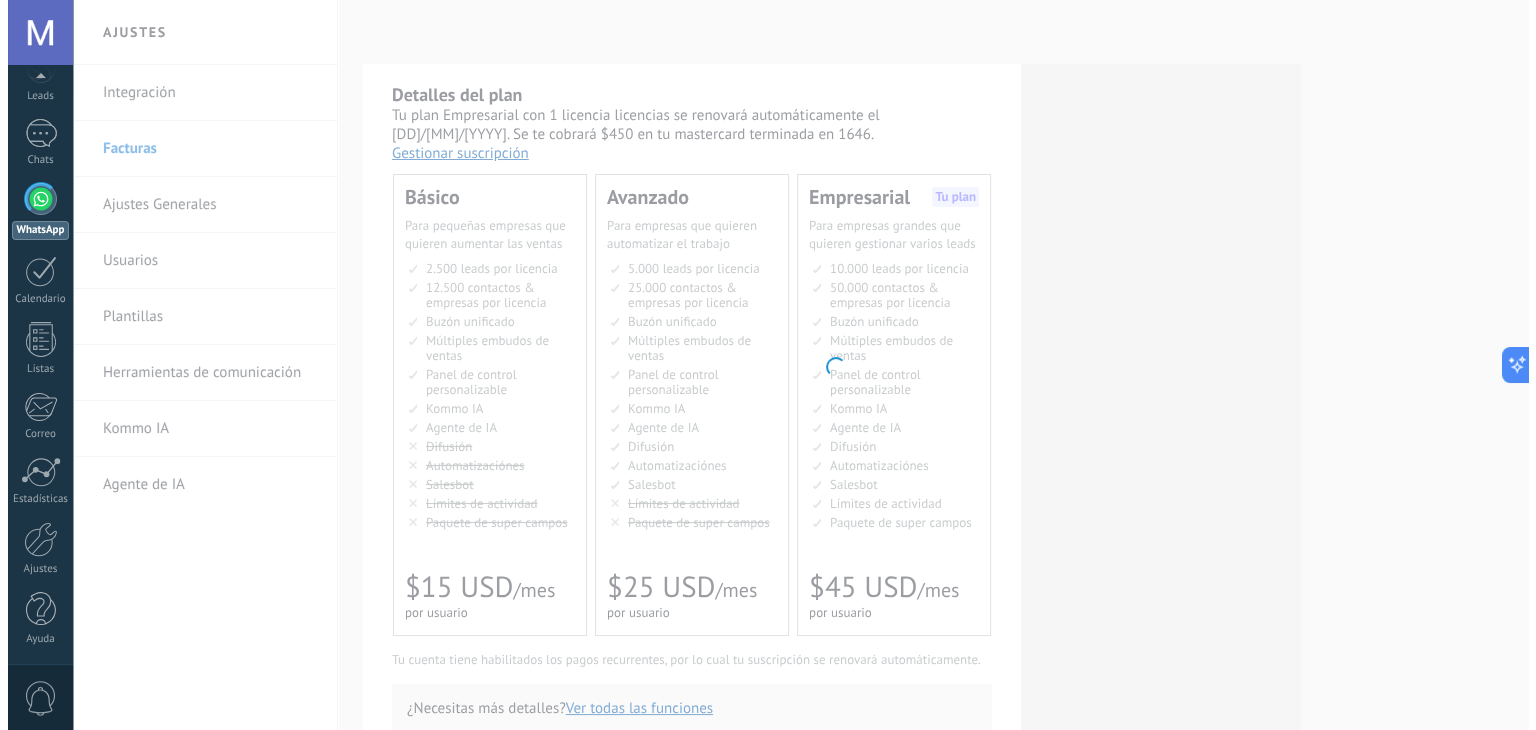 scroll, scrollTop: 0, scrollLeft: 0, axis: both 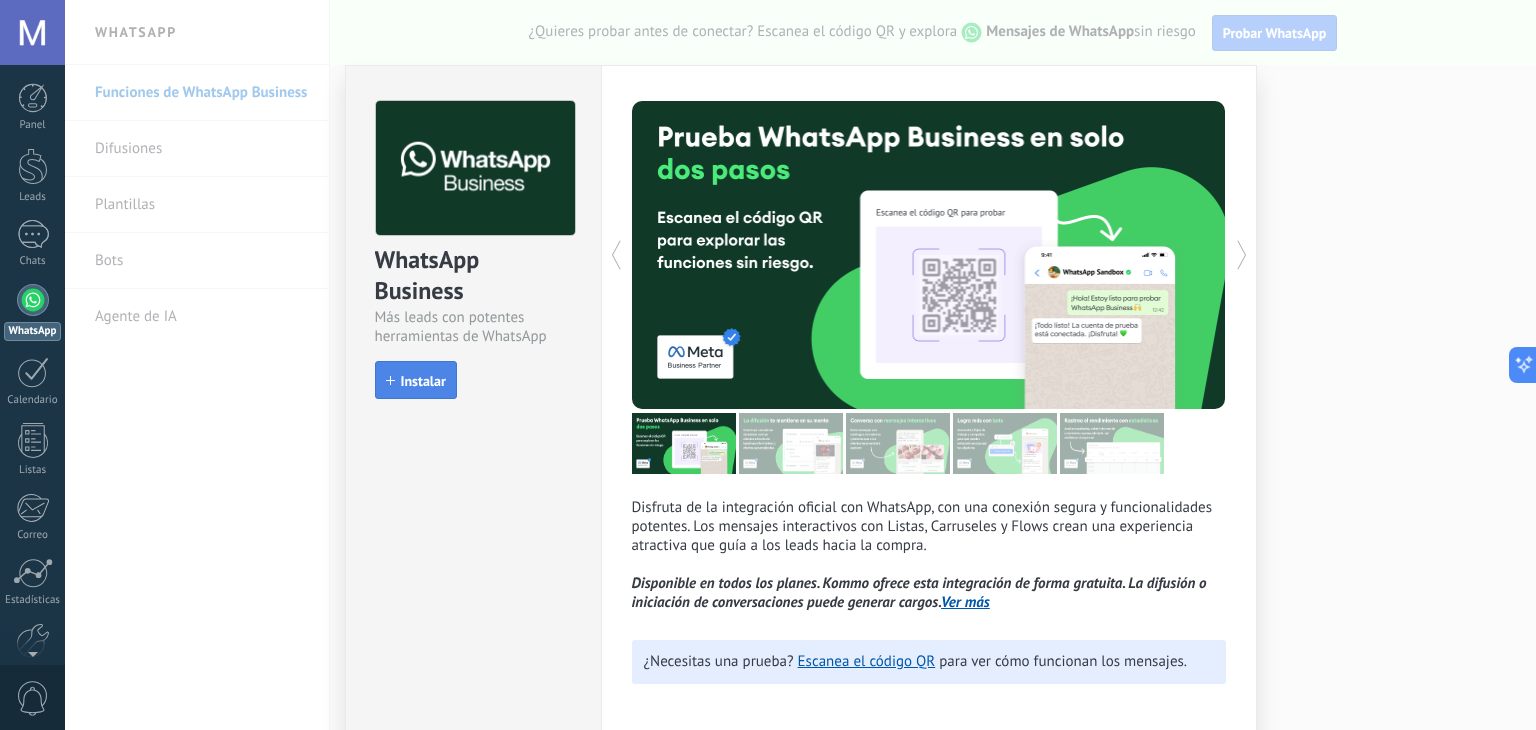 click on "Instalar" at bounding box center (423, 381) 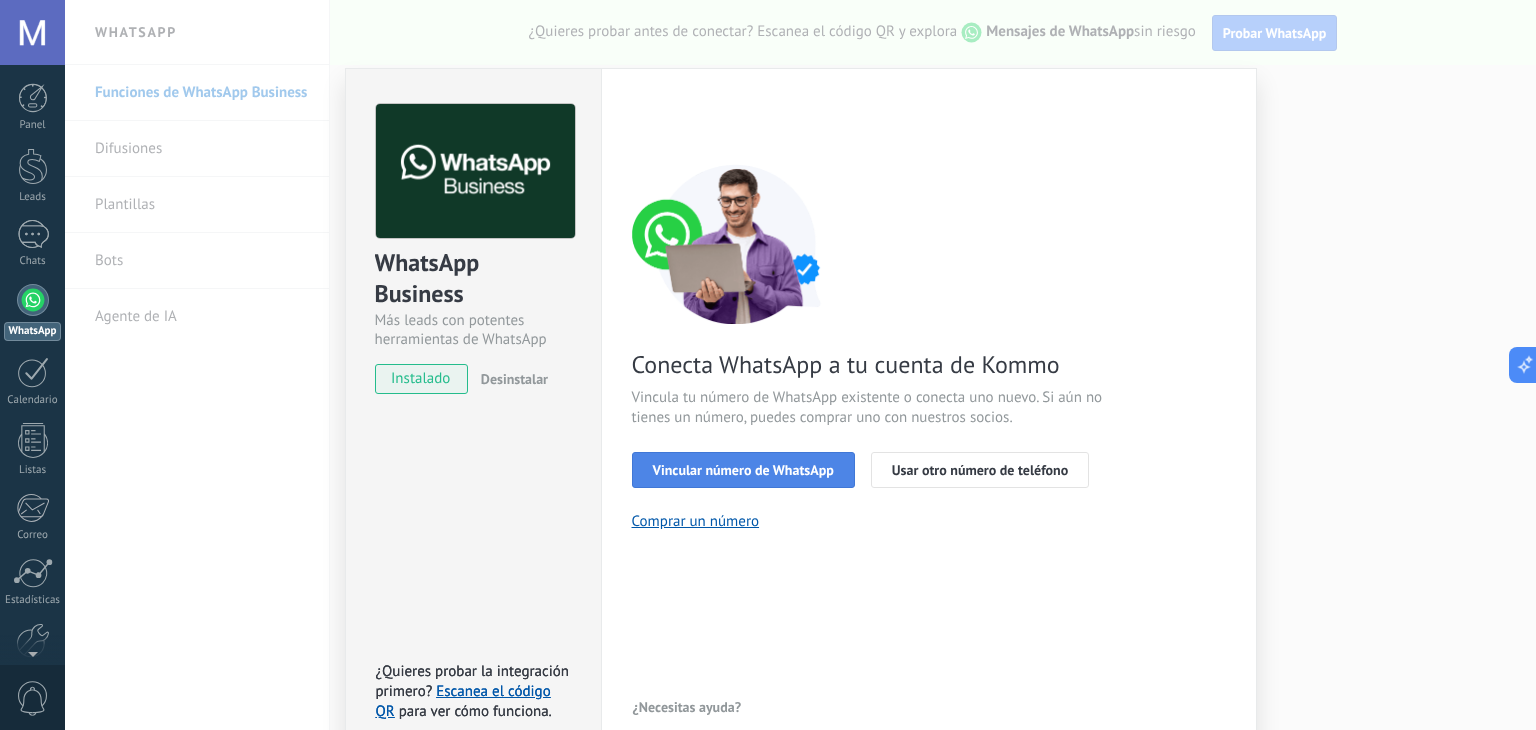click on "Vincular número de WhatsApp" at bounding box center [743, 470] 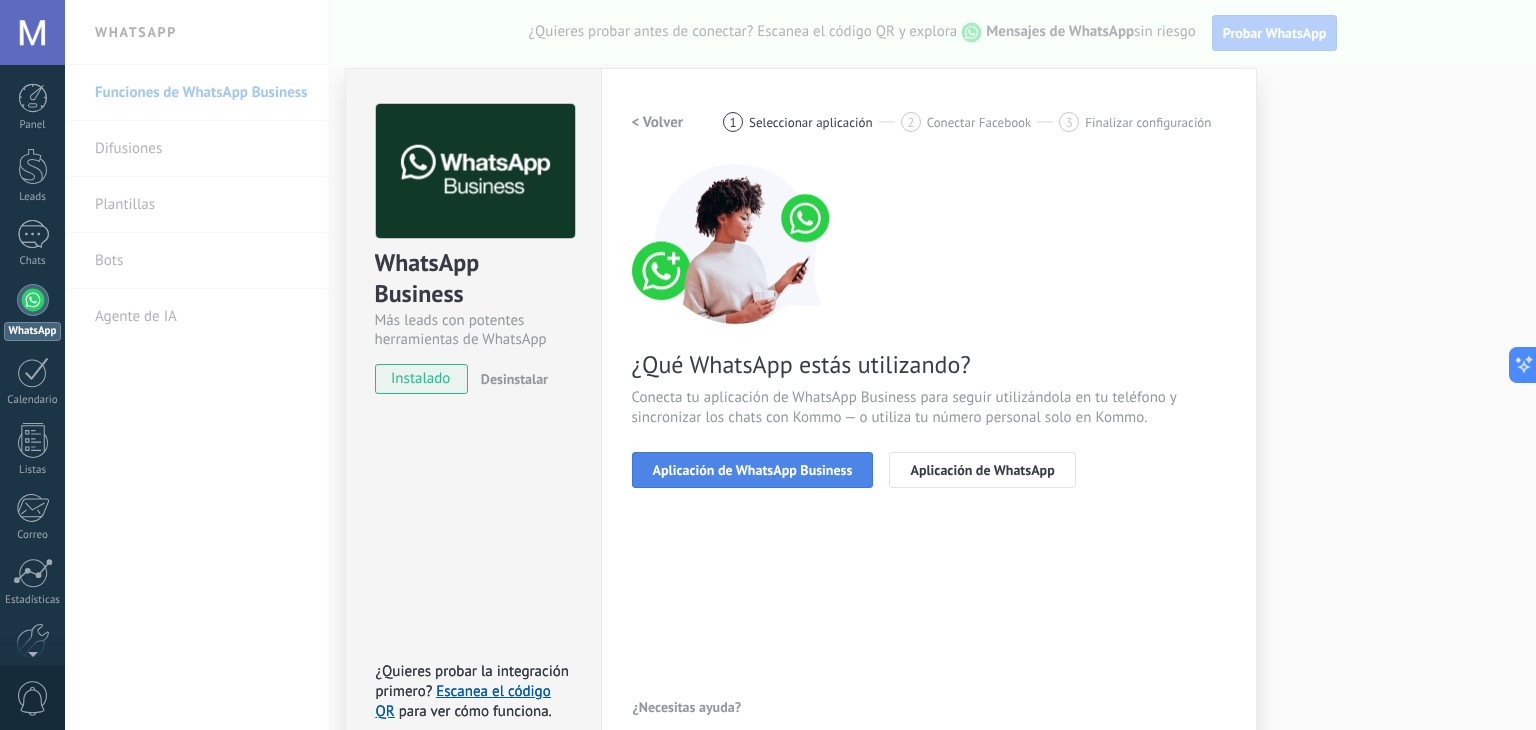 click on "Aplicación de WhatsApp Business" at bounding box center [753, 470] 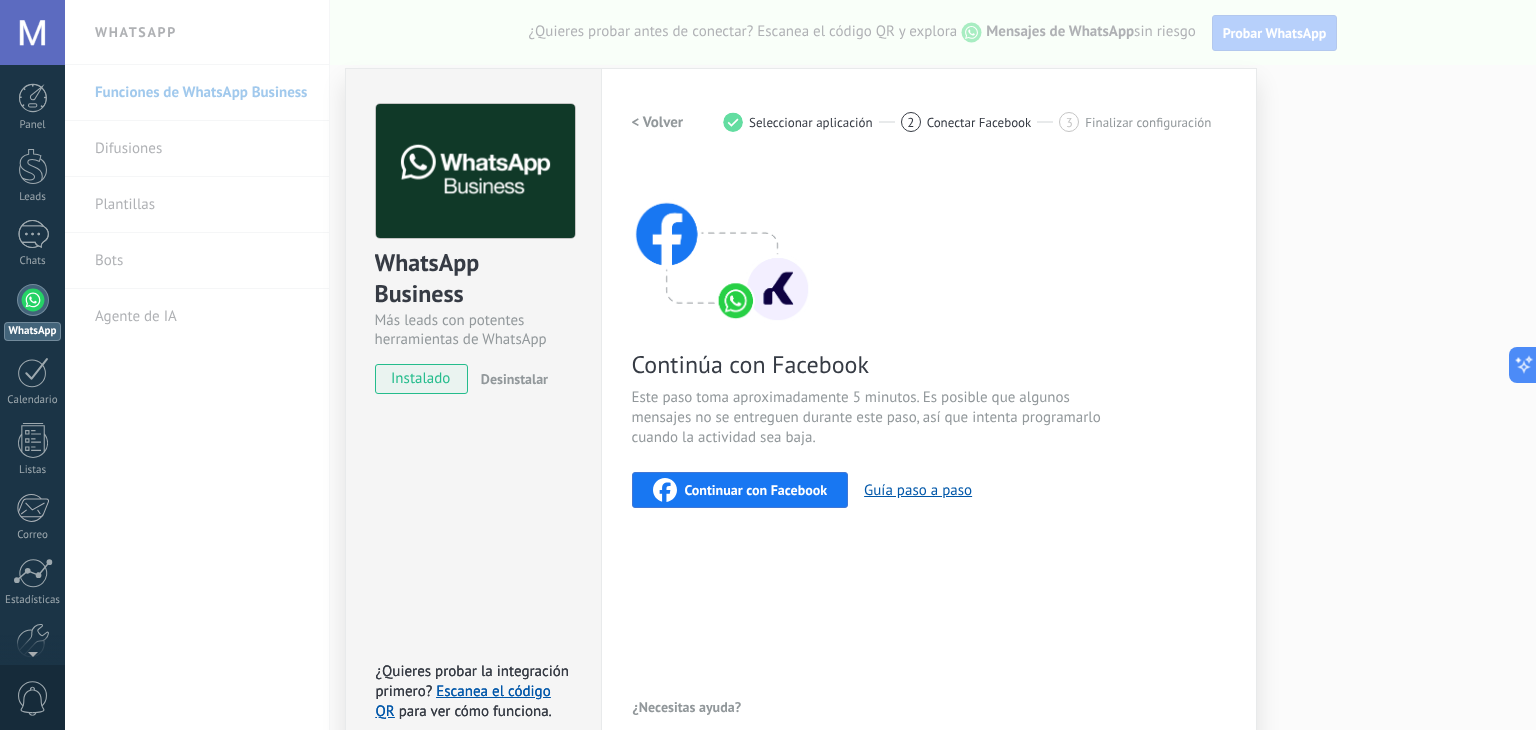 click on "Continuar con Facebook" at bounding box center [756, 490] 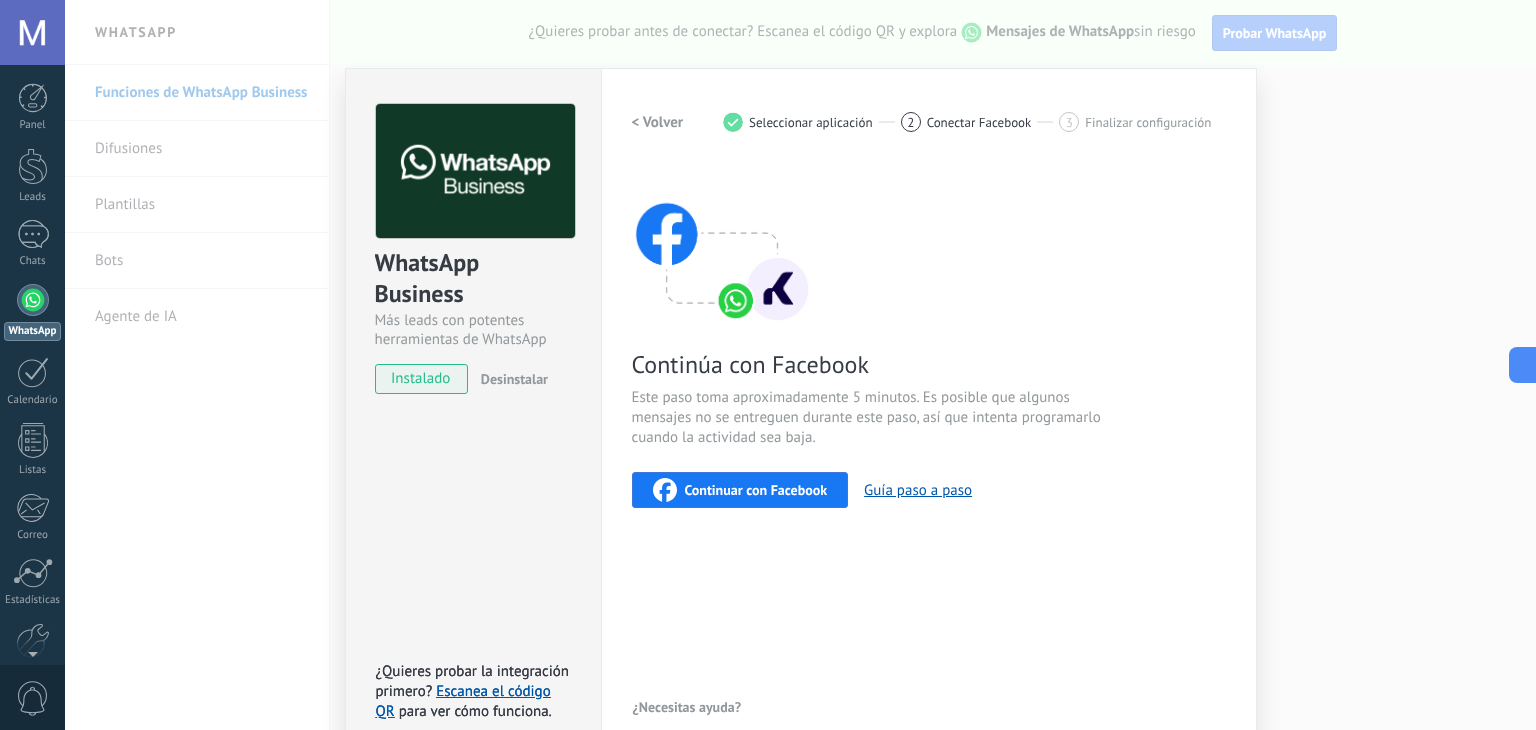 click on "Continuar con Facebook" at bounding box center (756, 490) 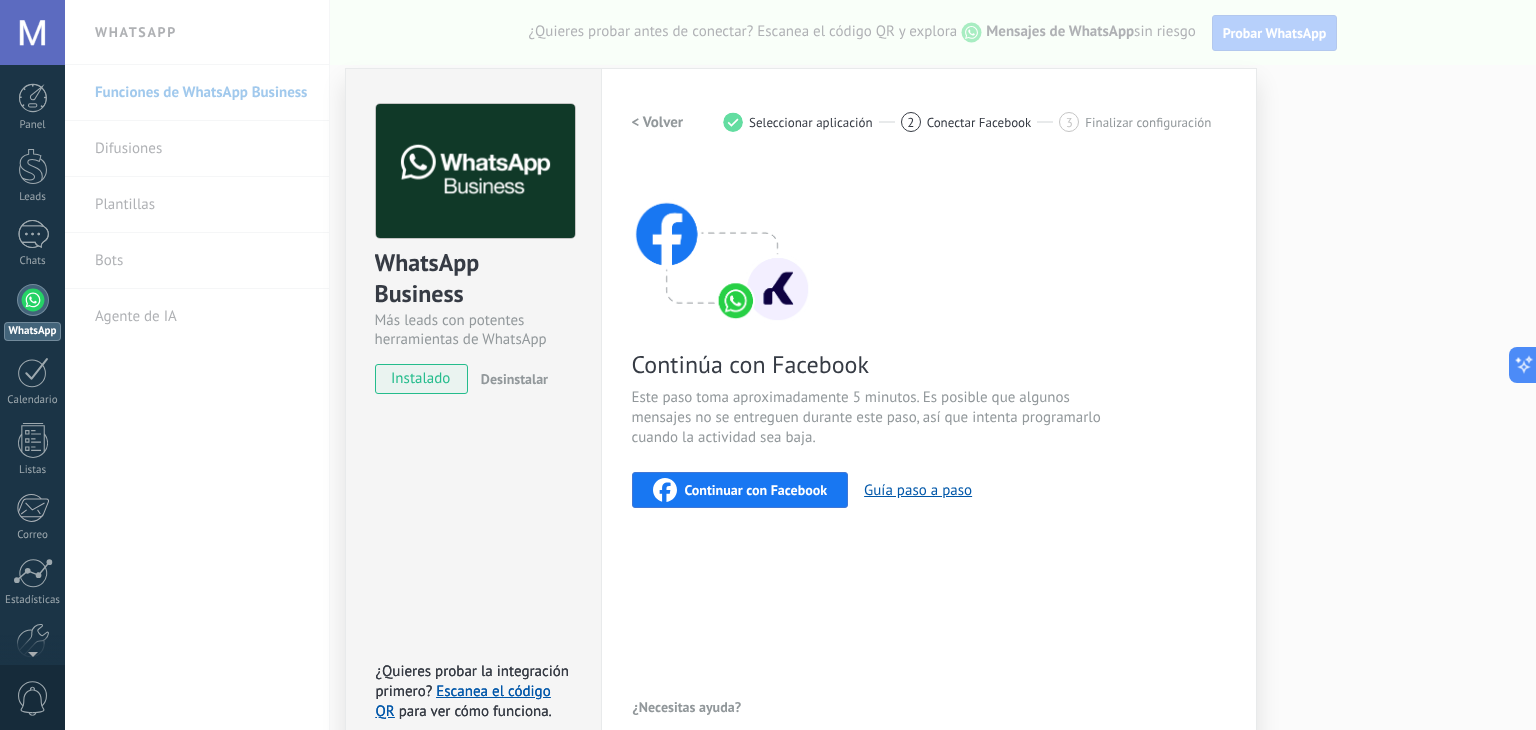 click on "WhatsApp Business Más leads con potentes herramientas de WhatsApp instalado Desinstalar ¿Quieres probar la integración primero?   Escanea el código QR   para ver cómo funciona. ¿Quieres probar la integración primero?   Escanea el código QR   para ver cómo funciona. Configuraciones Autorizaciones This tab logs the users who have granted integration access to this account. If you want to to remove a user's ability to send requests to the account on behalf of this integration, you can revoke access. If access is revoked from all users, the integration will stop working. This app is installed, but no one has given it access yet. WhatsApp Cloud API más _:  Guardar < Volver 1 Seleccionar aplicación 2 Conectar Facebook  3 Finalizar configuración Continúa con Facebook Este paso toma aproximadamente 5 minutos. Es posible que algunos mensajes no se entreguen durante este paso, así que intenta programarlo cuando la actividad sea baja. Continuar con Facebook Guía paso a paso ¿Necesitas ayuda?" at bounding box center (800, 365) 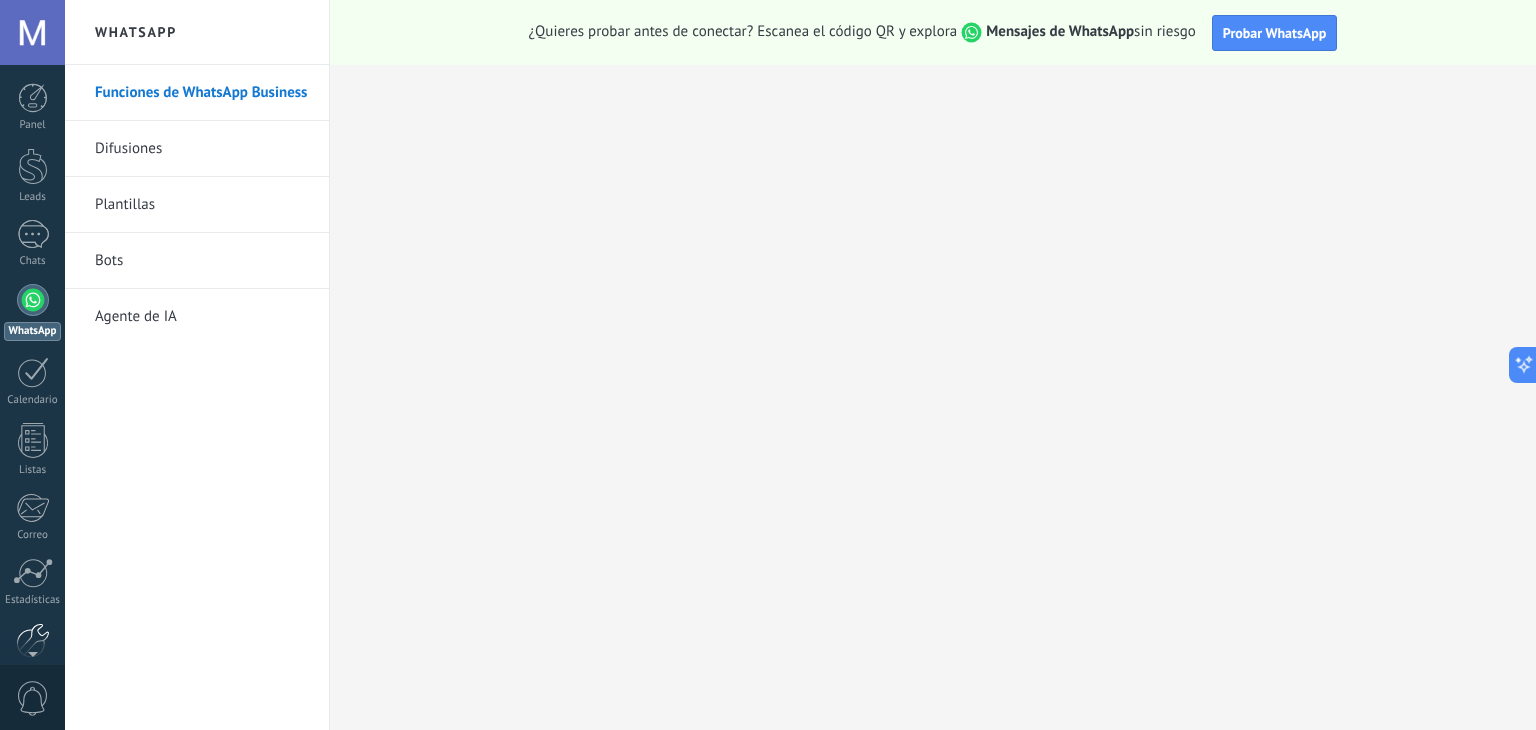 click at bounding box center (33, 640) 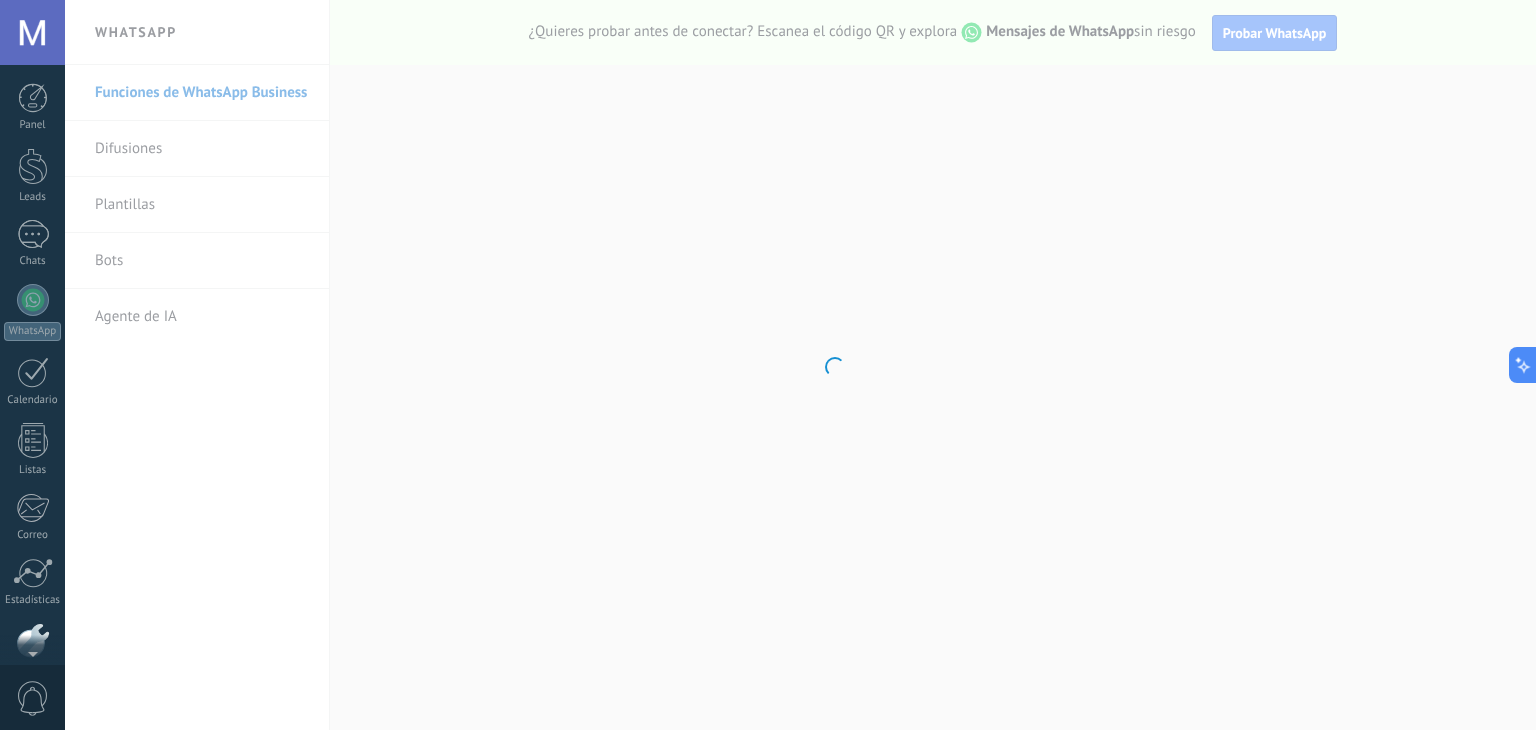 scroll, scrollTop: 101, scrollLeft: 0, axis: vertical 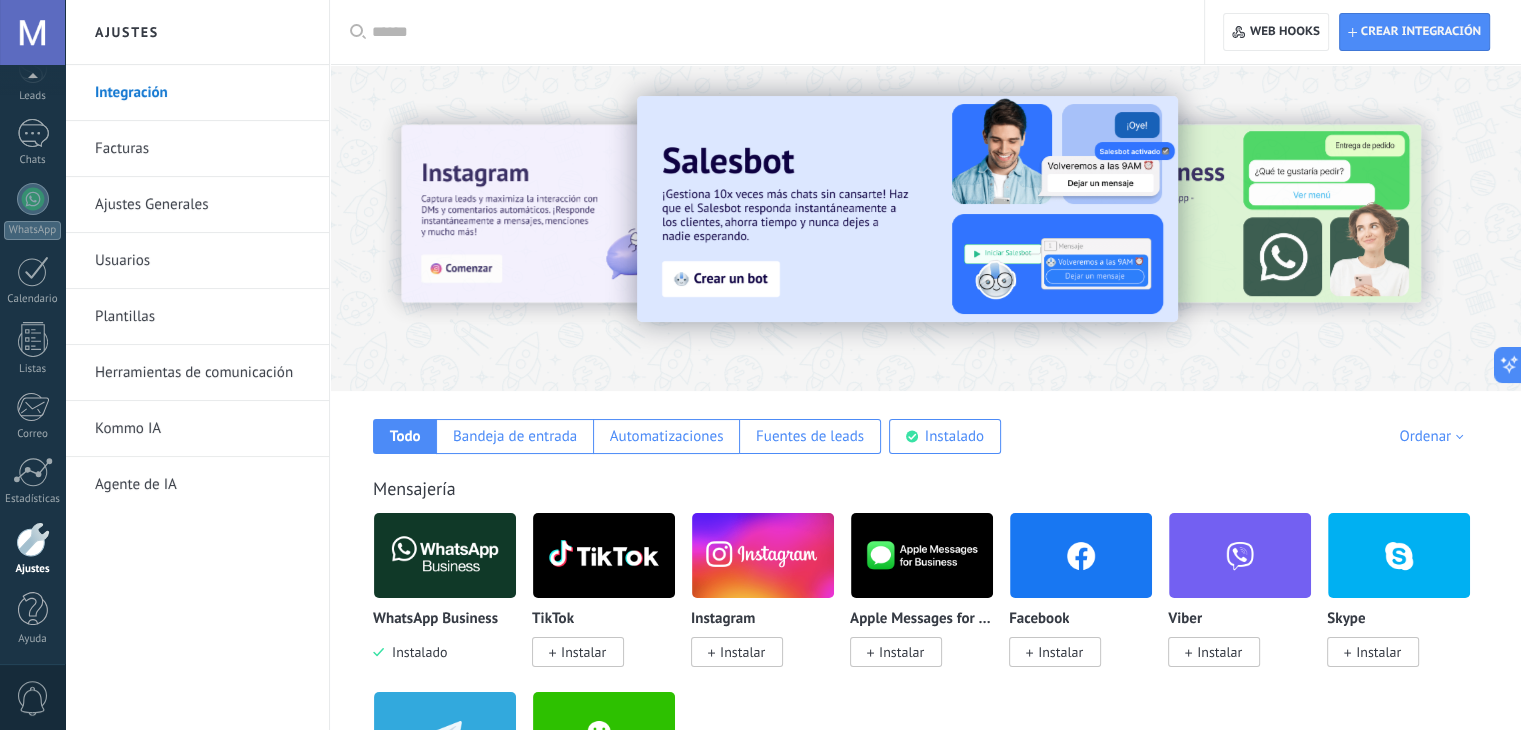 click at bounding box center (774, 32) 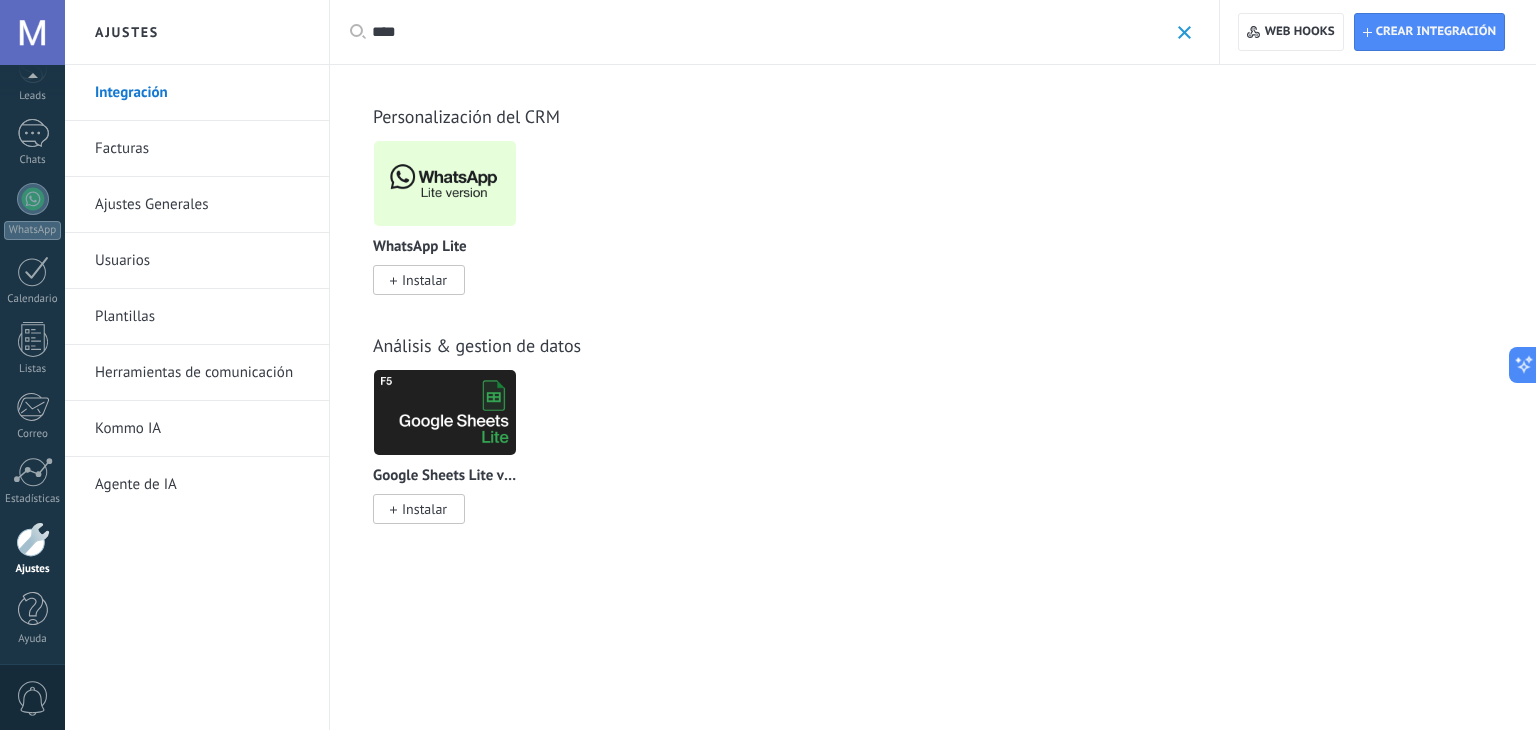 type on "****" 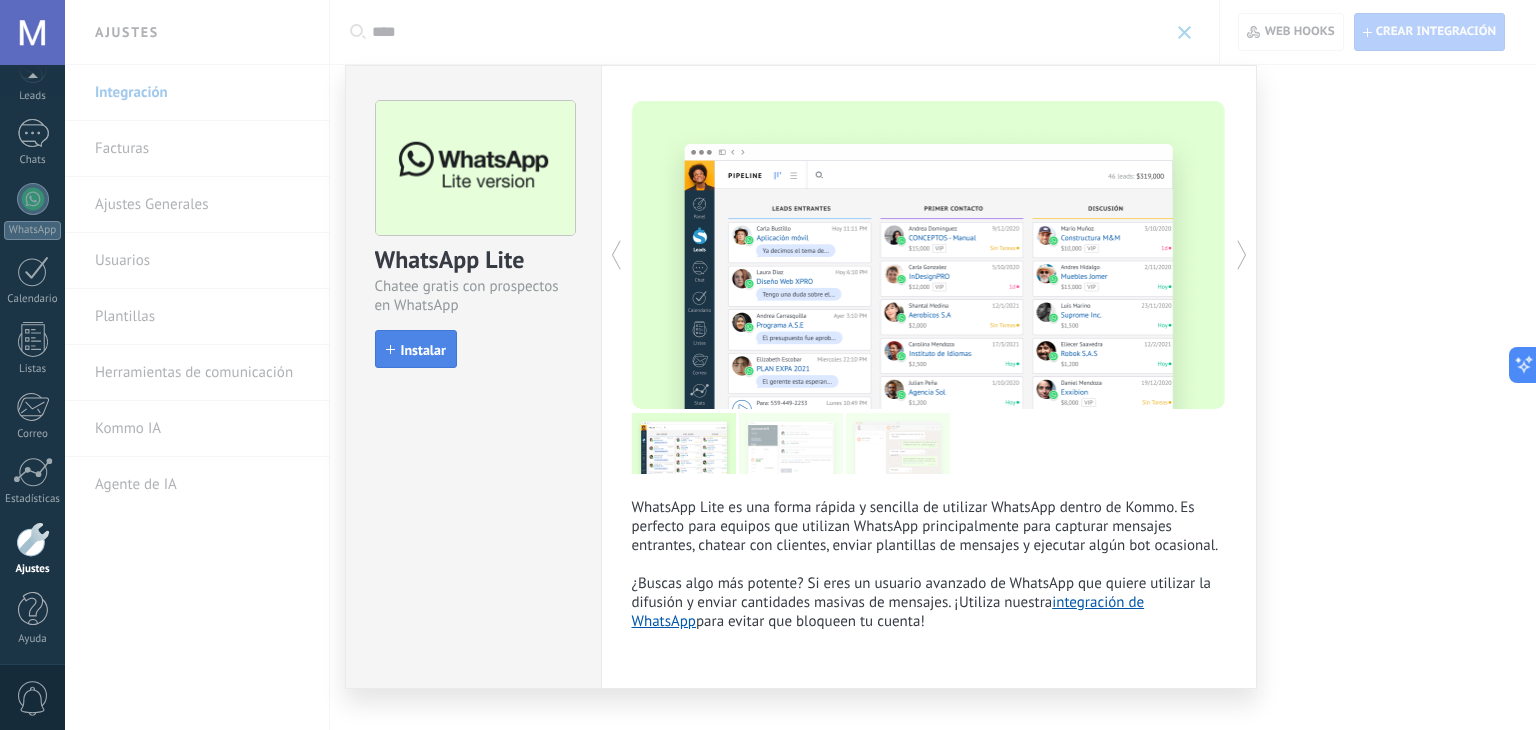 click on "Instalar" at bounding box center (423, 350) 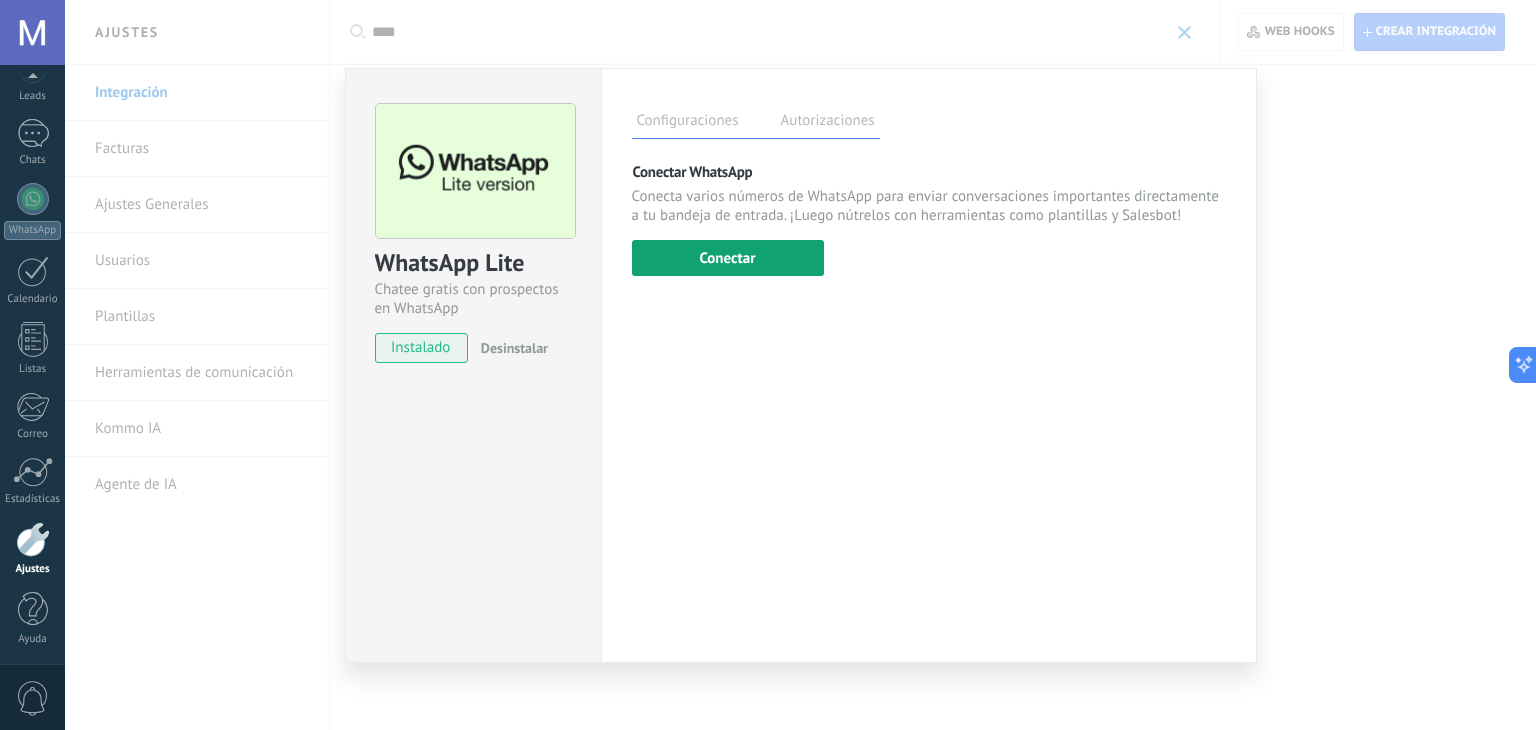 click on "Conectar" at bounding box center (728, 258) 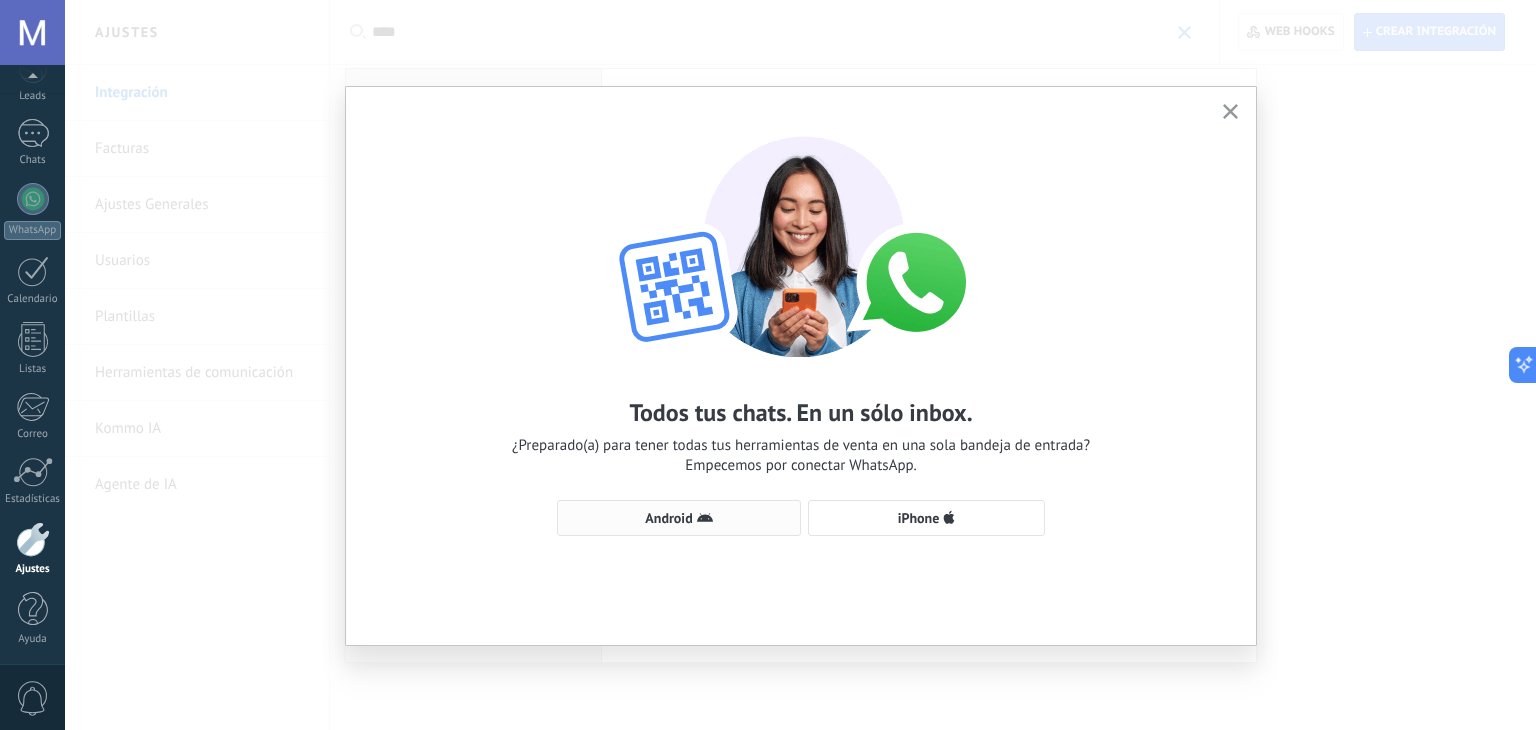 click 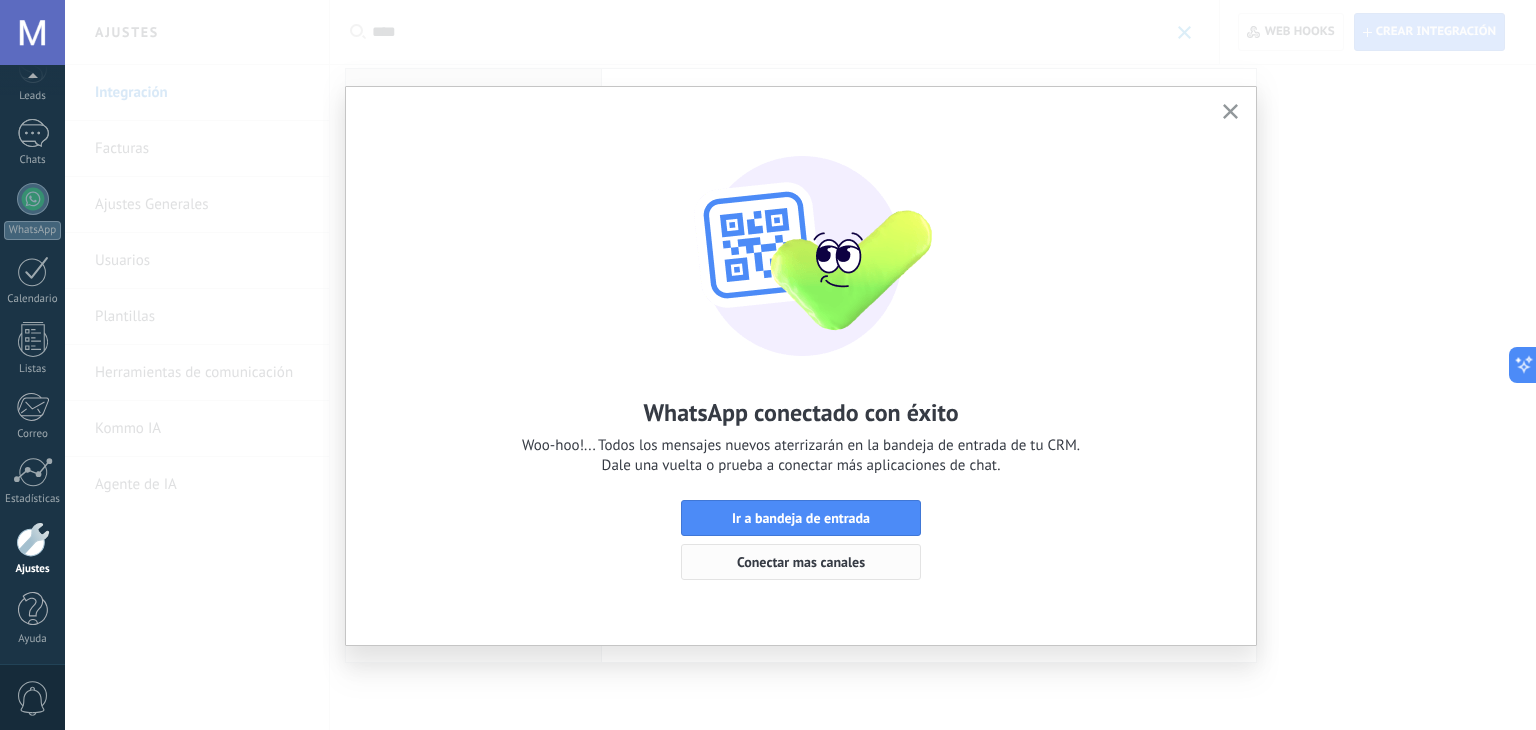 click on "Conectar mas canales" at bounding box center (801, 562) 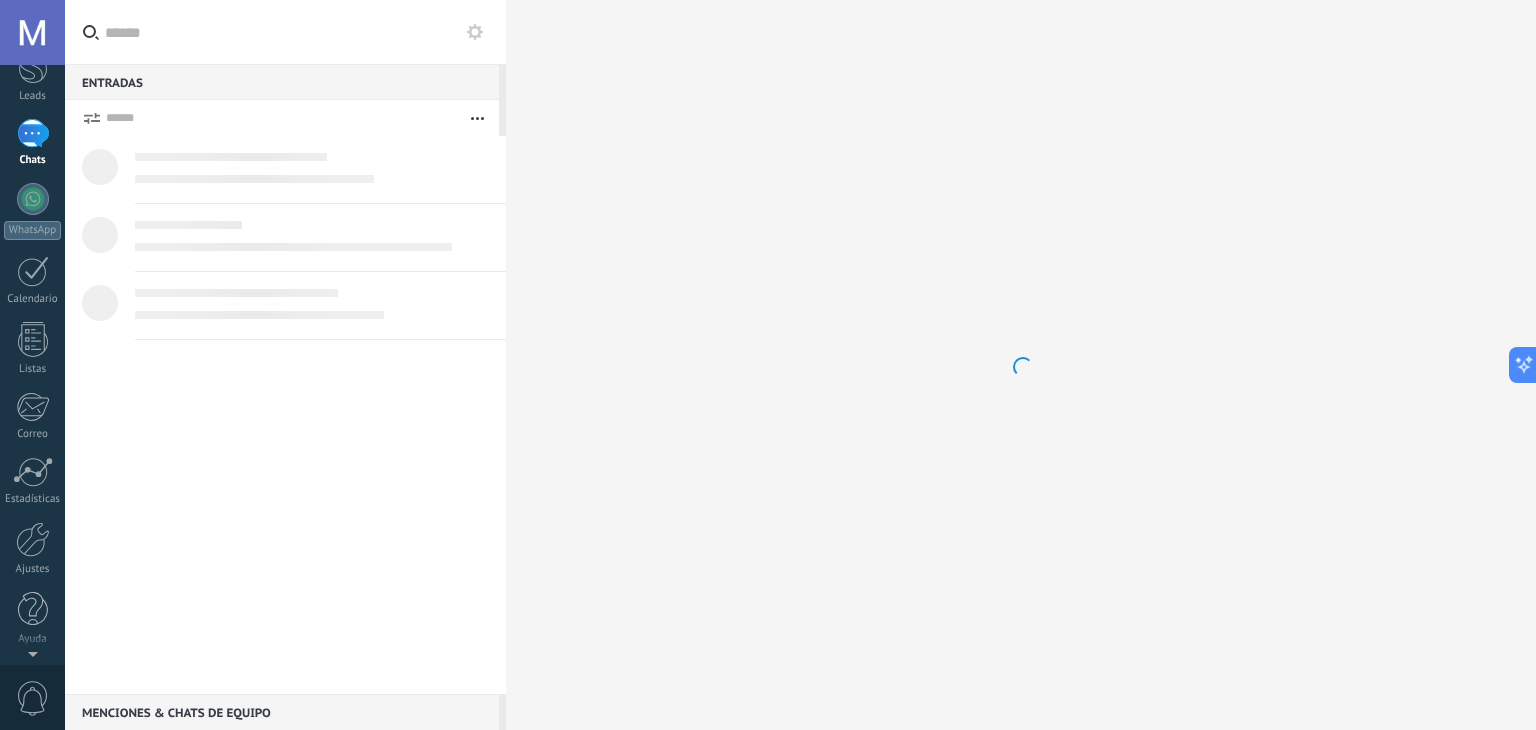 scroll, scrollTop: 0, scrollLeft: 0, axis: both 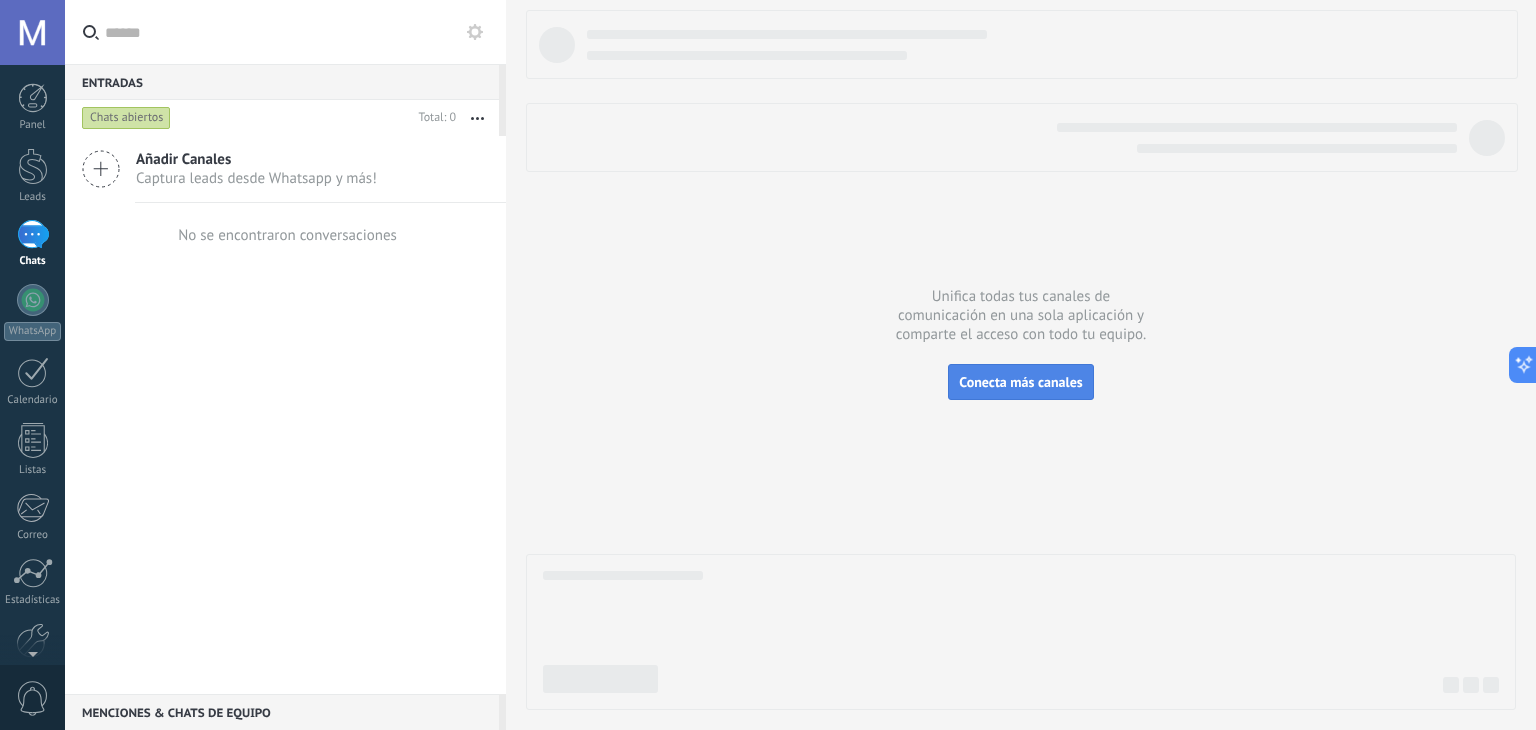 click on "Conecta más canales" at bounding box center [1020, 382] 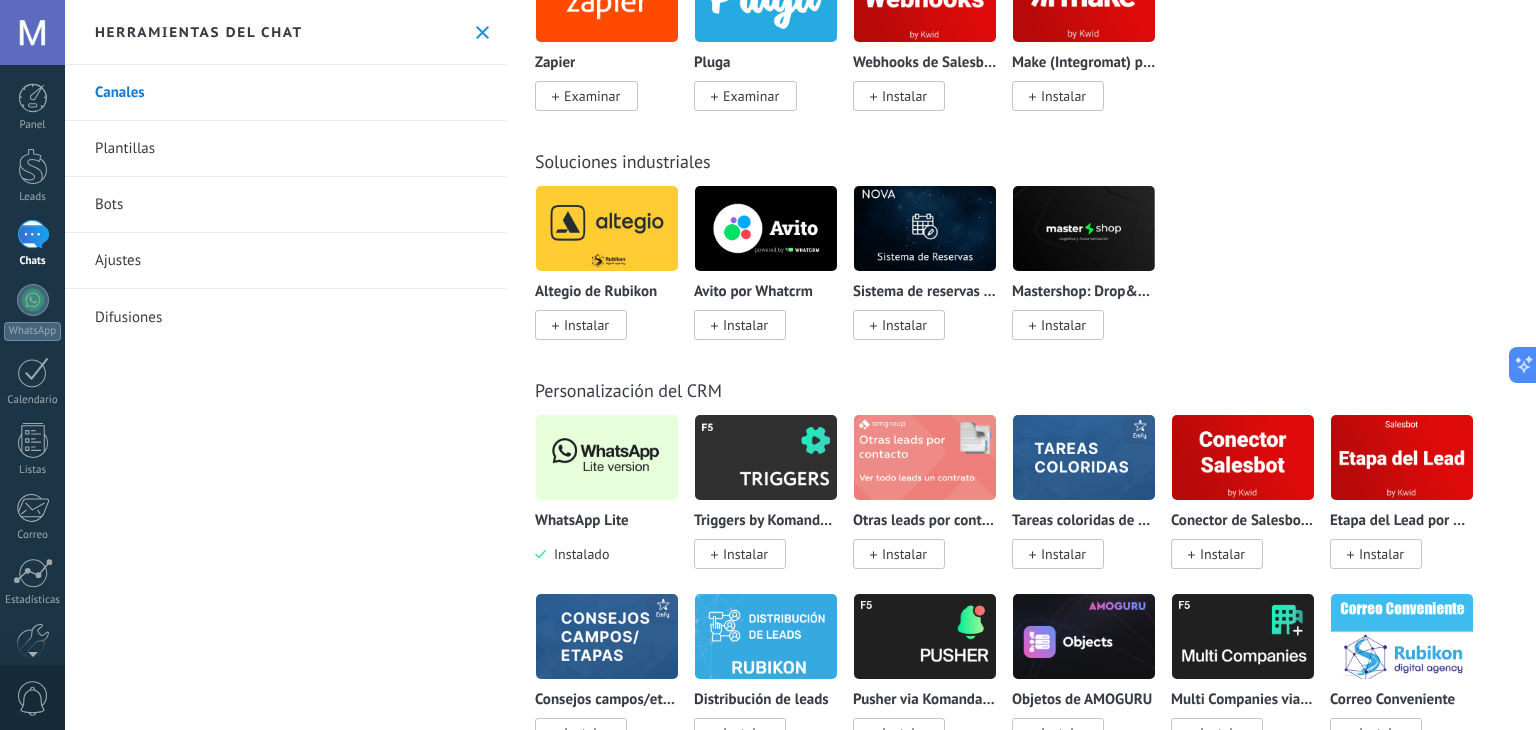 scroll, scrollTop: 4510, scrollLeft: 0, axis: vertical 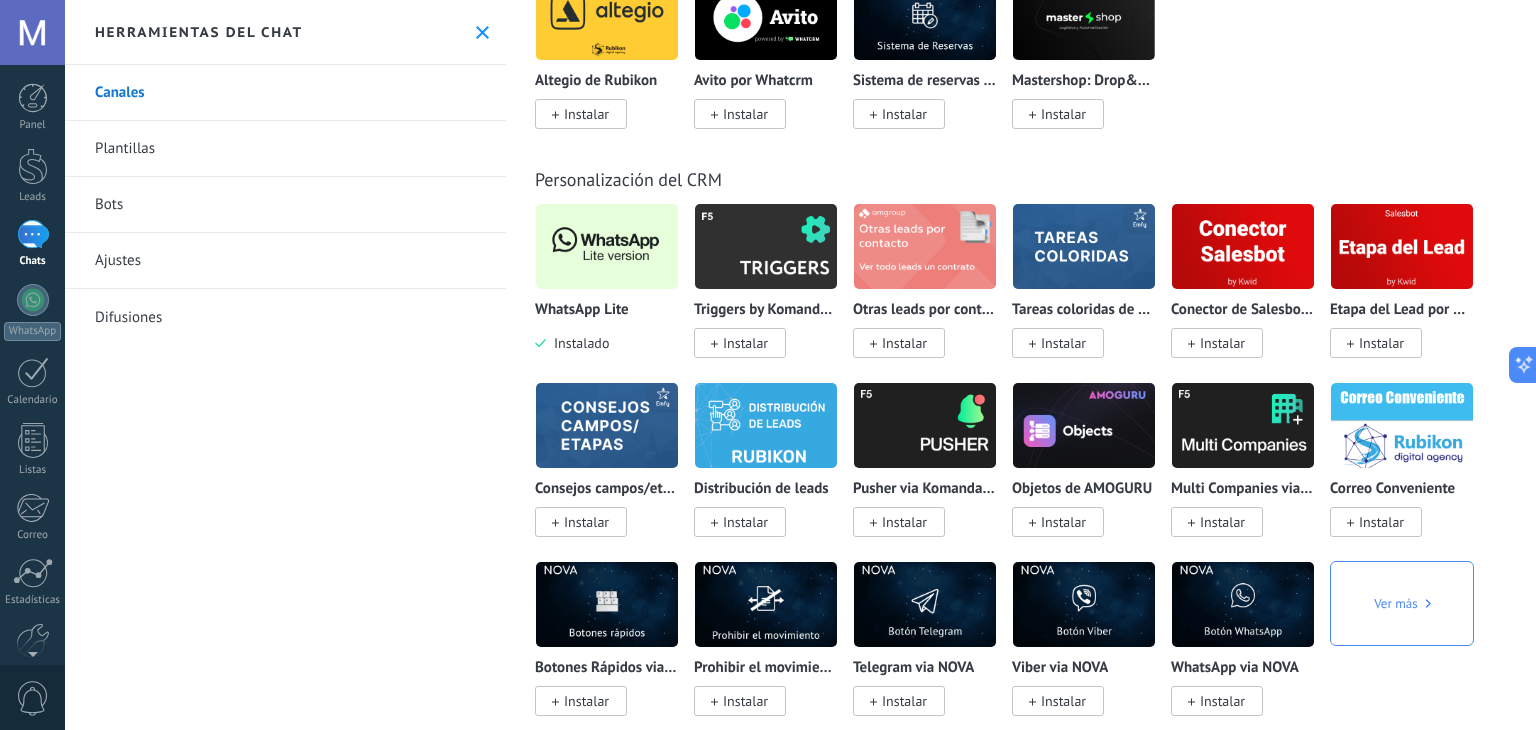 click at bounding box center [607, 246] 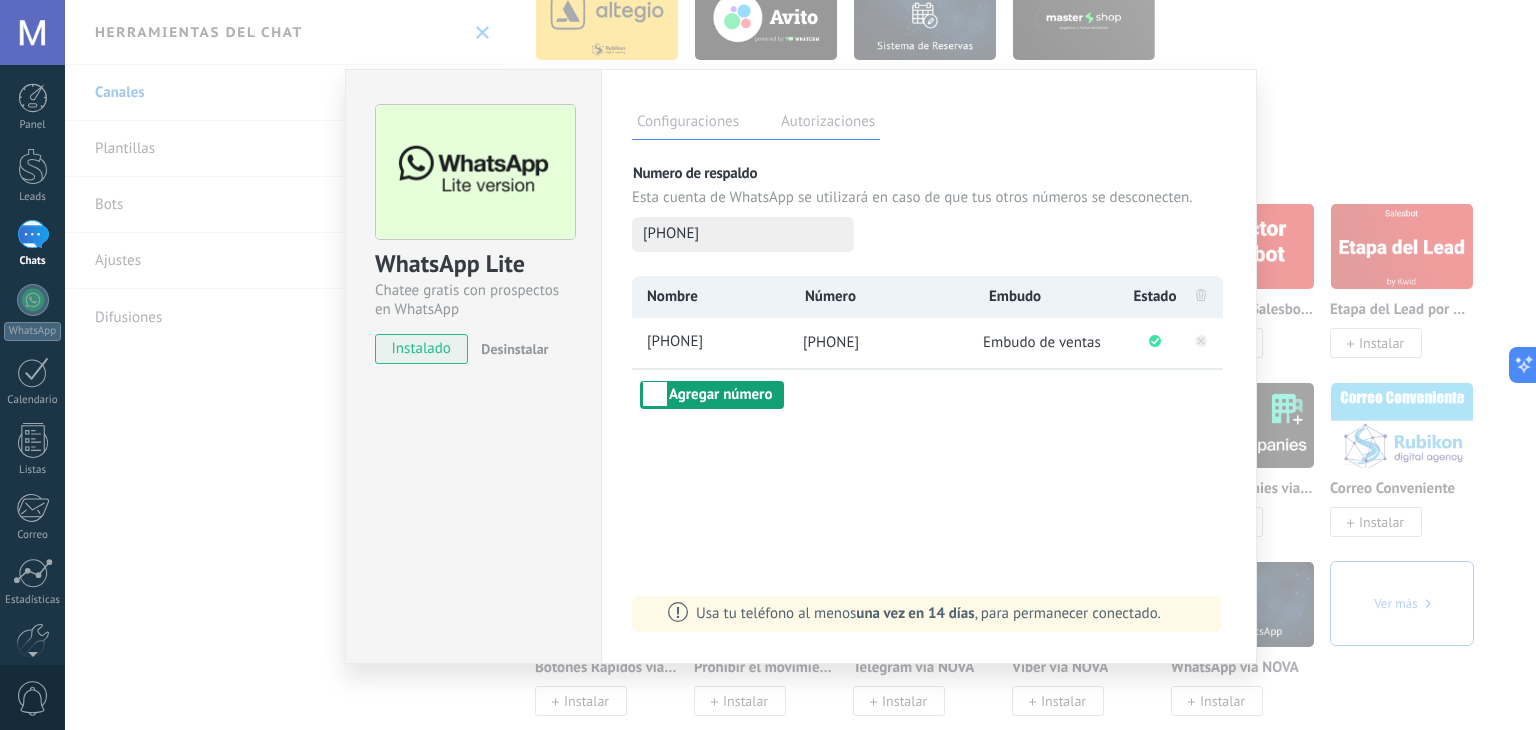 click on "Agregar número" at bounding box center (712, 395) 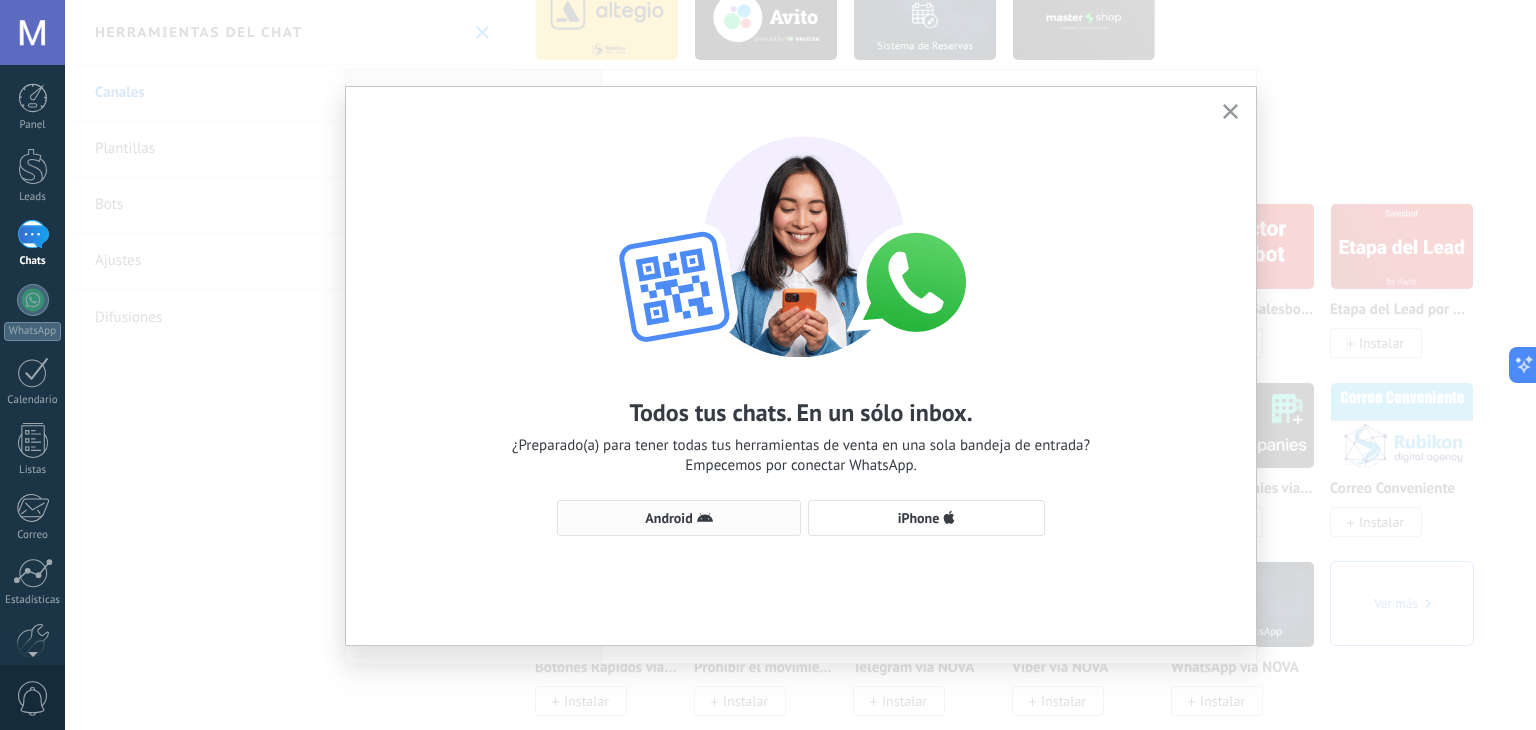 click on "Android" at bounding box center [668, 518] 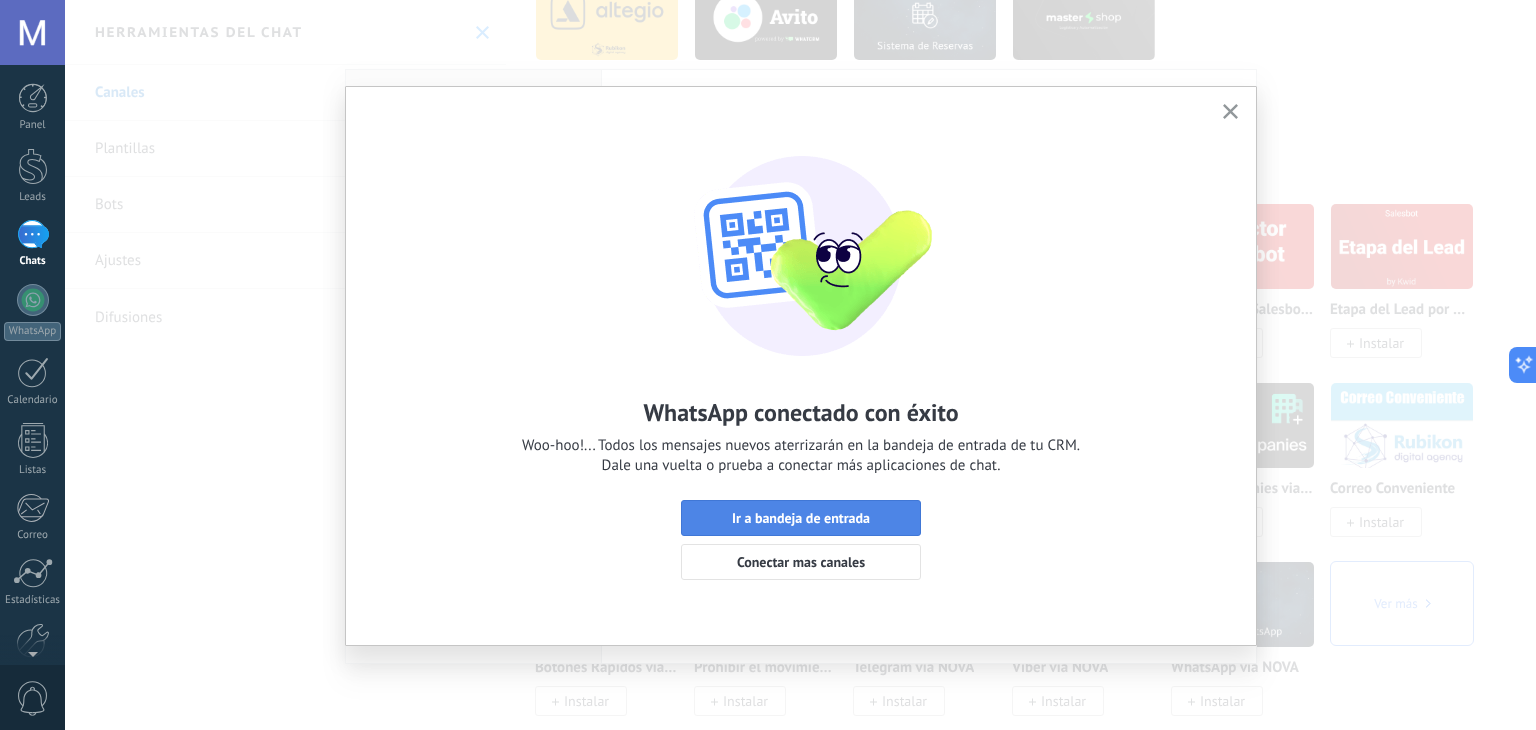 click on "Ir a bandeja de entrada" at bounding box center [801, 518] 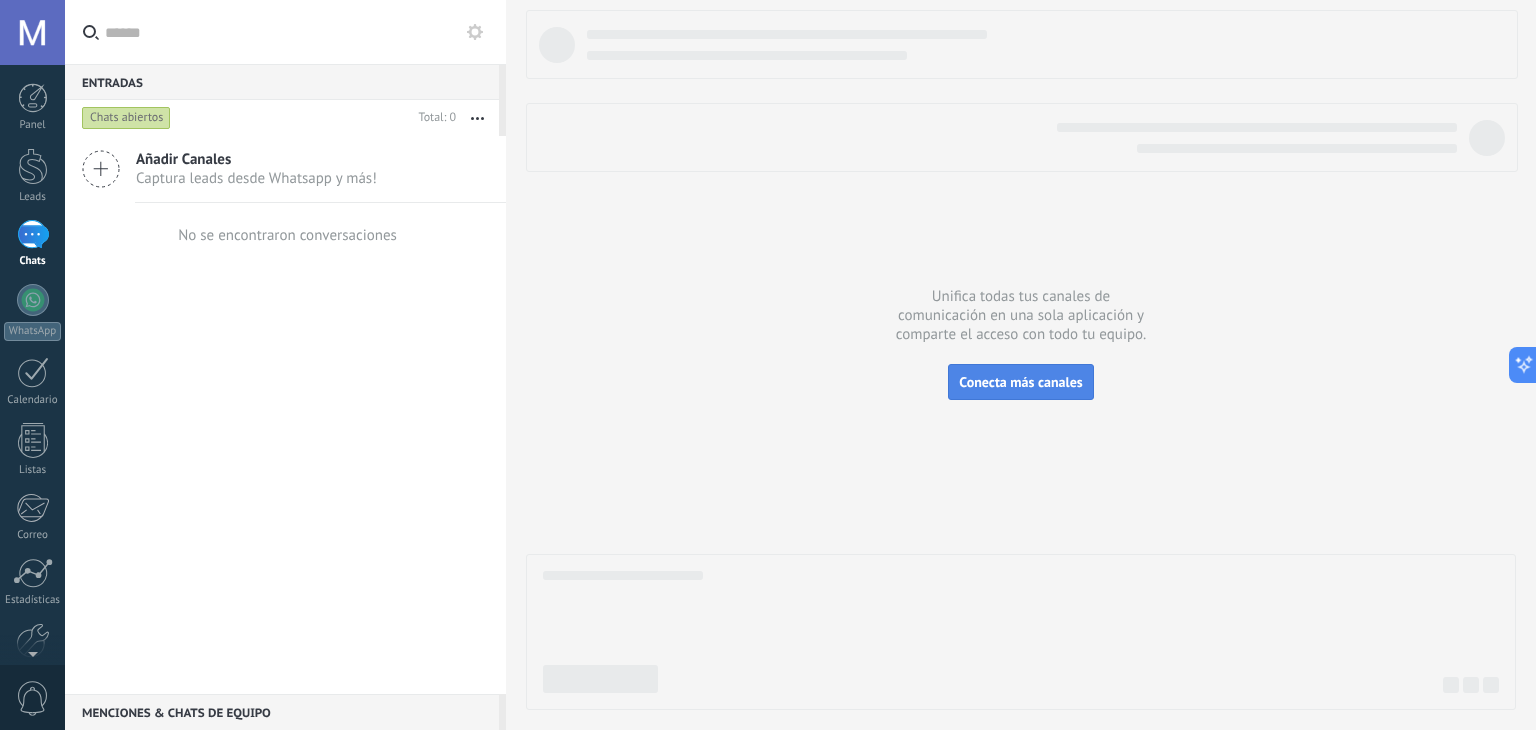 click on "Conecta más canales" at bounding box center (1020, 382) 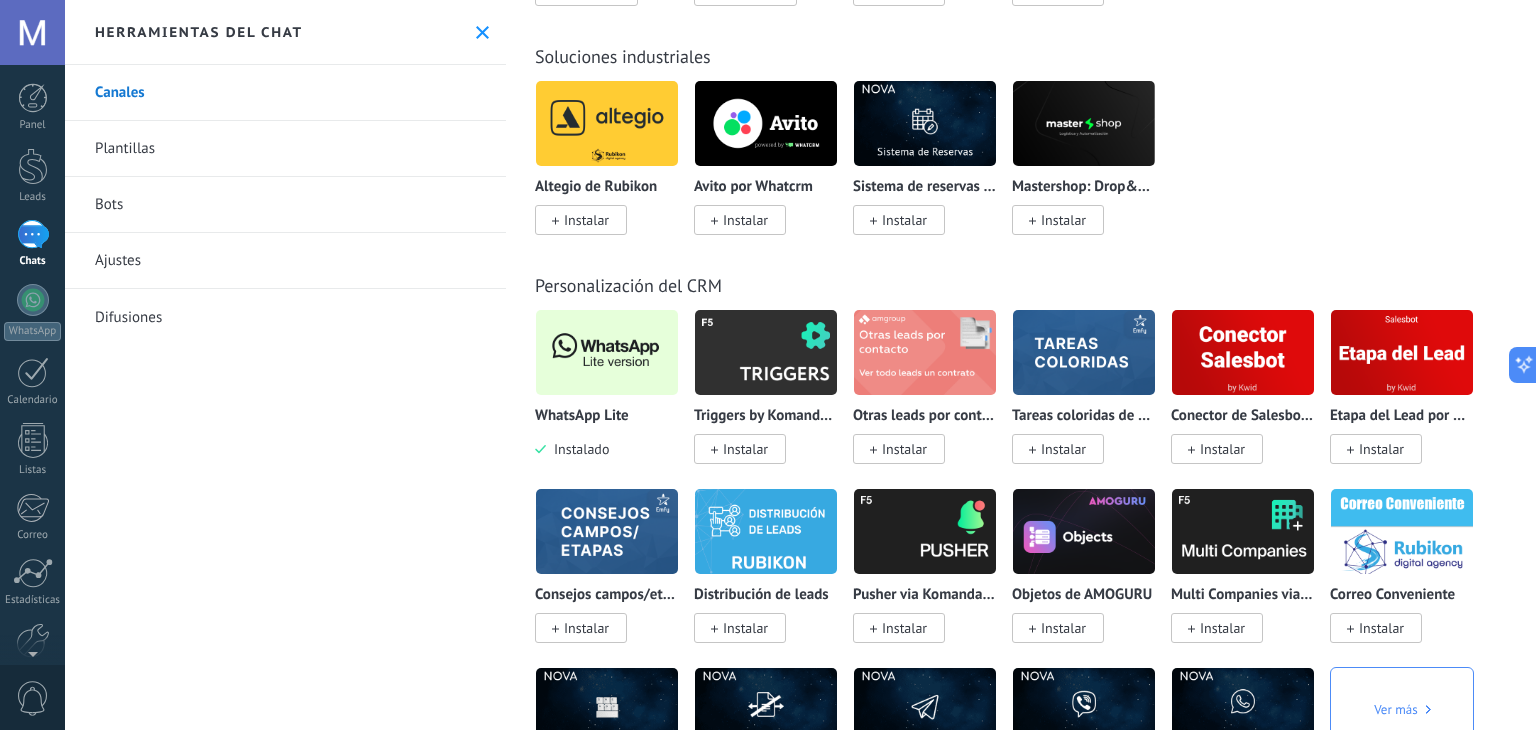 scroll, scrollTop: 4496, scrollLeft: 0, axis: vertical 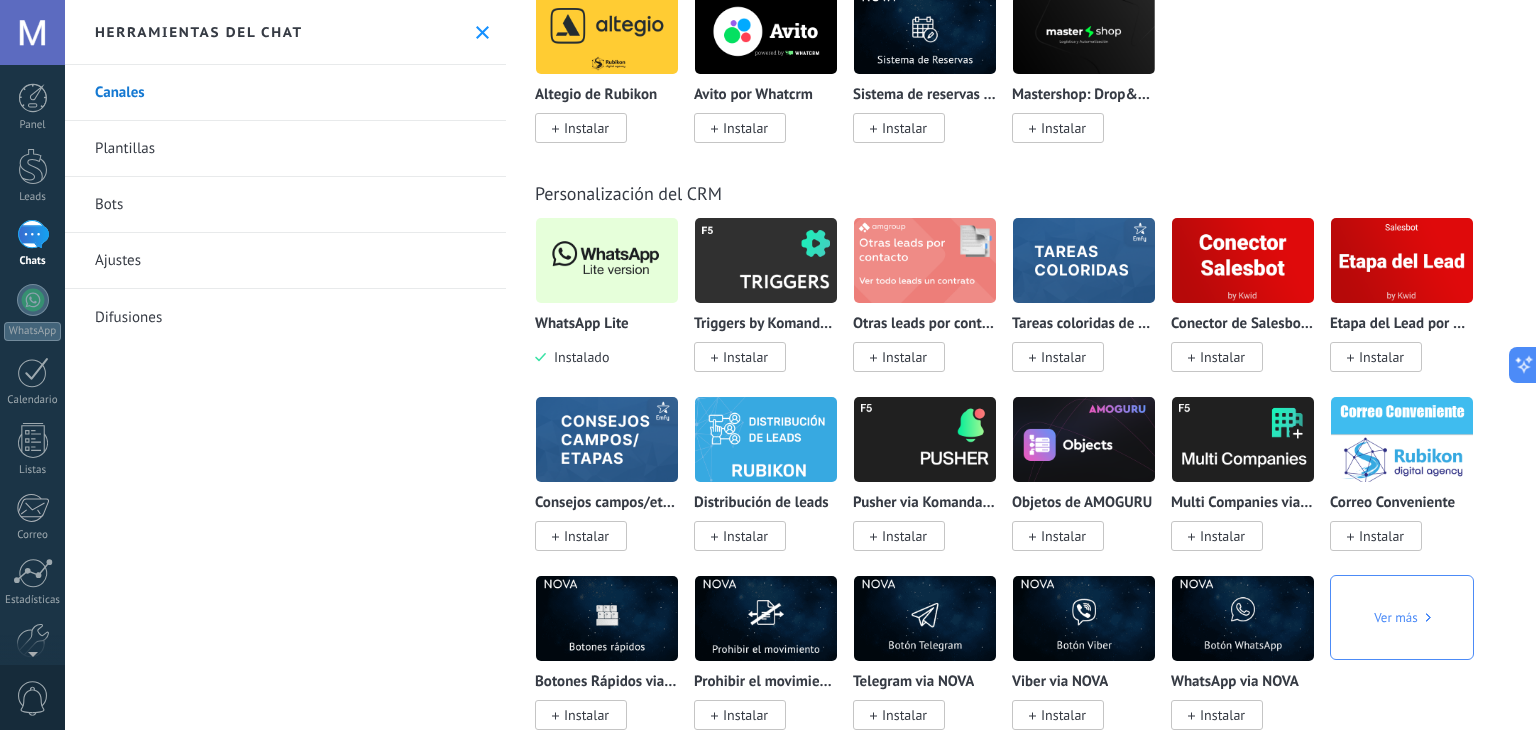 click at bounding box center [607, 260] 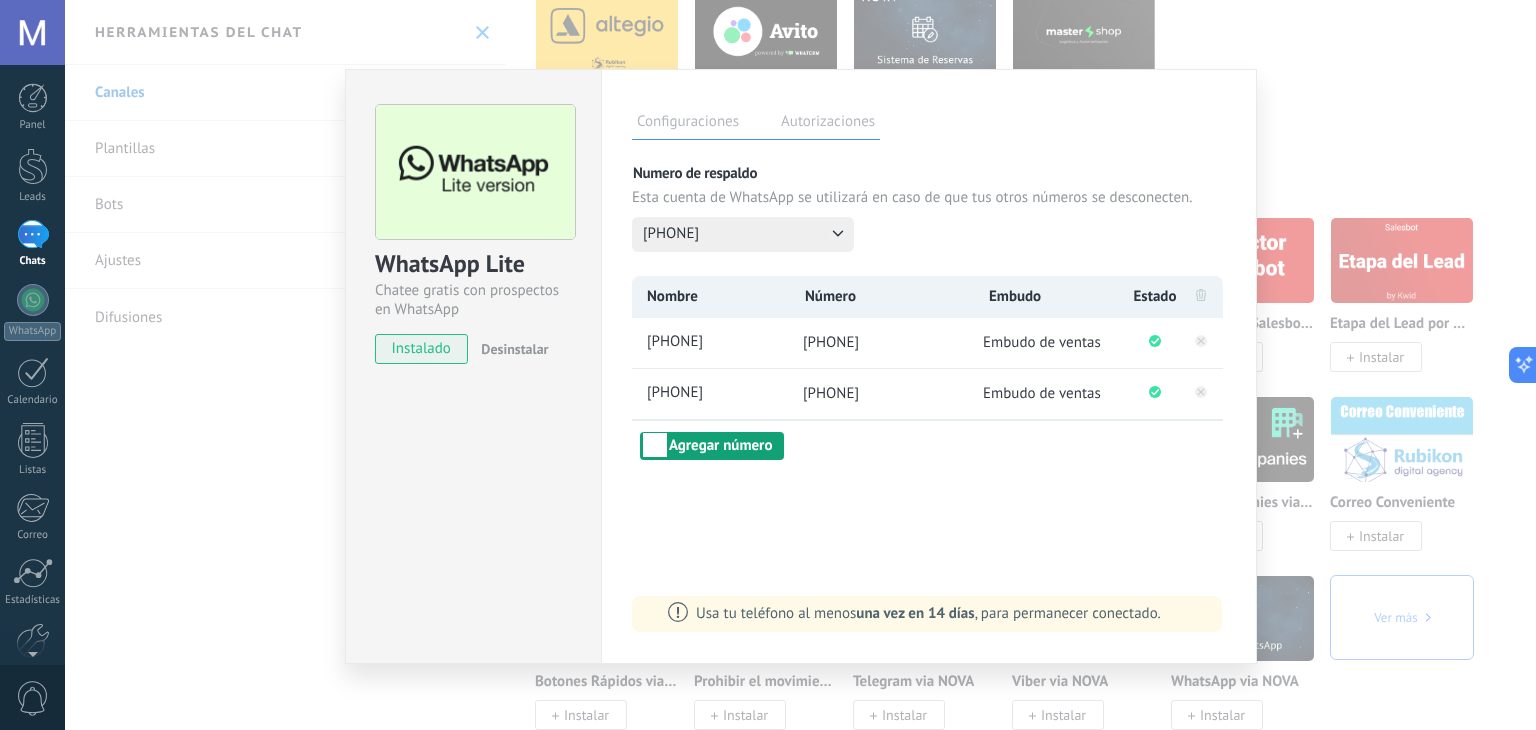 click on "Agregar número" at bounding box center [712, 446] 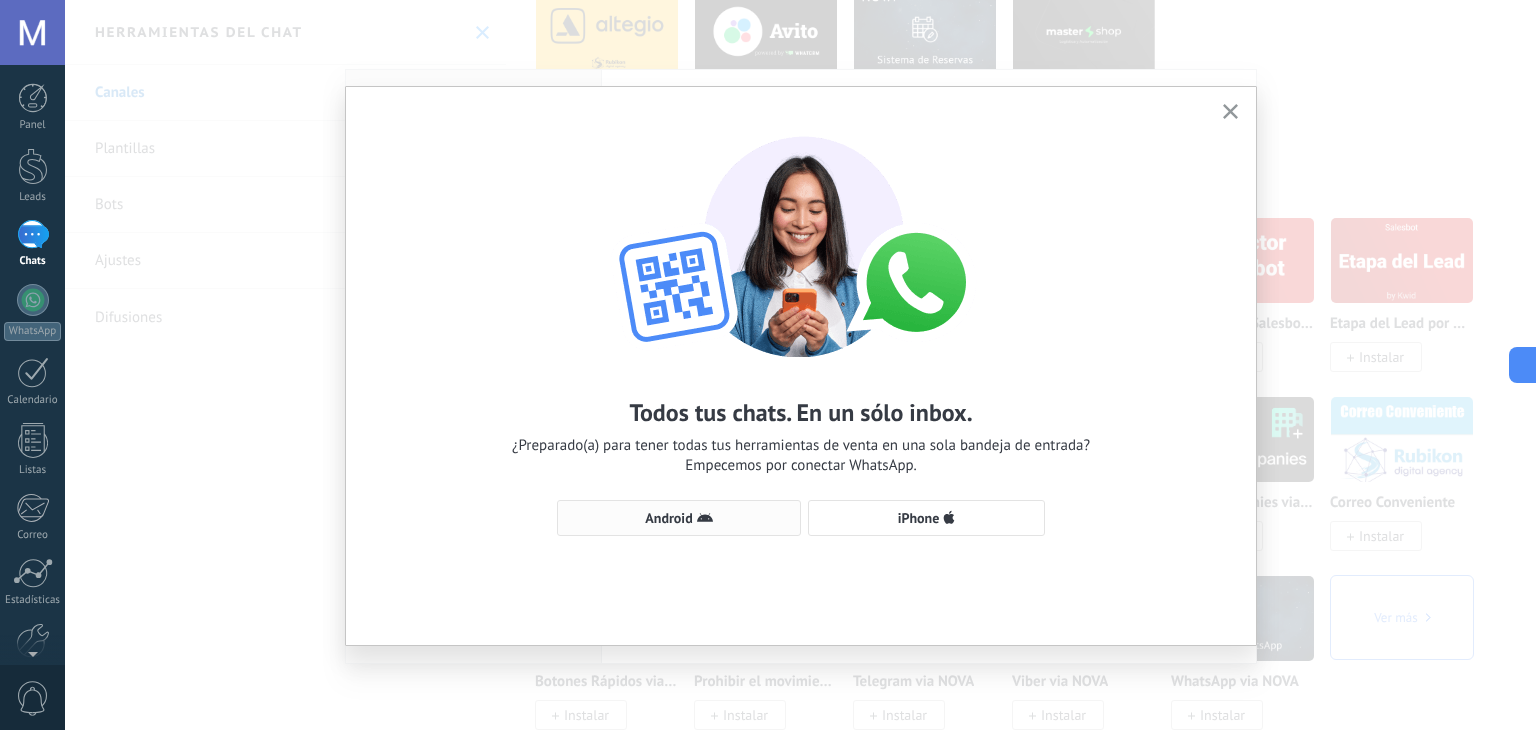 click 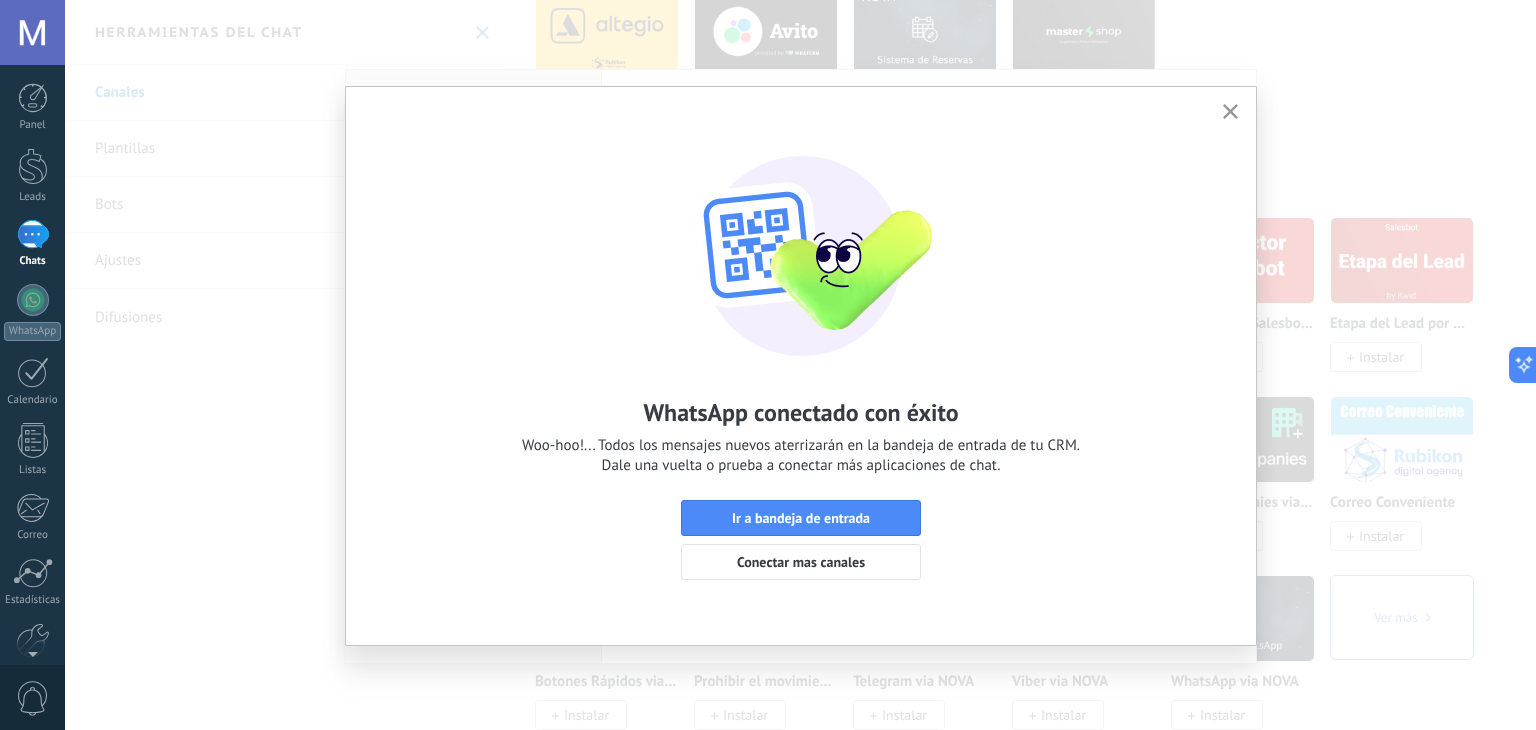 click on "Ir a bandeja de entrada" at bounding box center [801, 518] 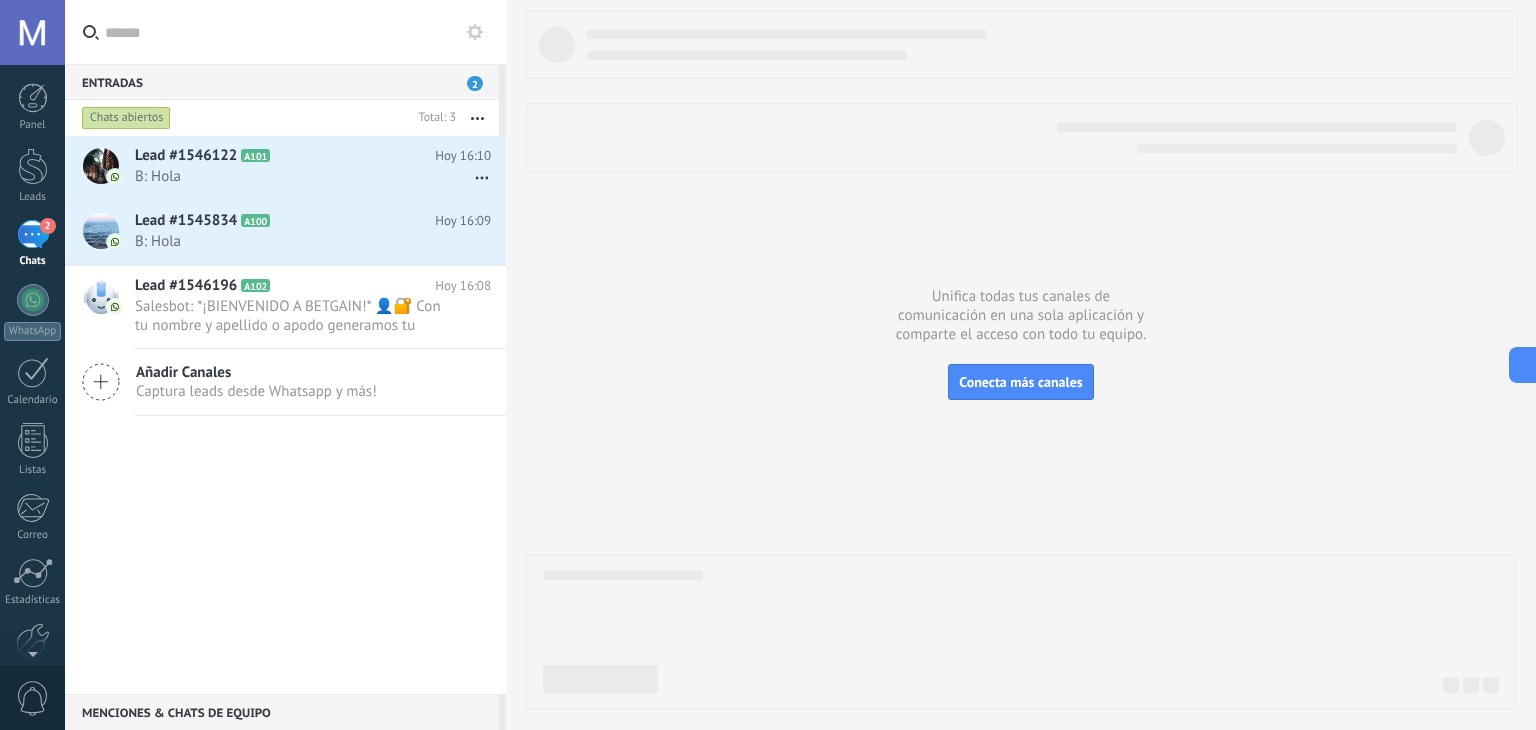 click at bounding box center (32, 32) 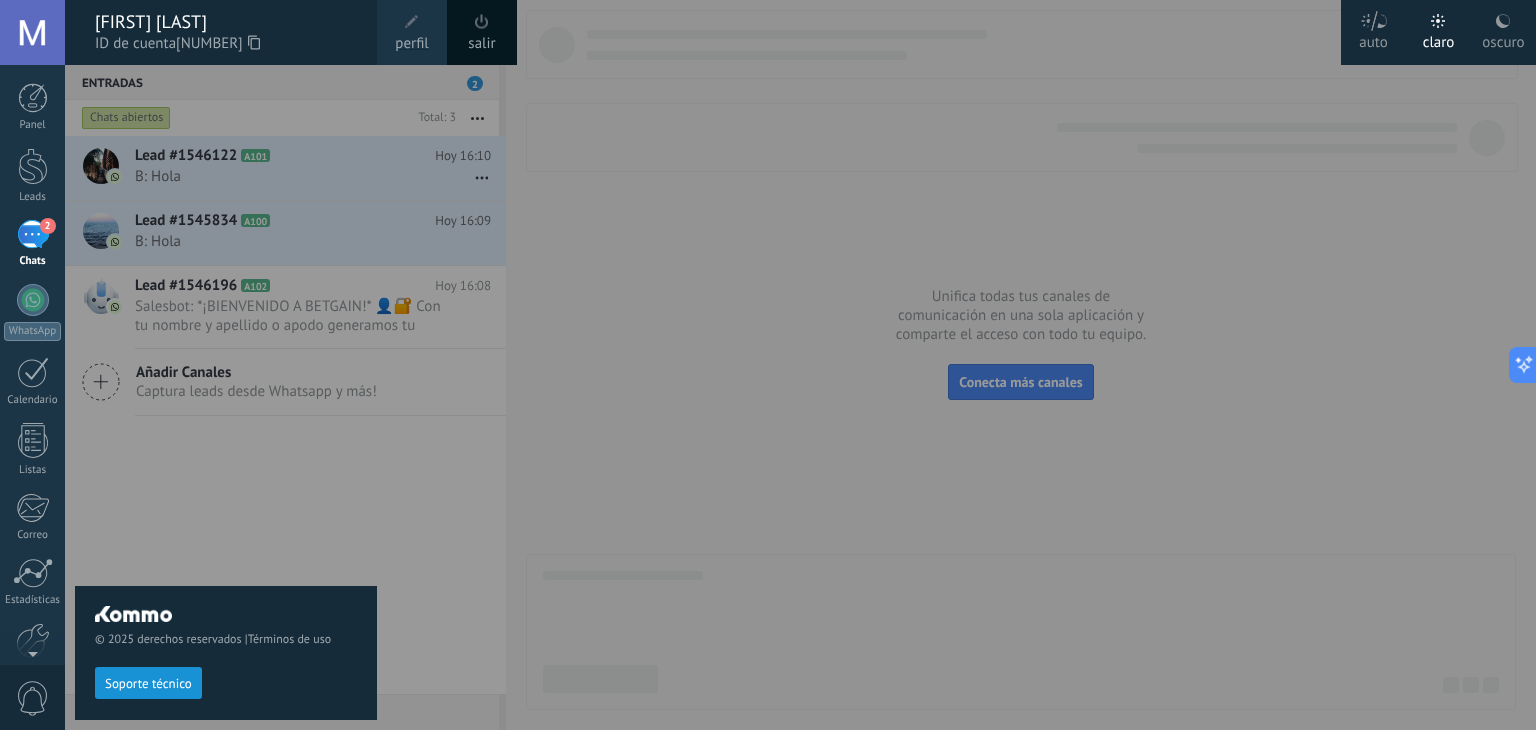 click on "perfil" at bounding box center (411, 44) 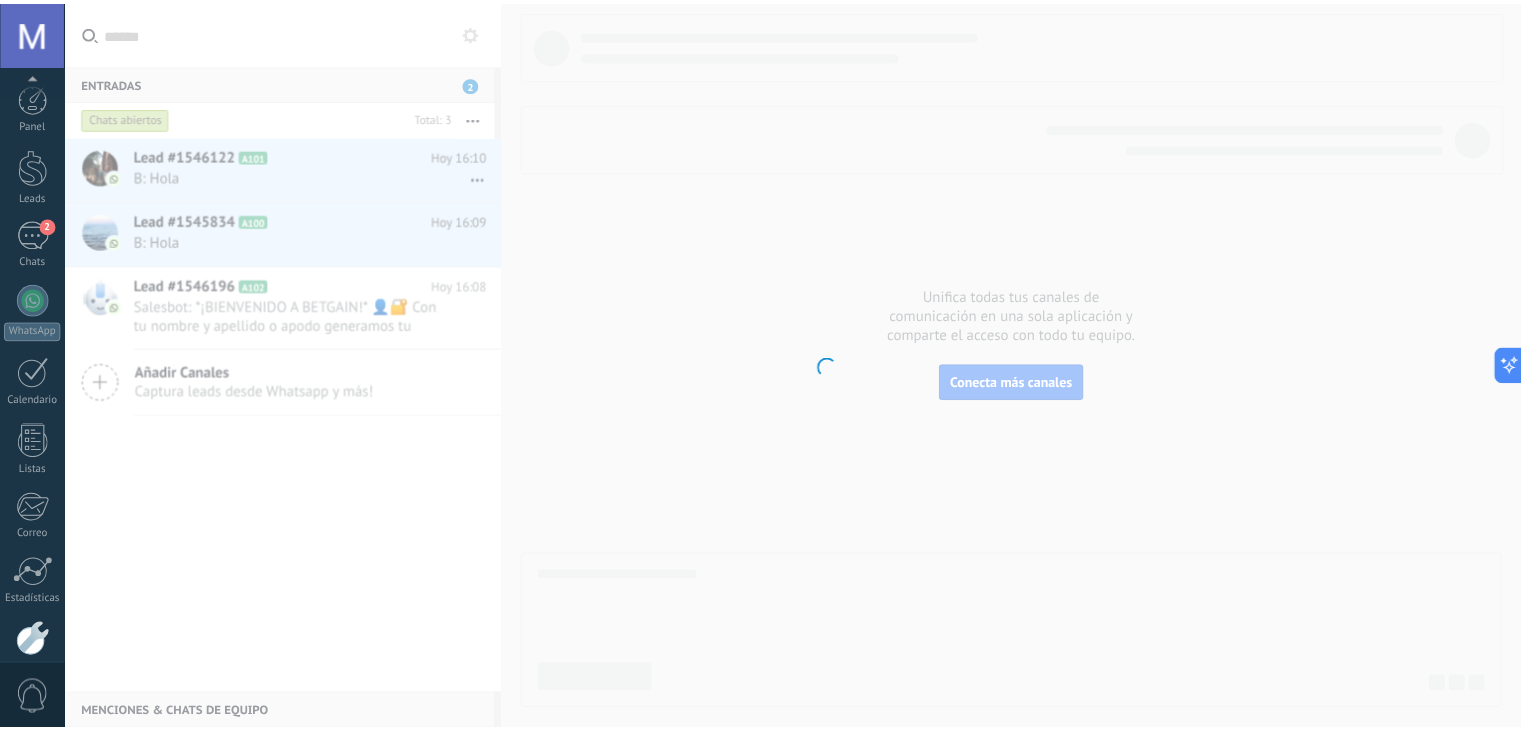 scroll, scrollTop: 101, scrollLeft: 0, axis: vertical 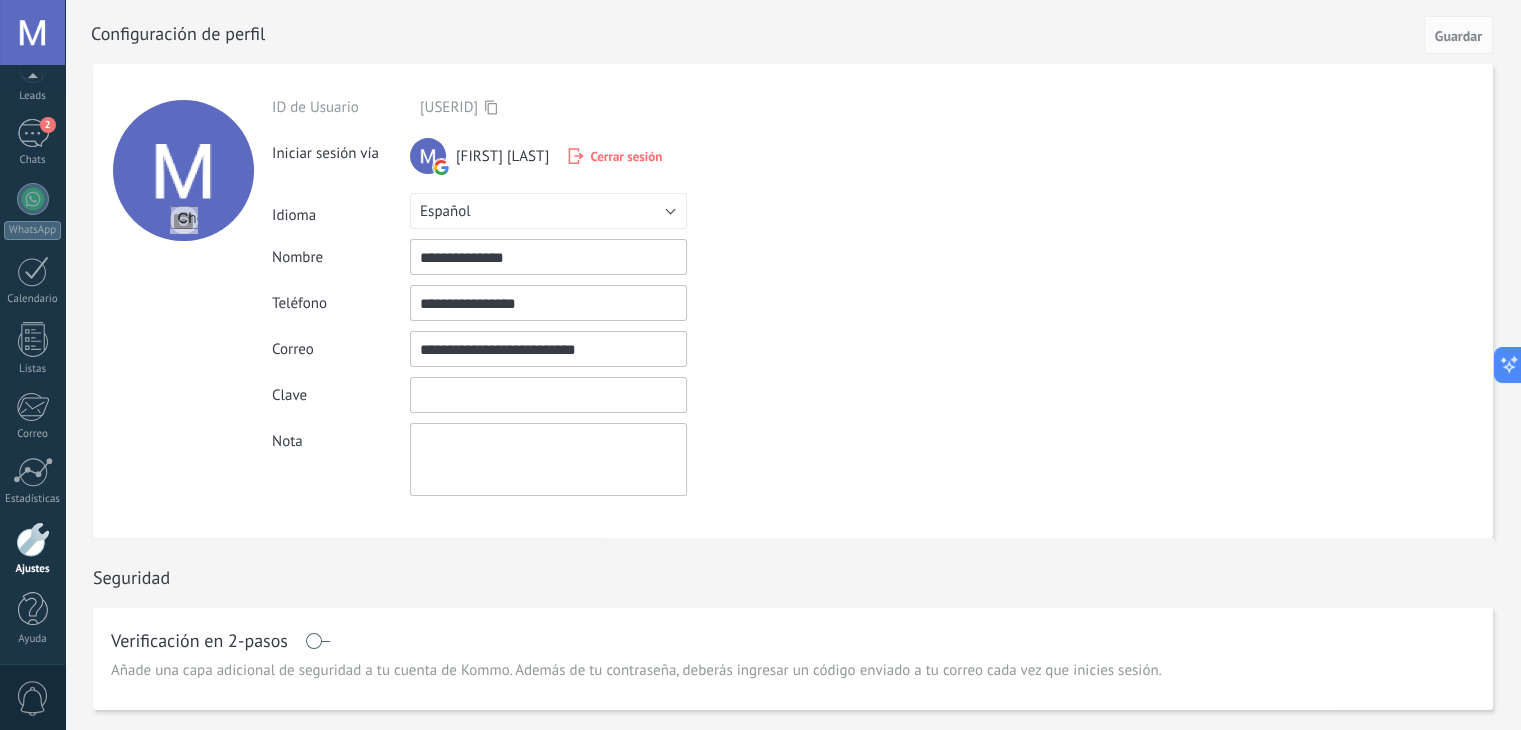 click on "**********" at bounding box center [595, 297] 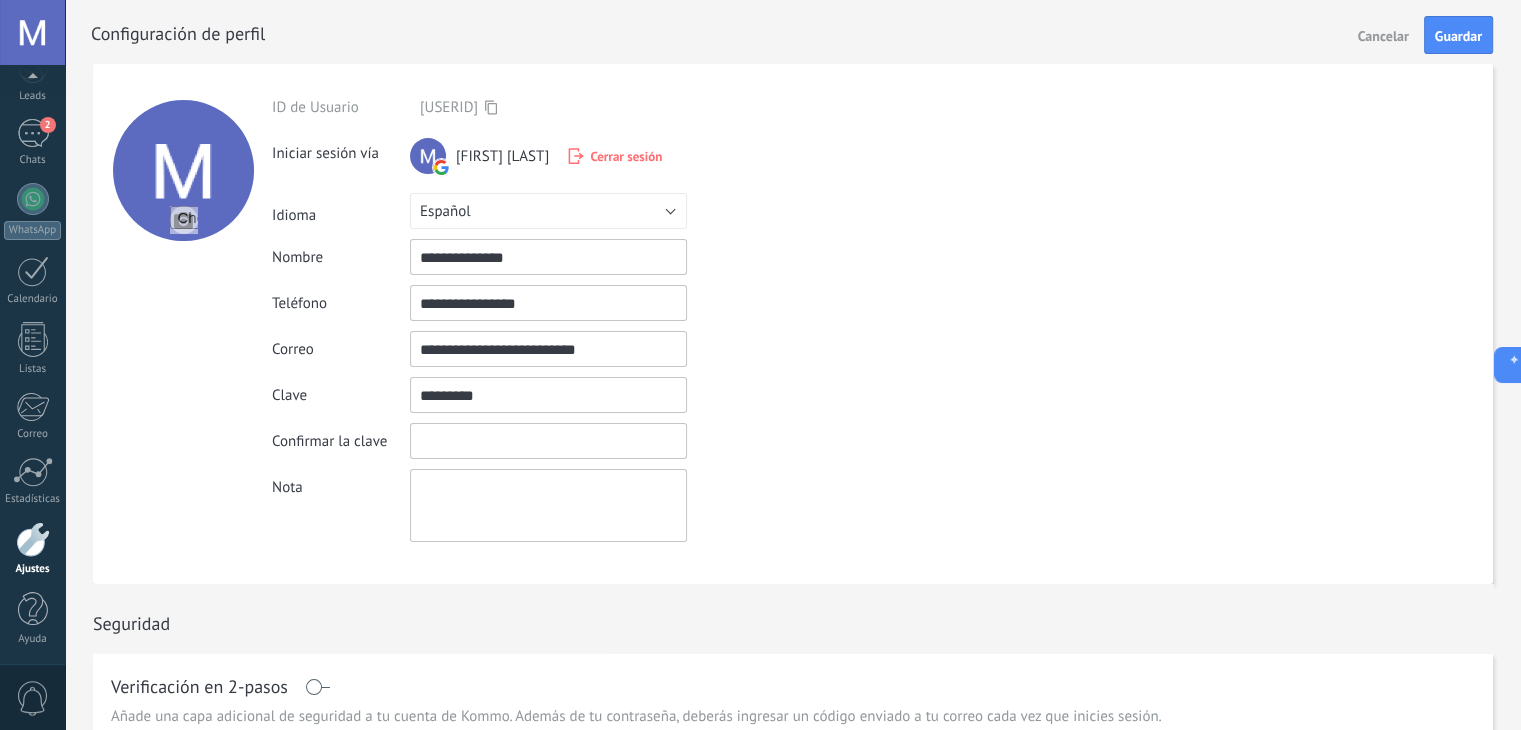 type on "*********" 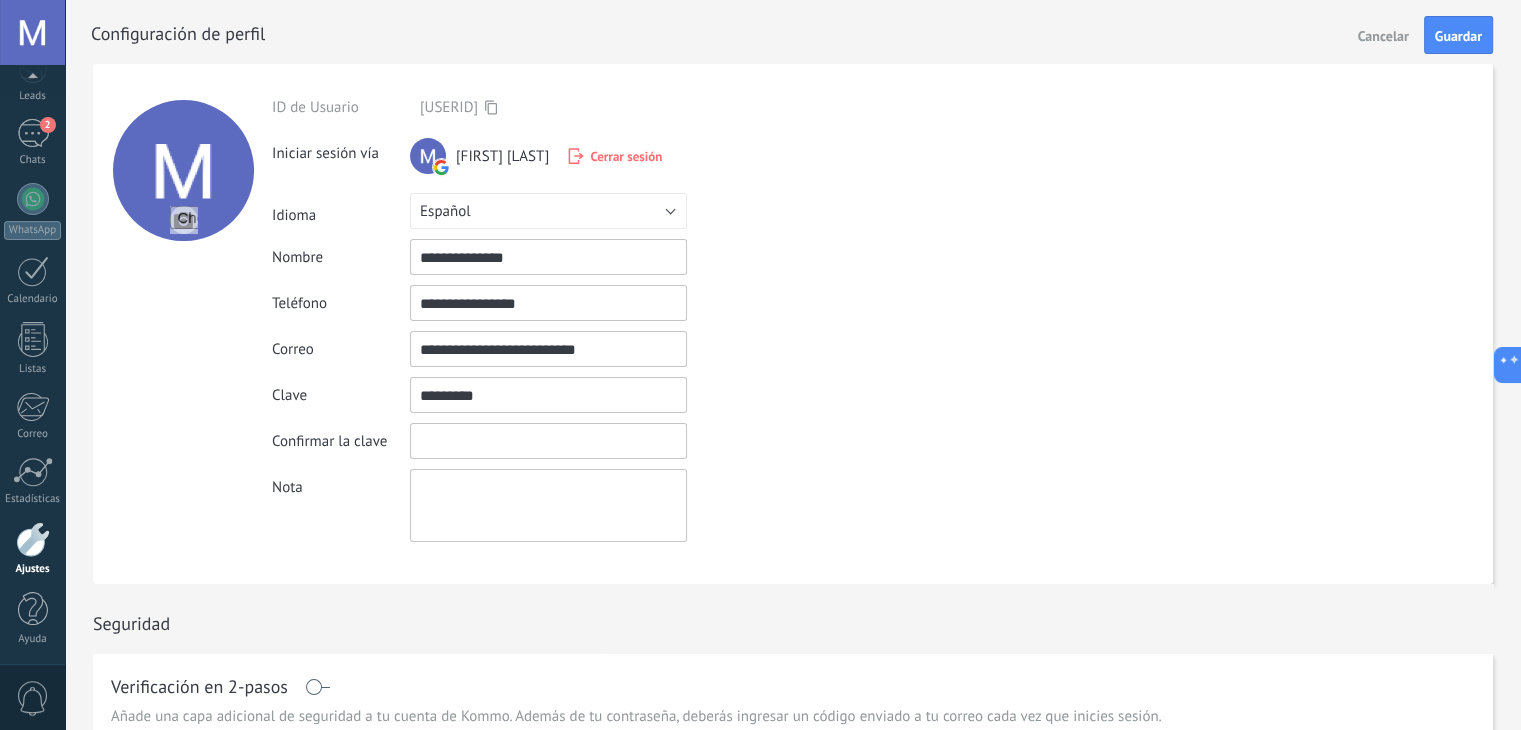 click at bounding box center [548, 441] 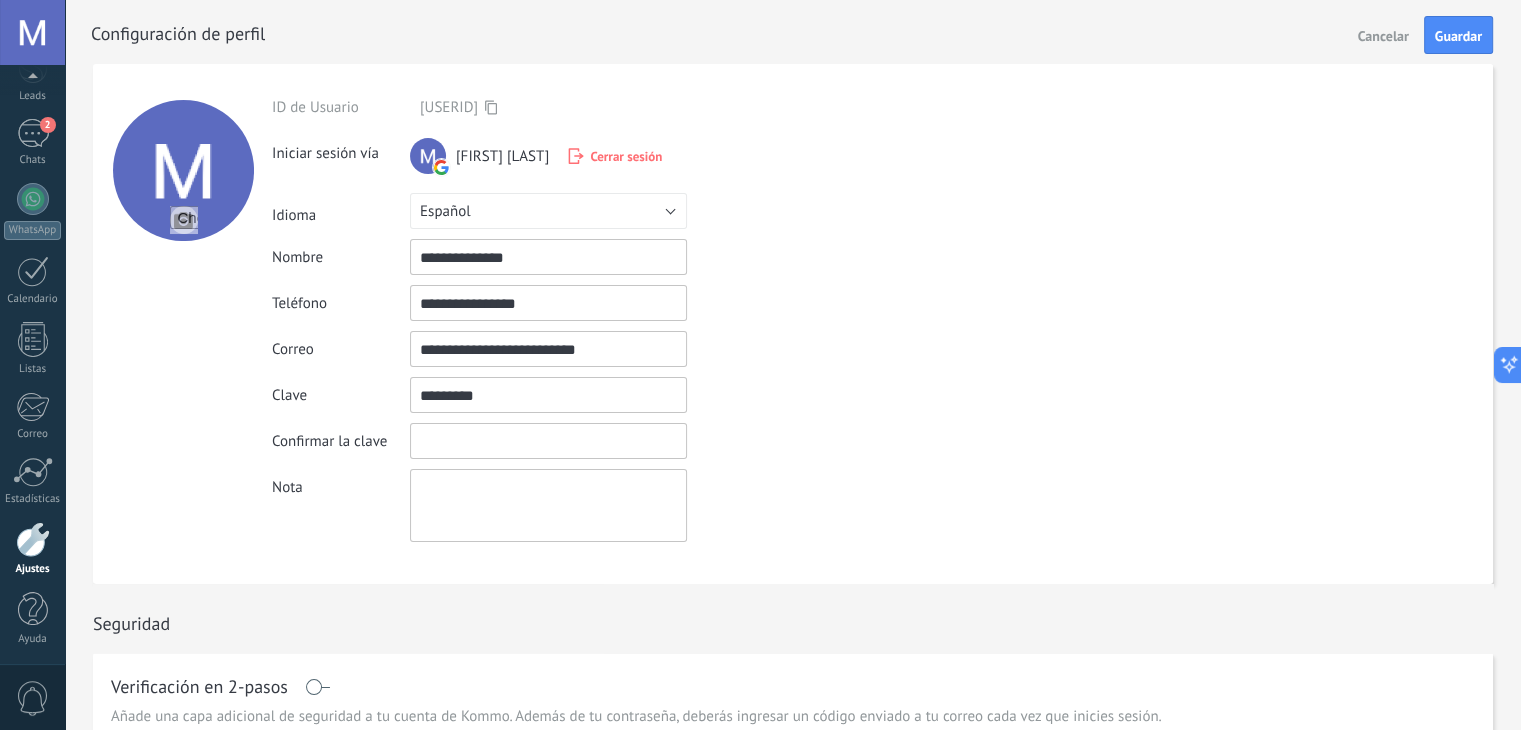 scroll, scrollTop: 0, scrollLeft: 0, axis: both 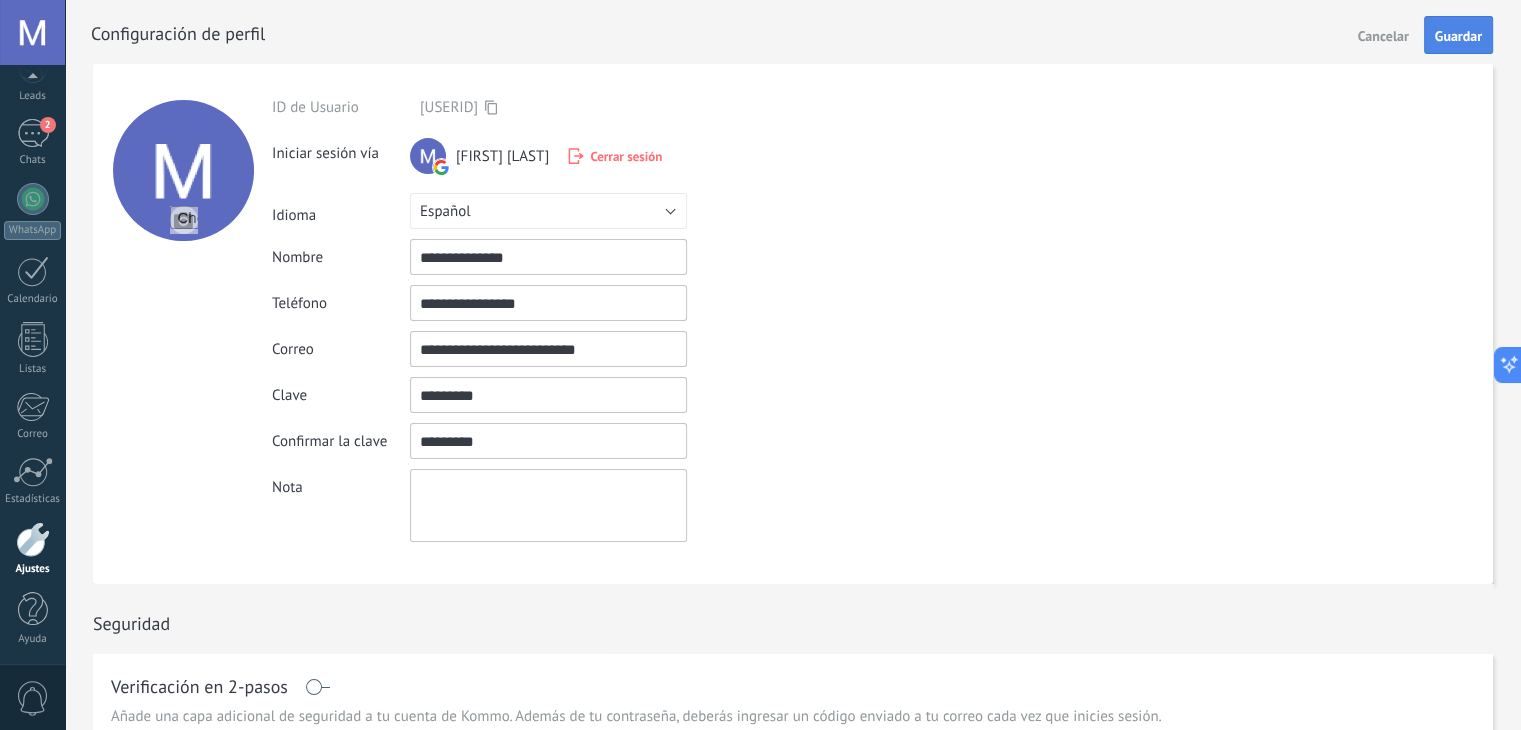 type on "*********" 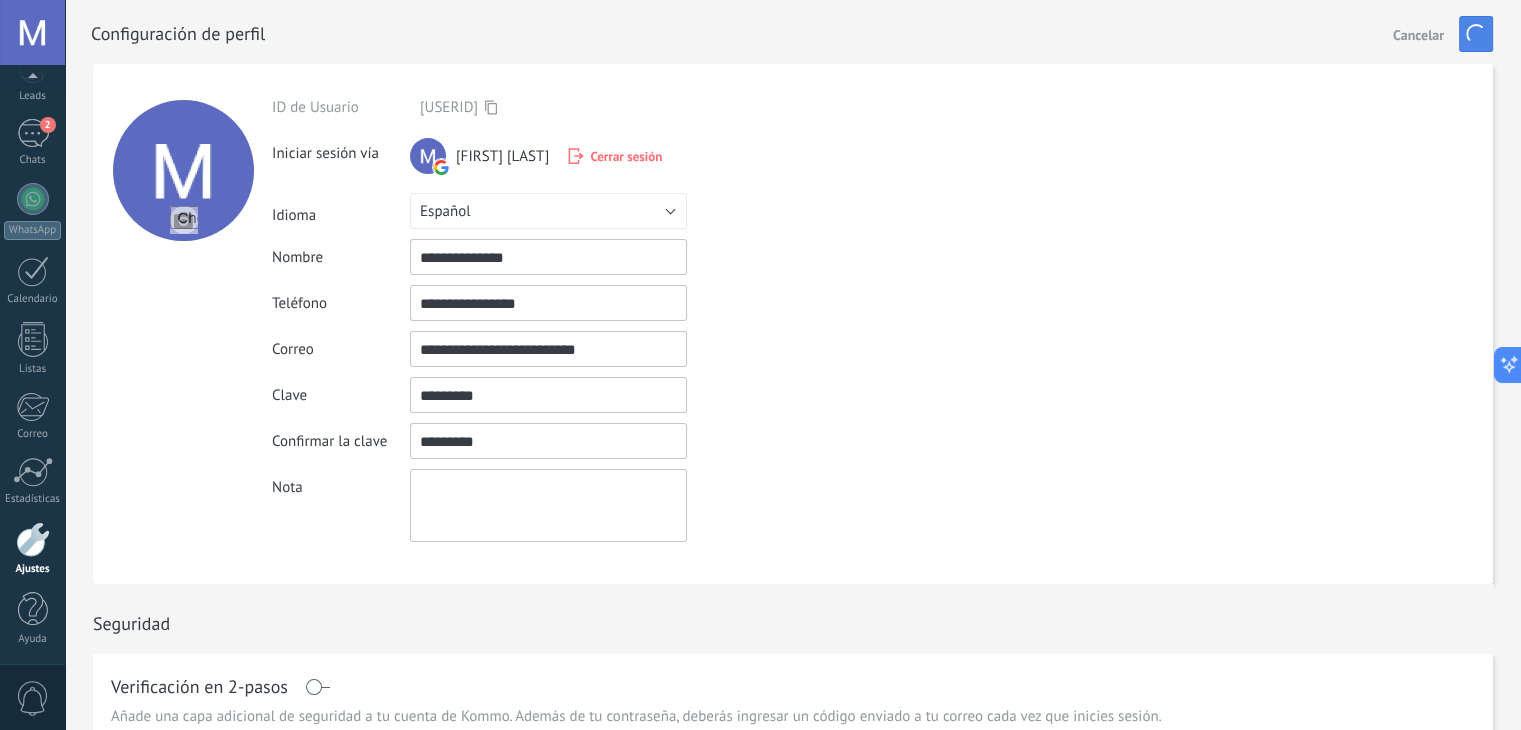 type 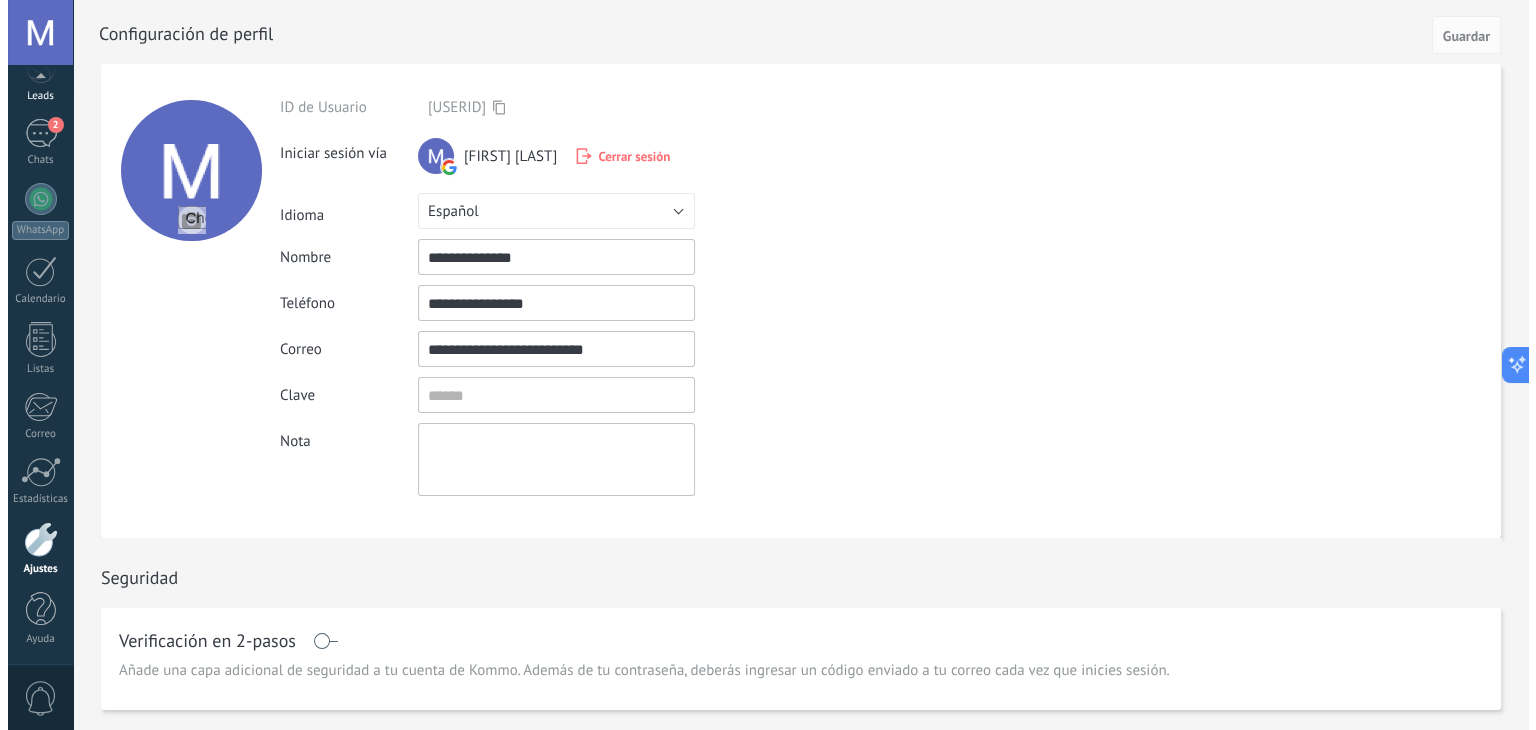 scroll, scrollTop: 76, scrollLeft: 0, axis: vertical 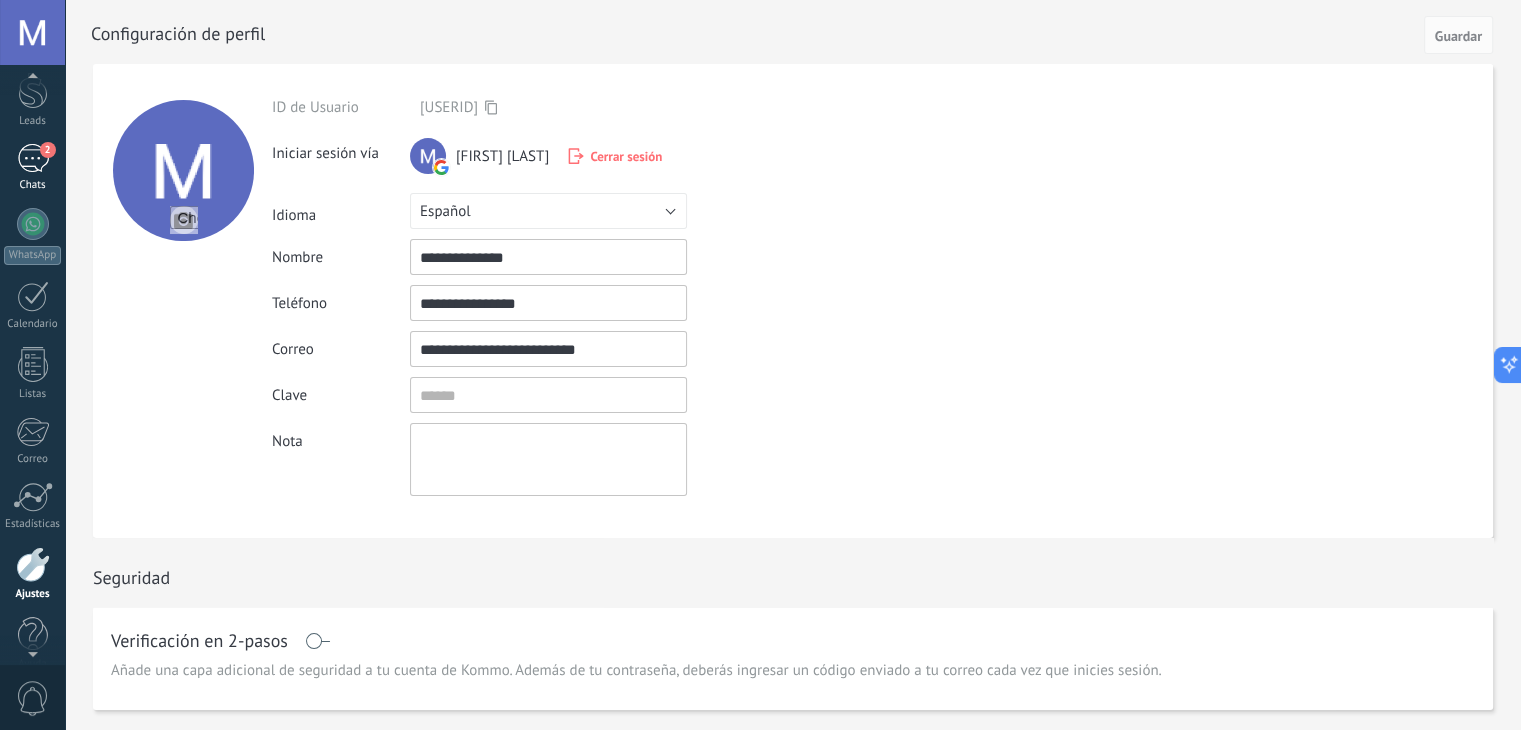 click on "2" at bounding box center (33, 158) 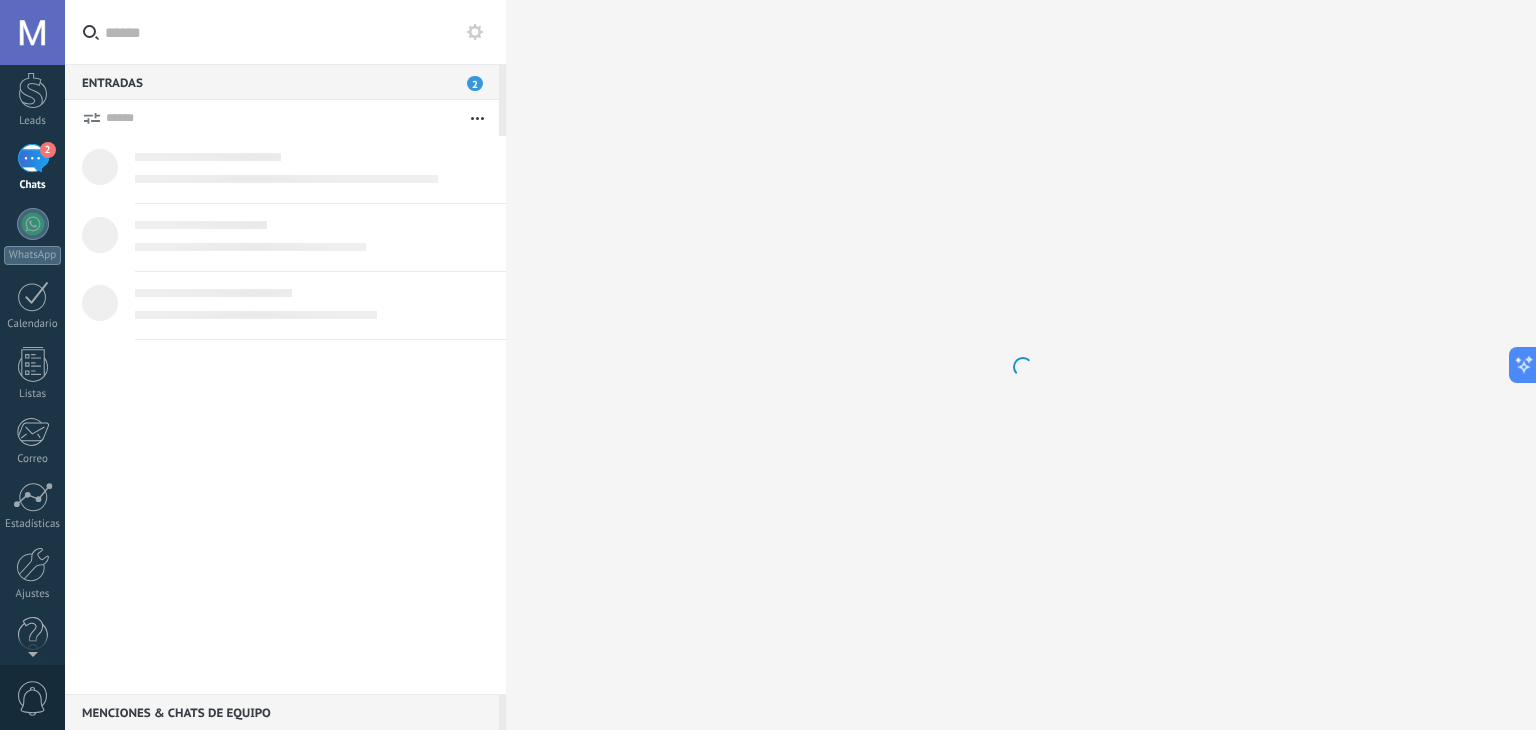 scroll, scrollTop: 0, scrollLeft: 0, axis: both 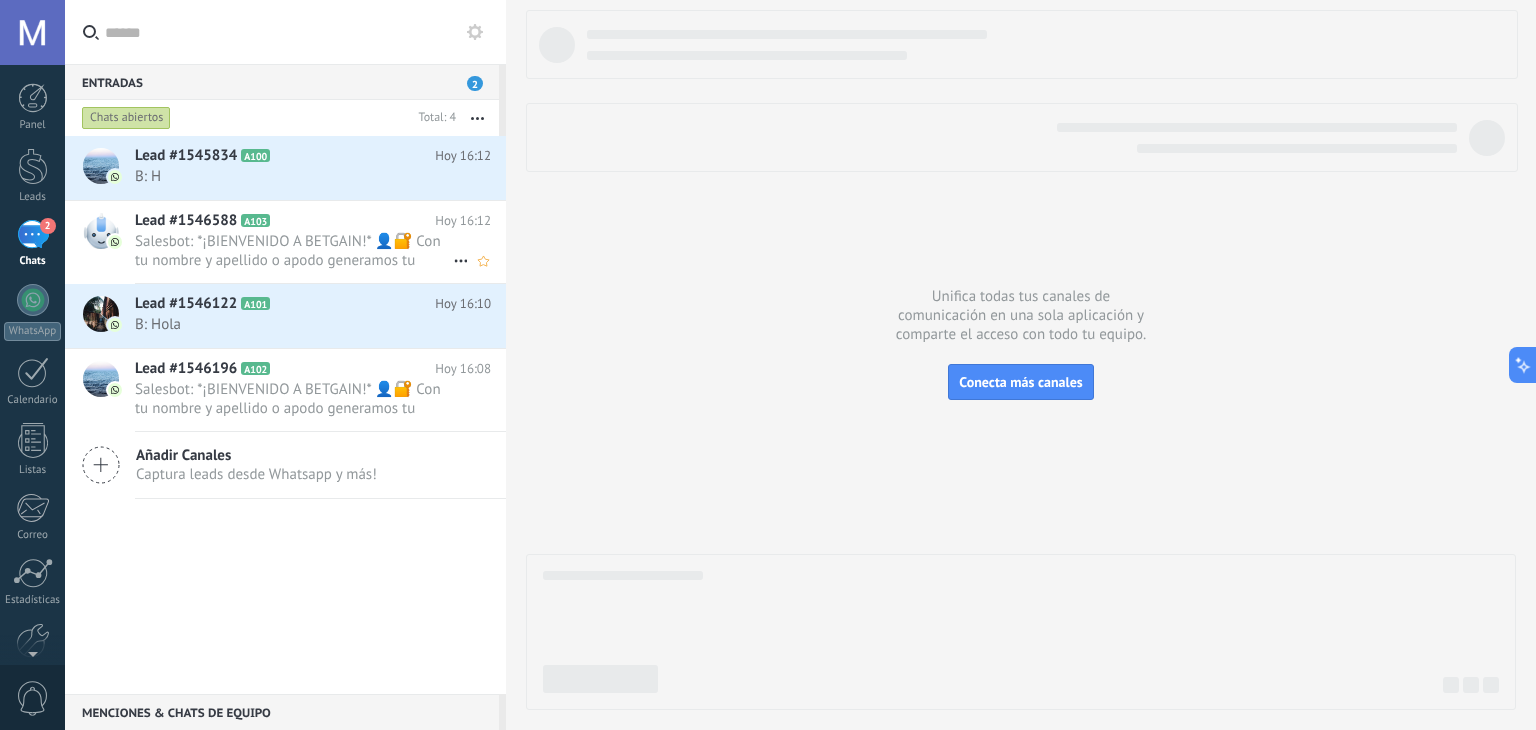 click on "Salesbot: *¡BIENVENIDO A BETGAIN!*
👤🔐 Con tu nombre y apellido o apodo generamos tu usuario totalmente gratuito.
✅ Acre..." at bounding box center (294, 251) 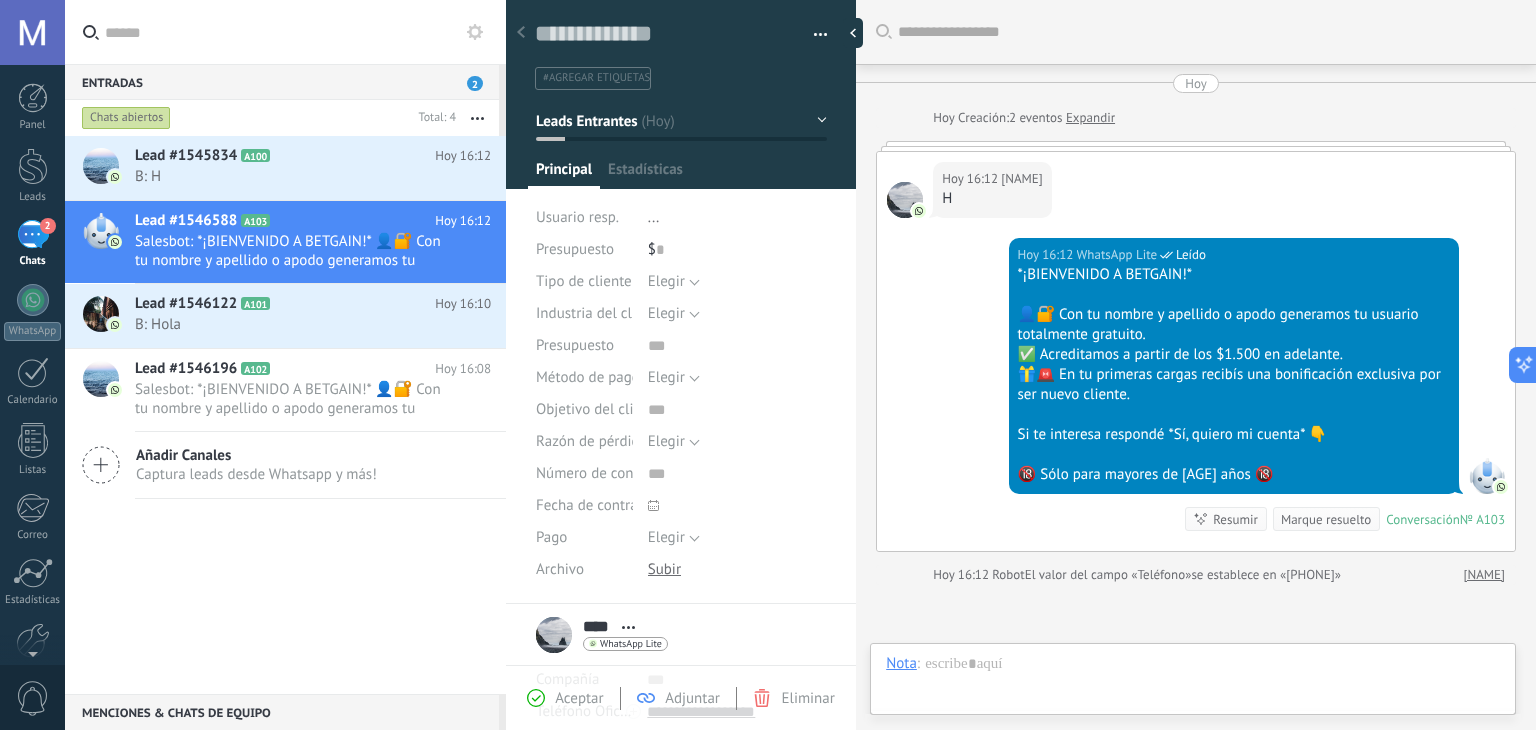 scroll, scrollTop: 190, scrollLeft: 0, axis: vertical 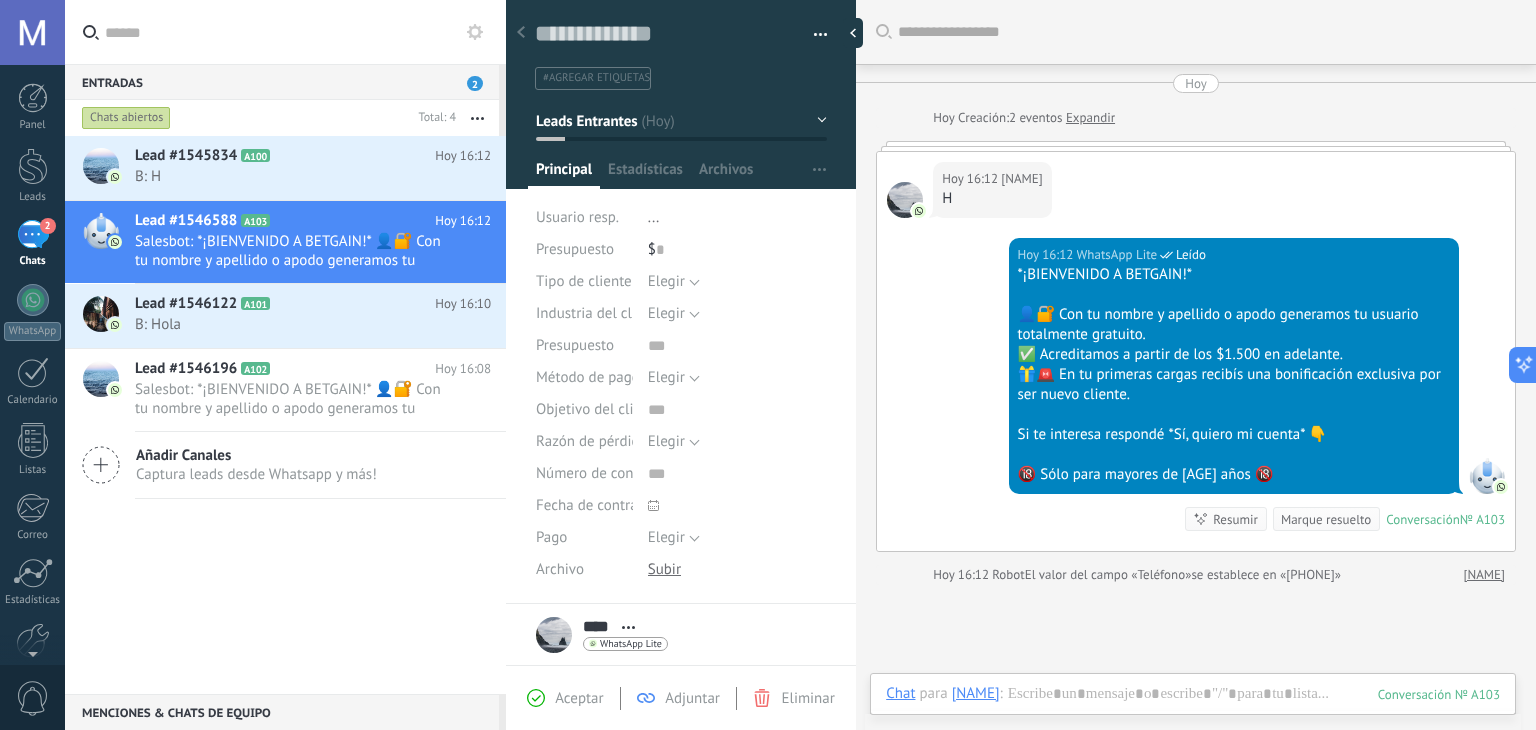 click 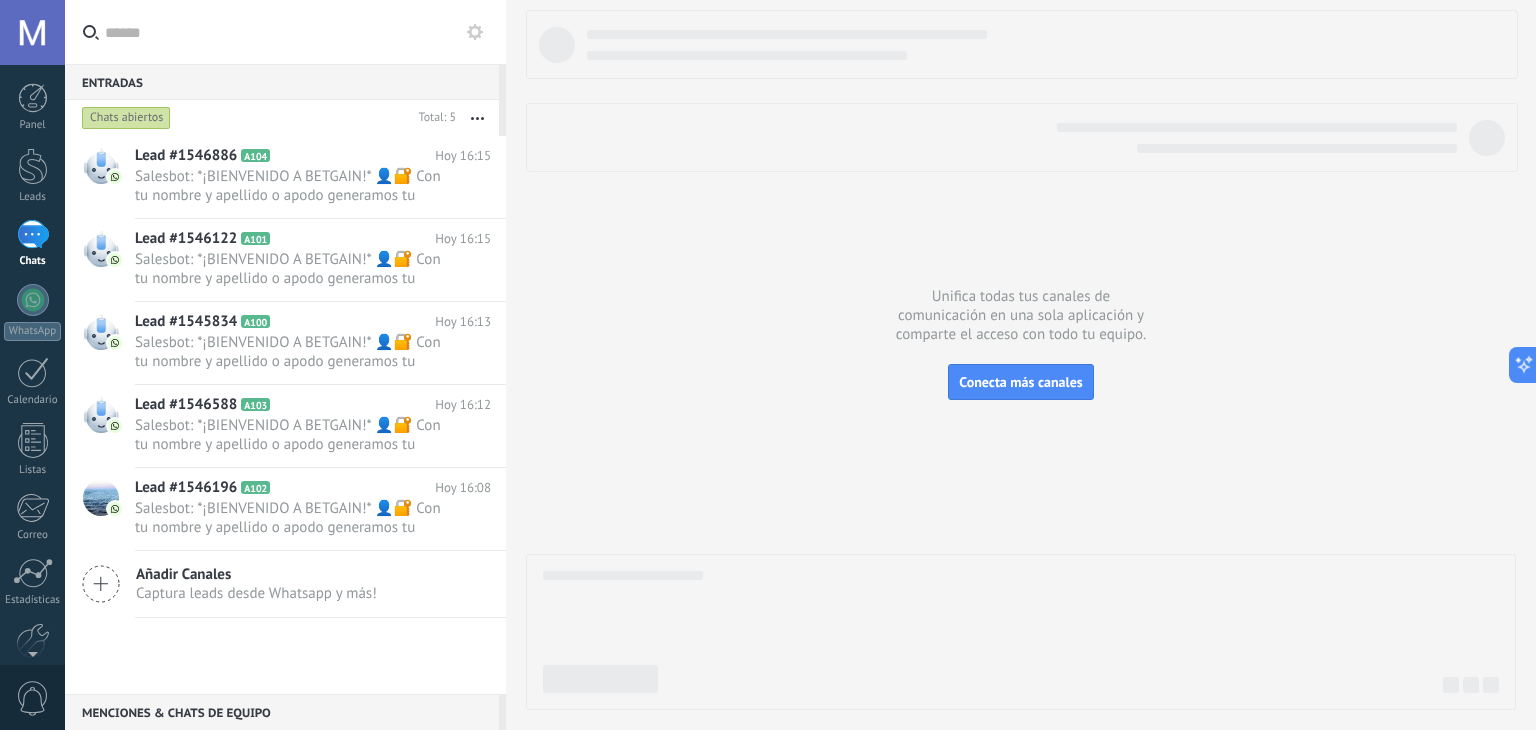 click at bounding box center [32, 32] 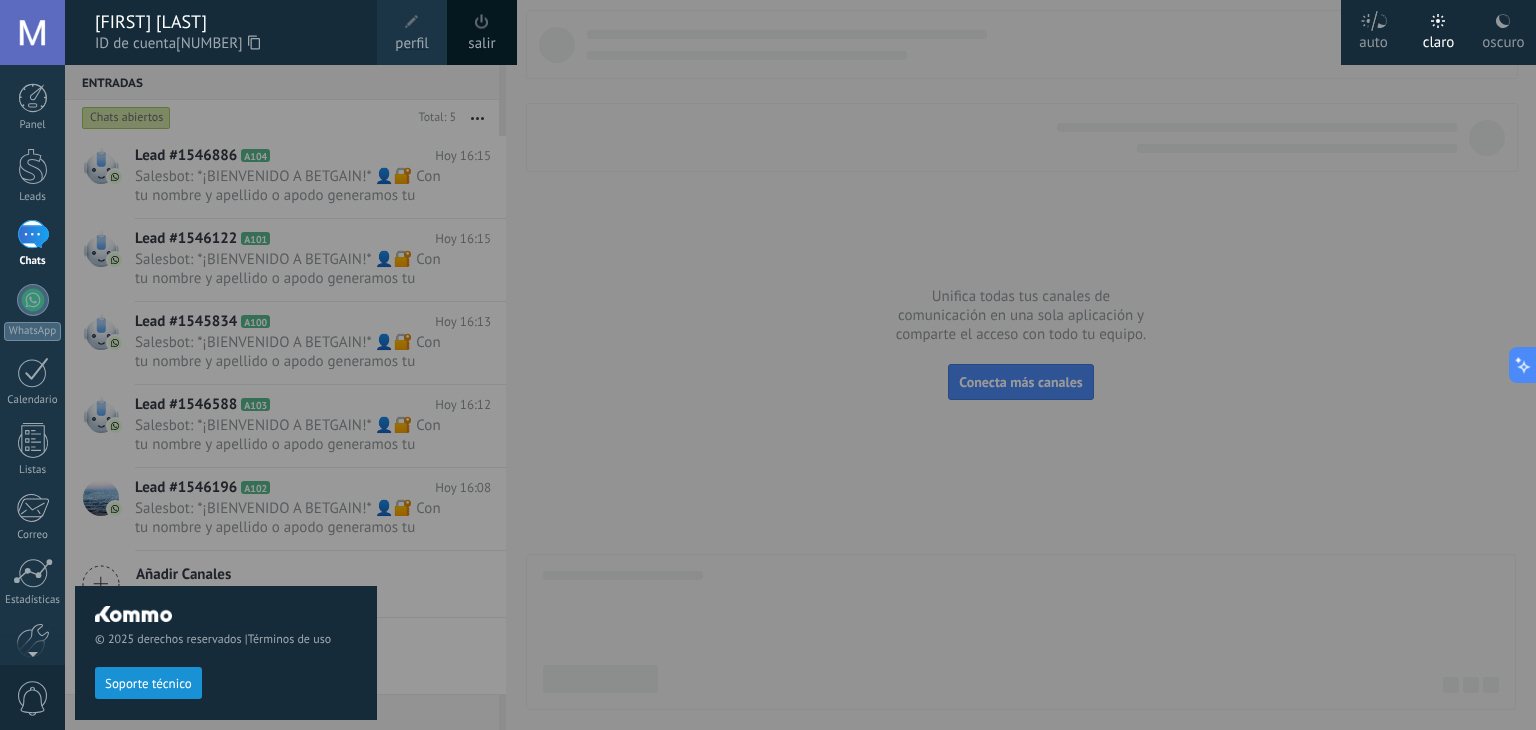 click on "perfil" at bounding box center (411, 44) 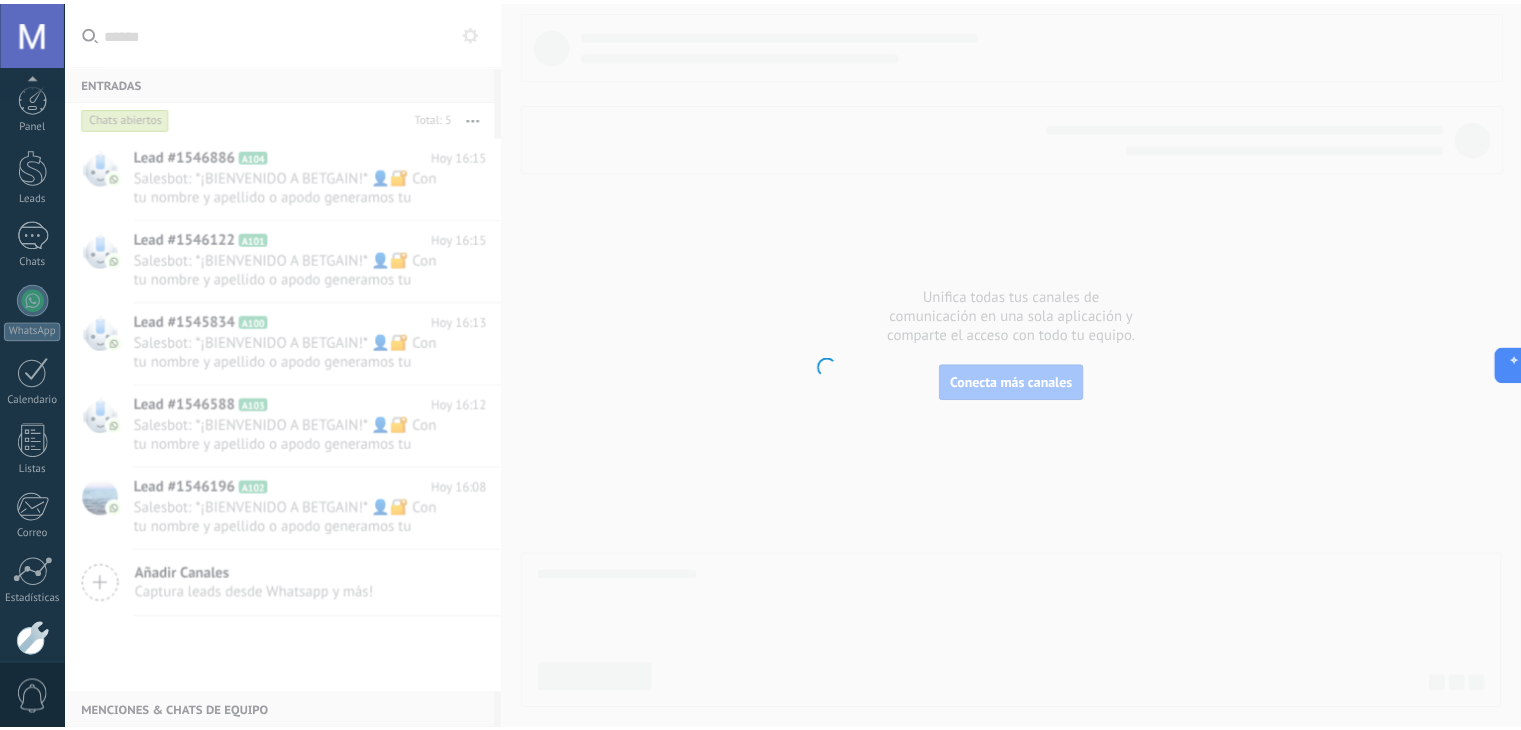 scroll, scrollTop: 101, scrollLeft: 0, axis: vertical 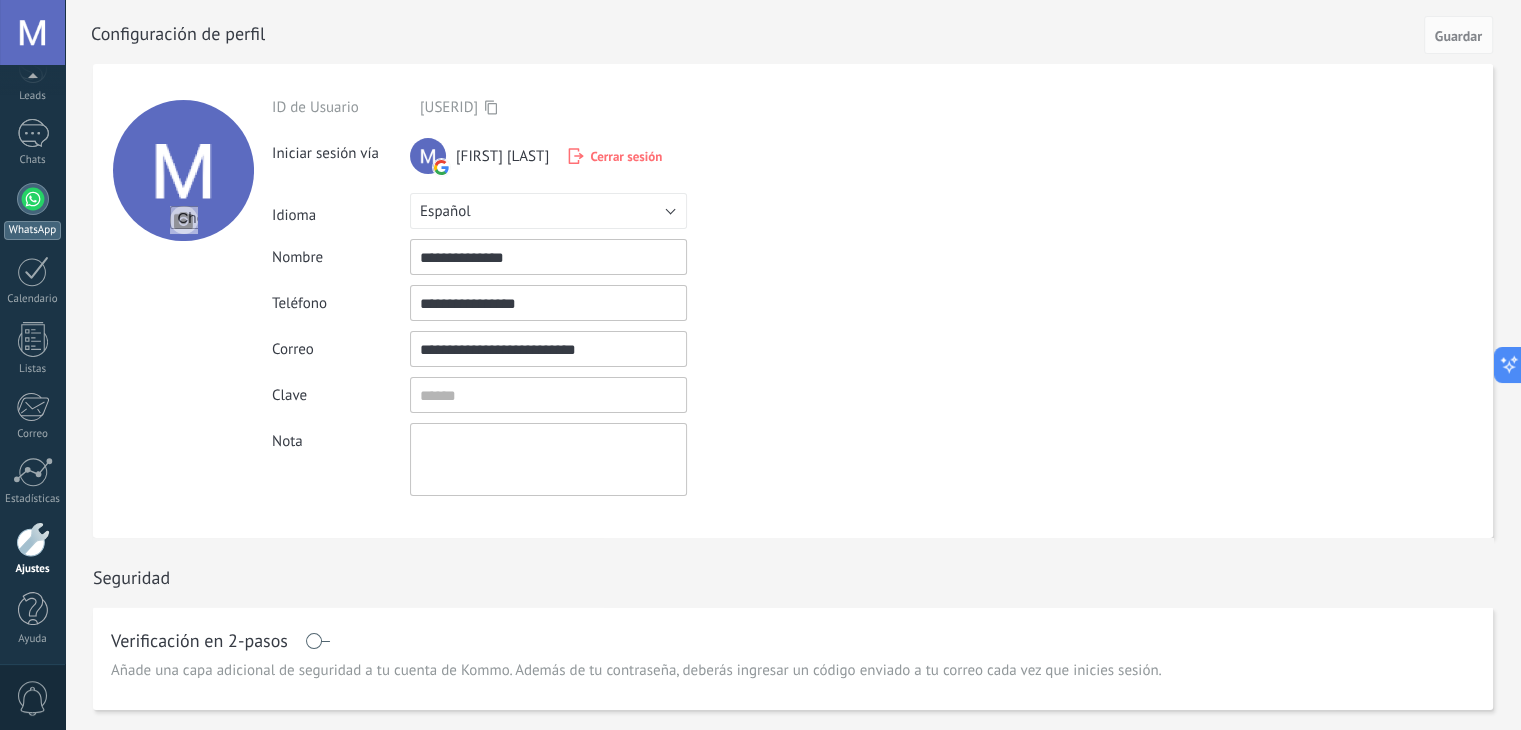 click on "WhatsApp" at bounding box center (32, 211) 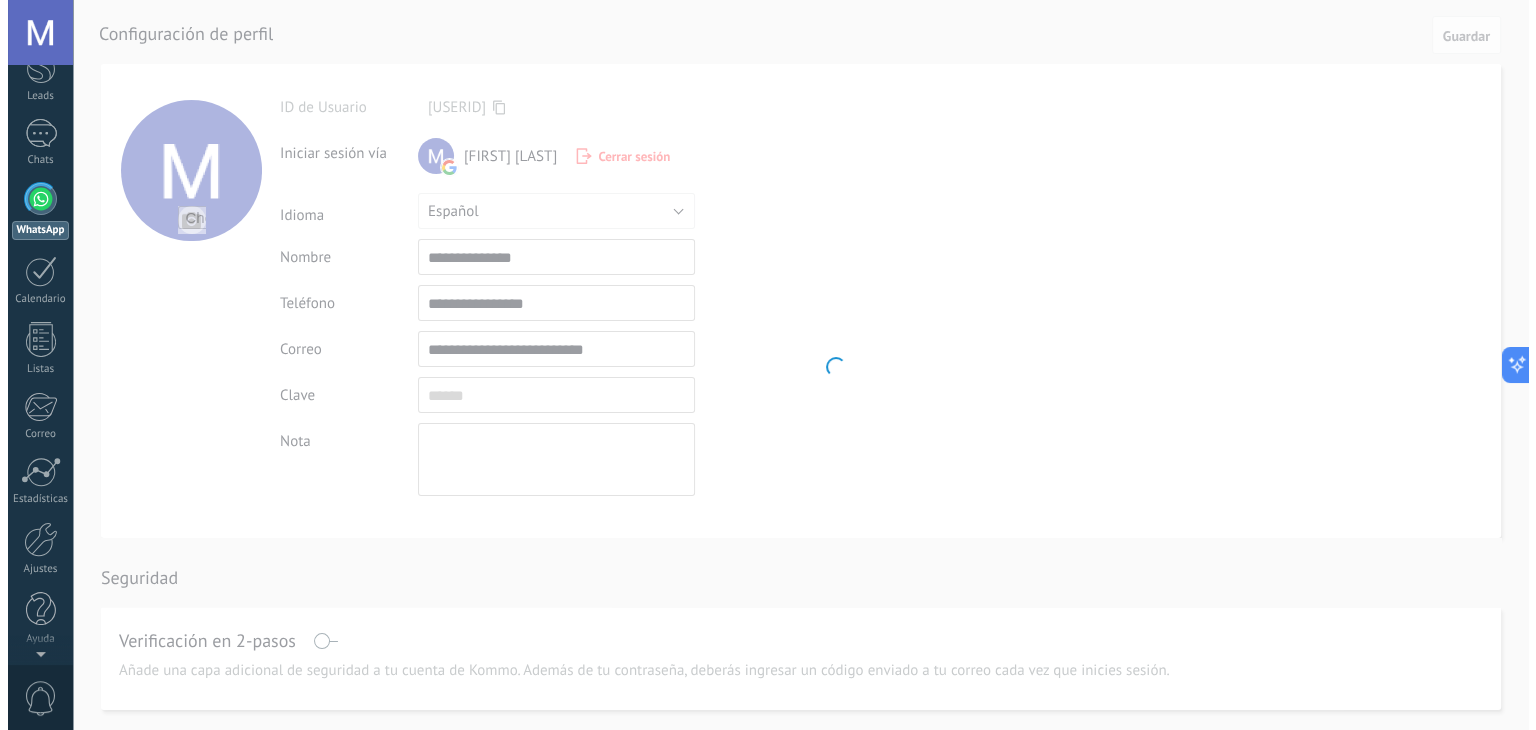 scroll, scrollTop: 0, scrollLeft: 0, axis: both 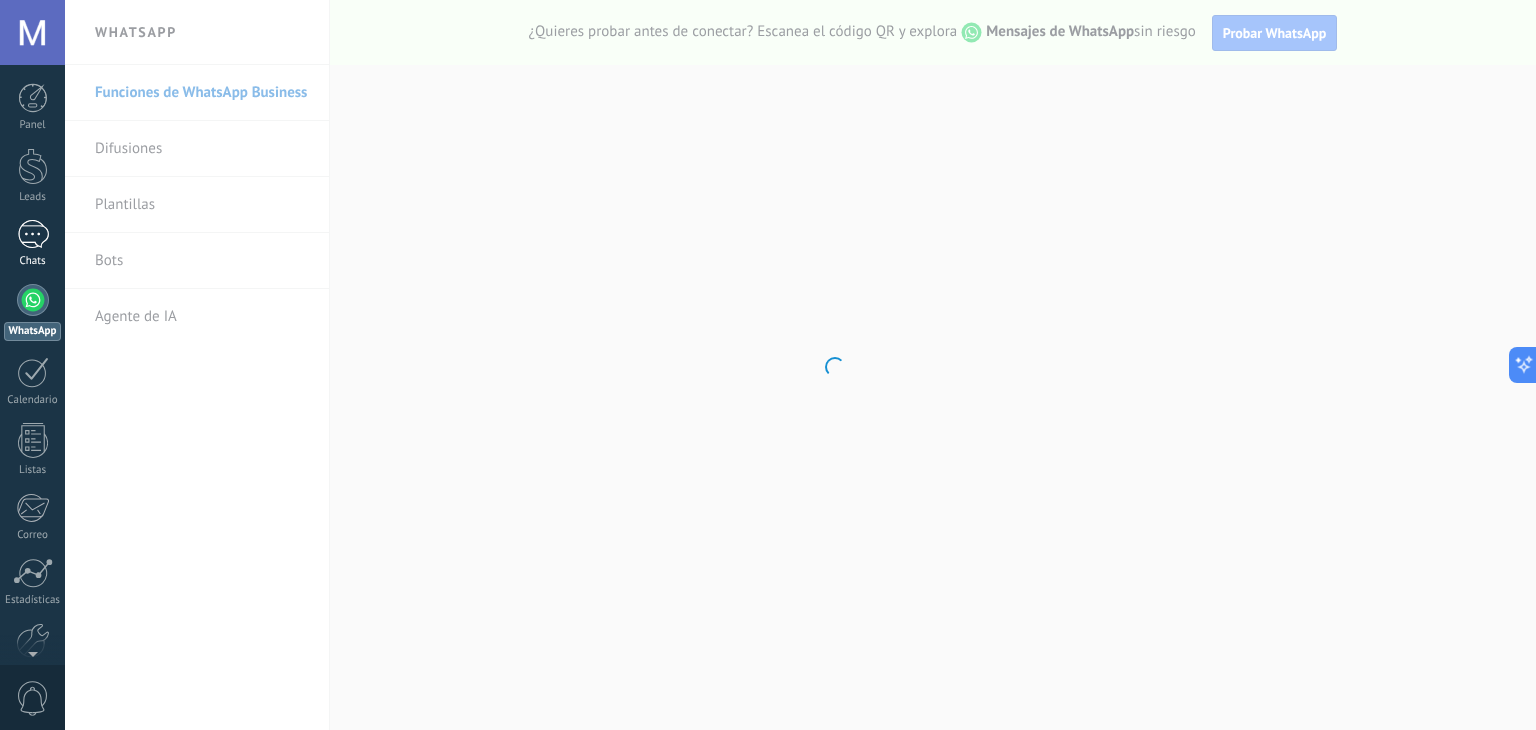 click on "1" at bounding box center [33, 234] 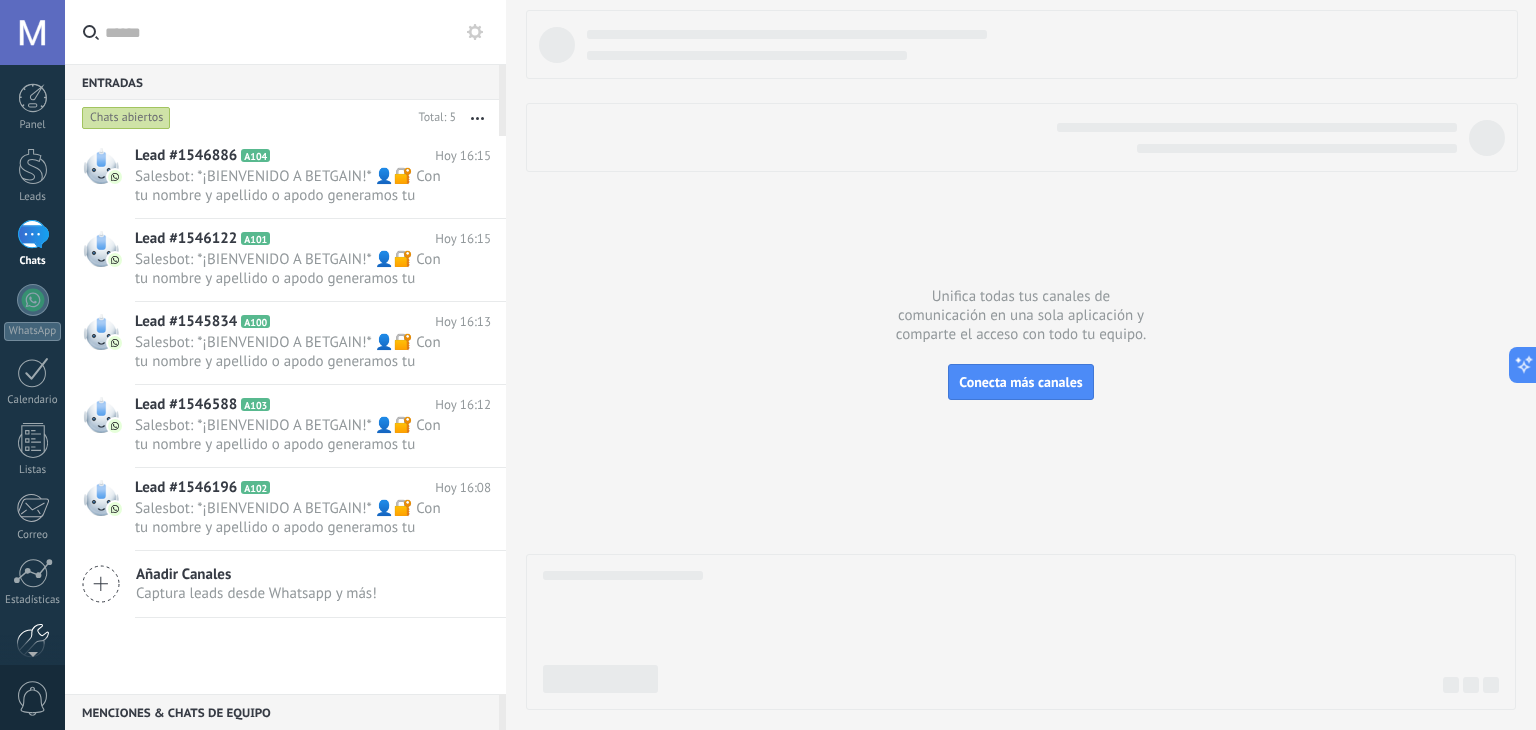 click at bounding box center [33, 640] 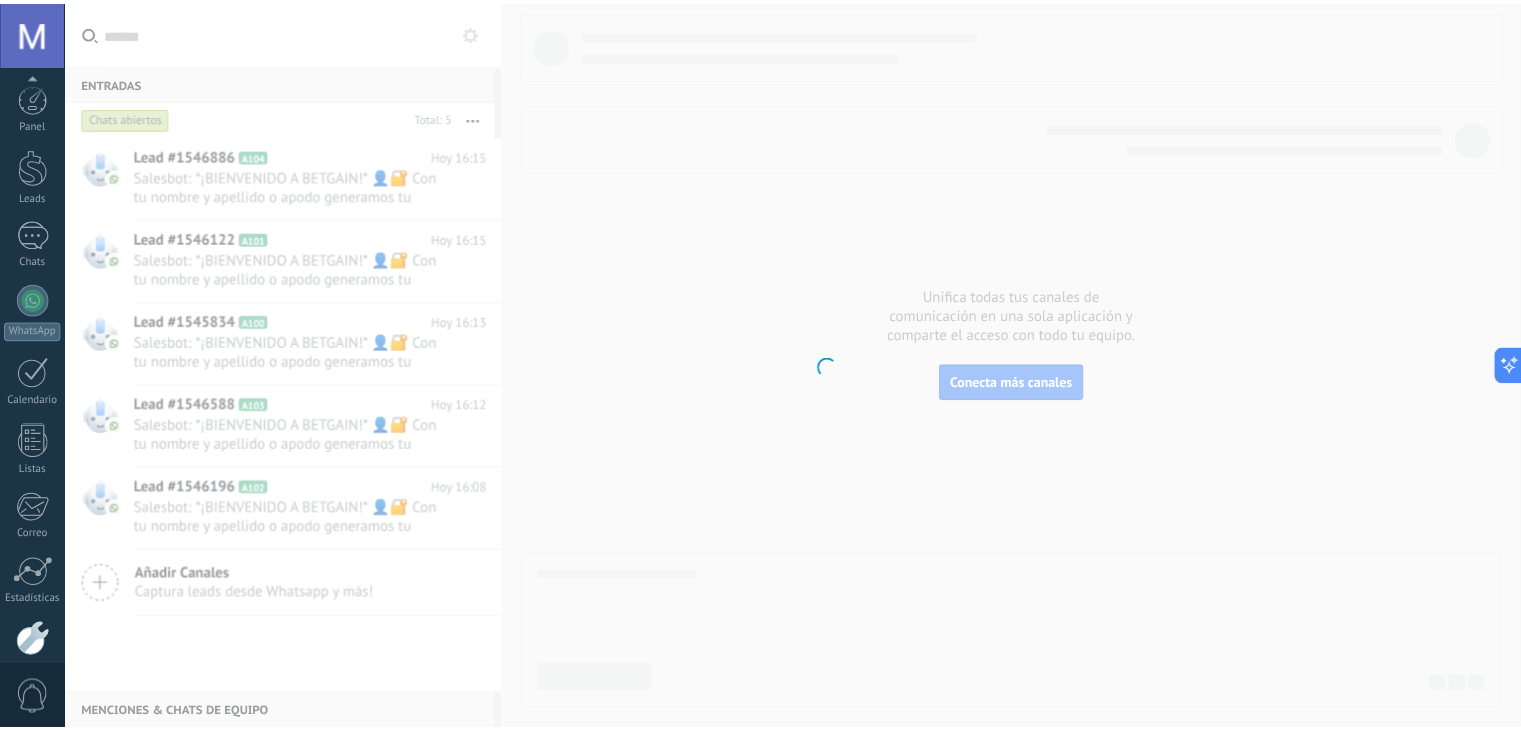 scroll, scrollTop: 101, scrollLeft: 0, axis: vertical 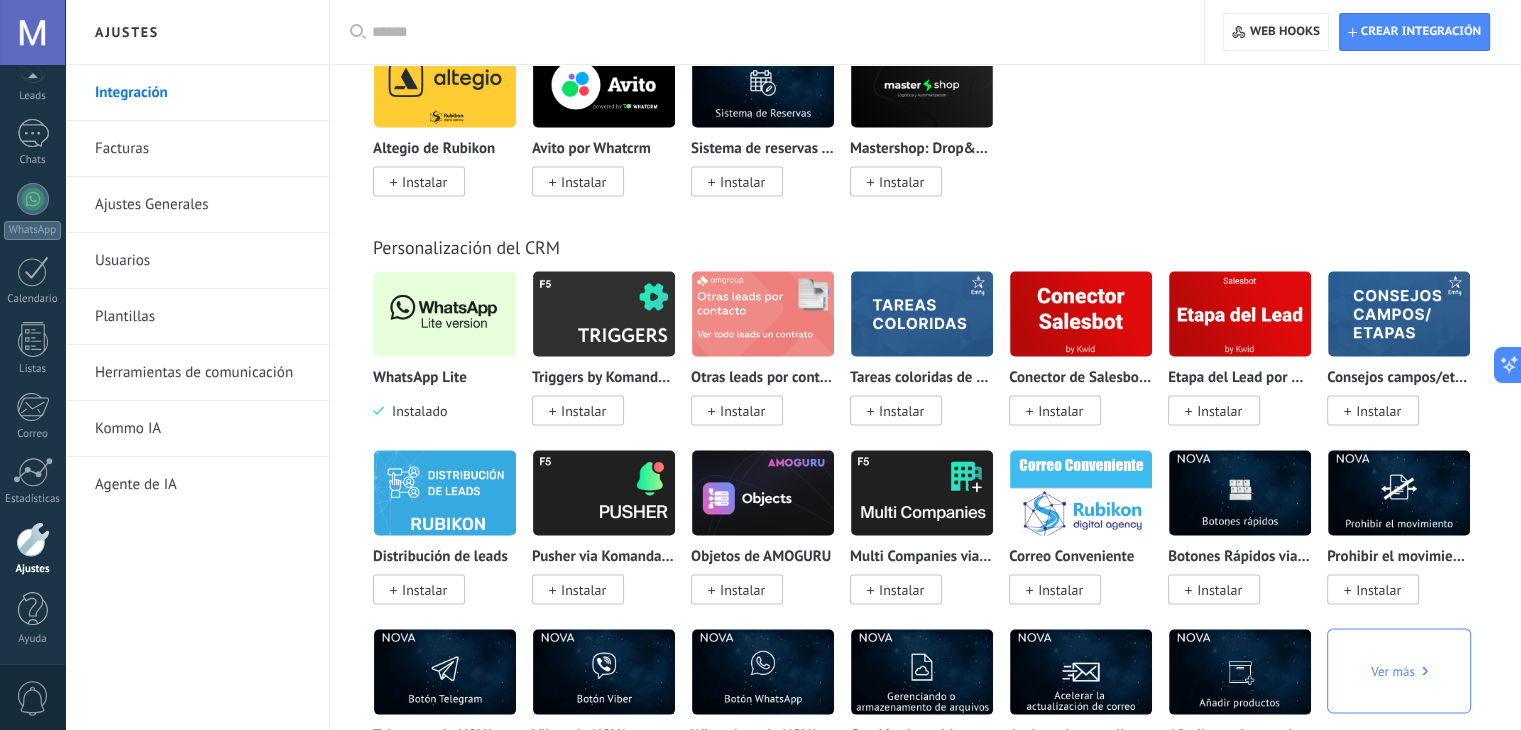 click at bounding box center [445, 314] 